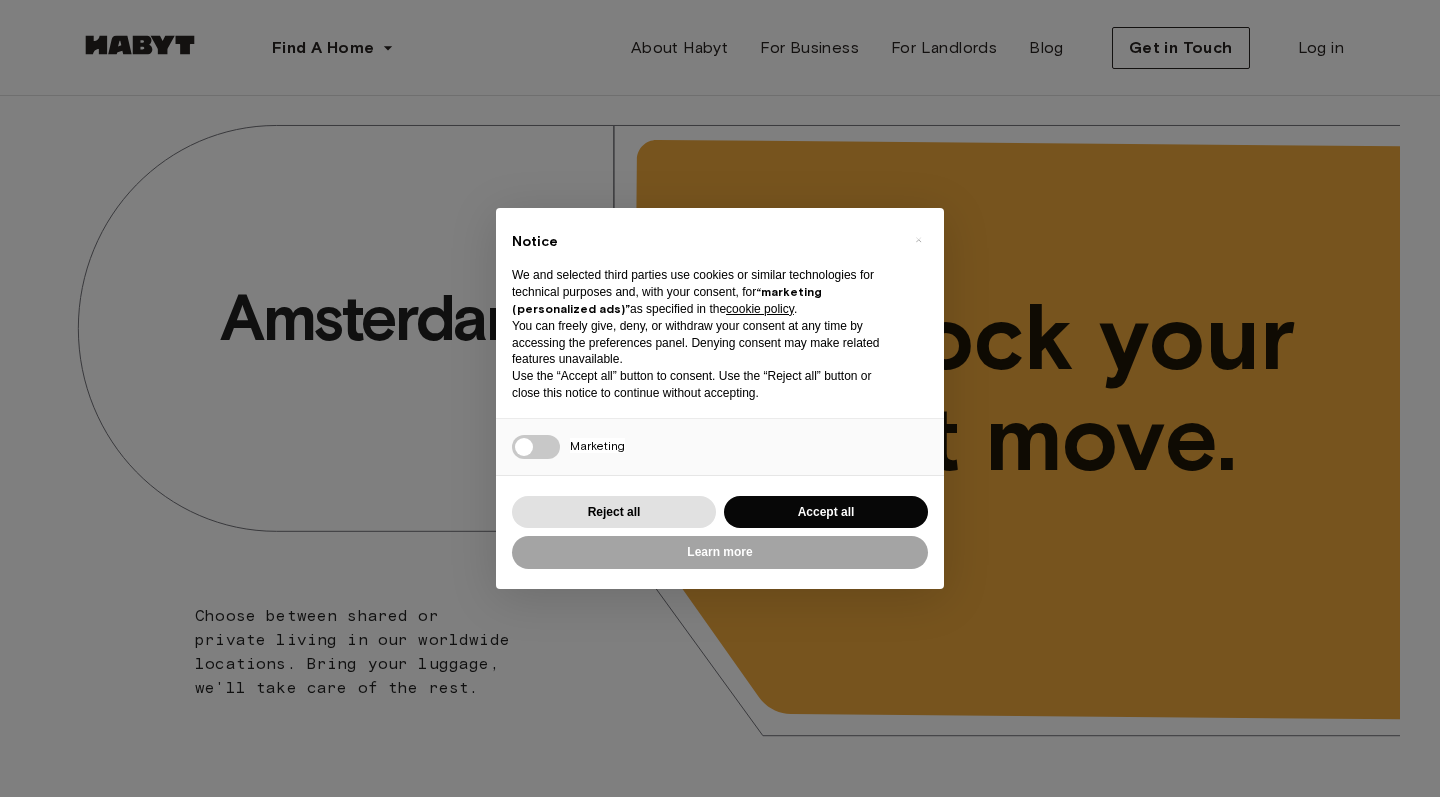 scroll, scrollTop: 0, scrollLeft: 0, axis: both 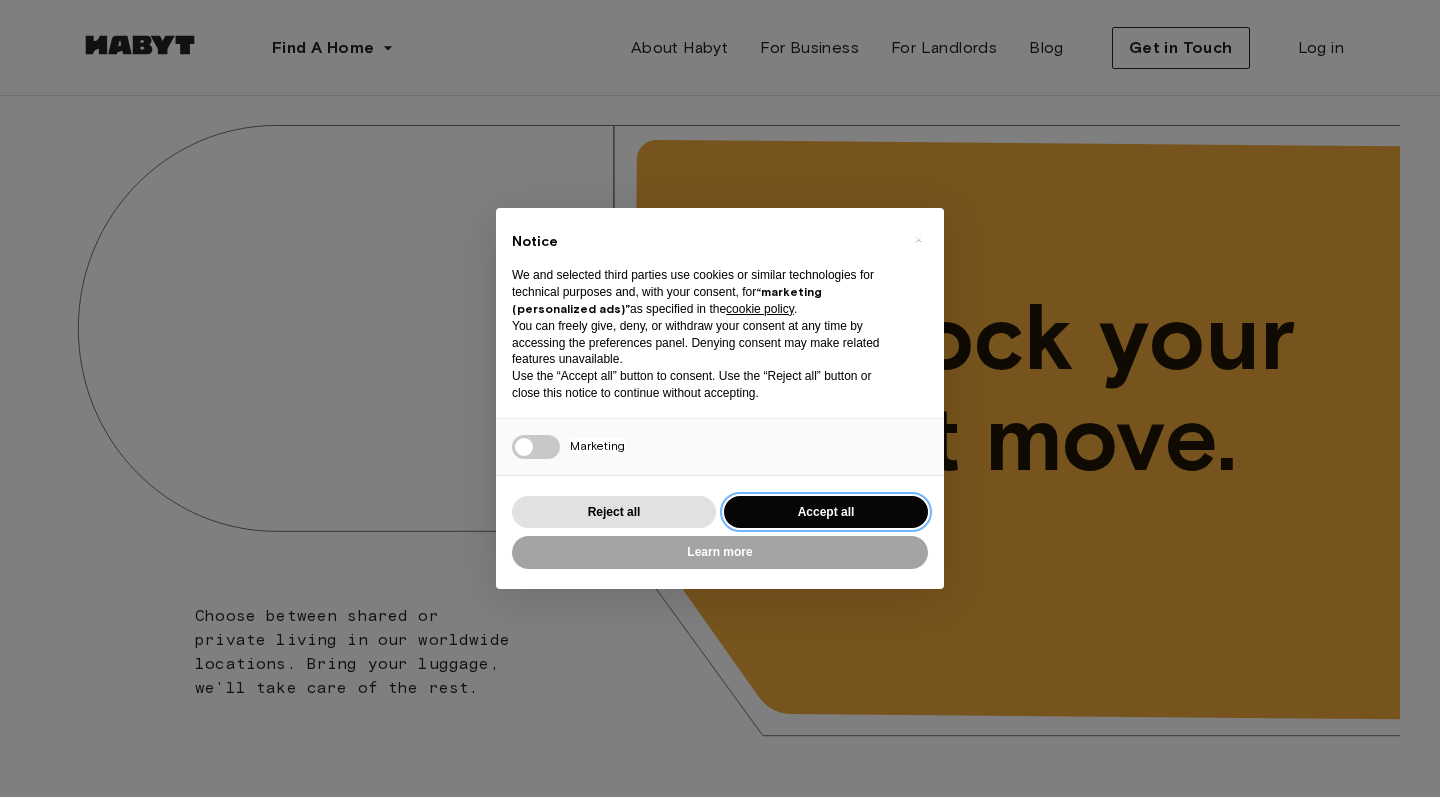 click on "Accept all" at bounding box center [826, 512] 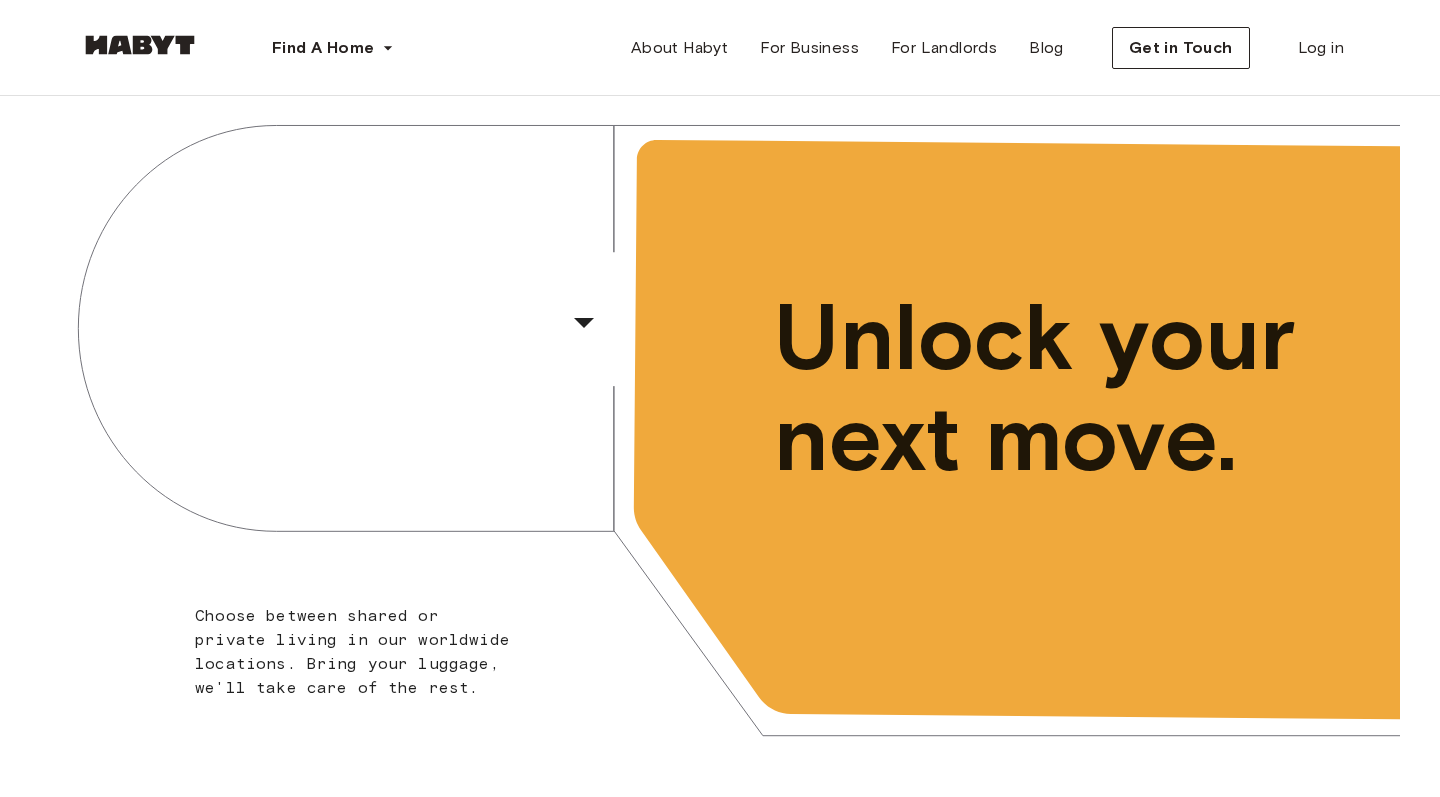 scroll, scrollTop: 0, scrollLeft: 0, axis: both 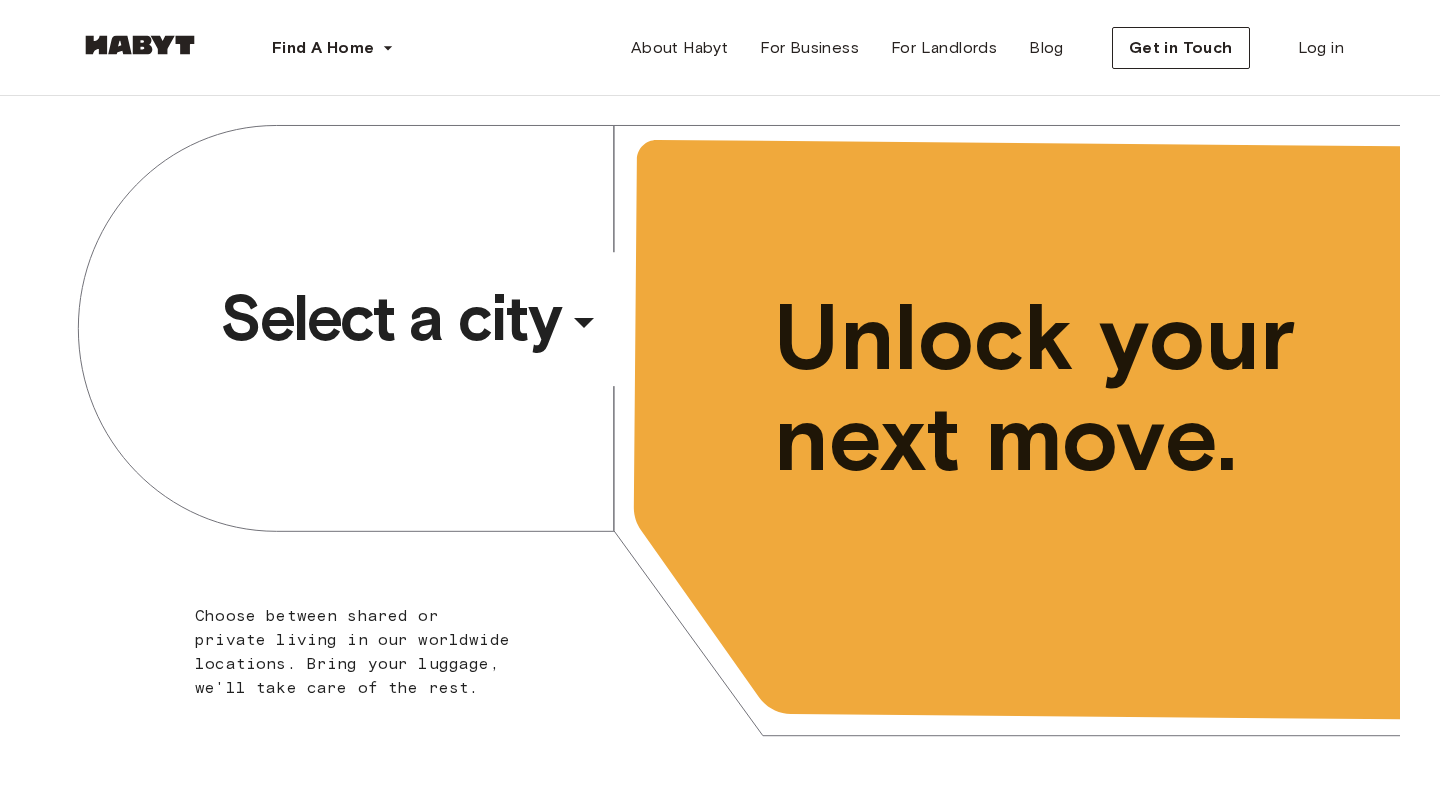 click on "​" at bounding box center (611, 338) 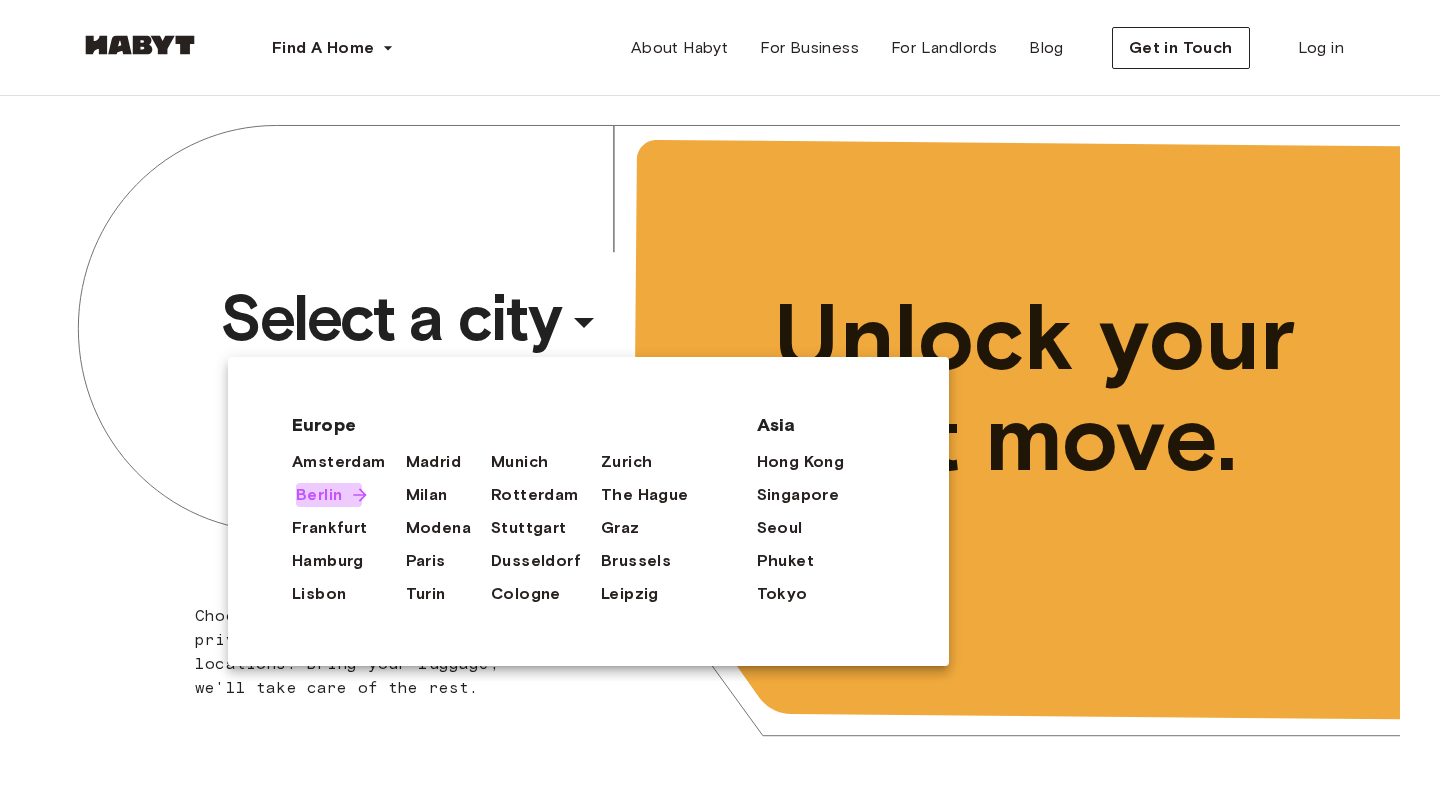click on "Berlin" at bounding box center (319, 495) 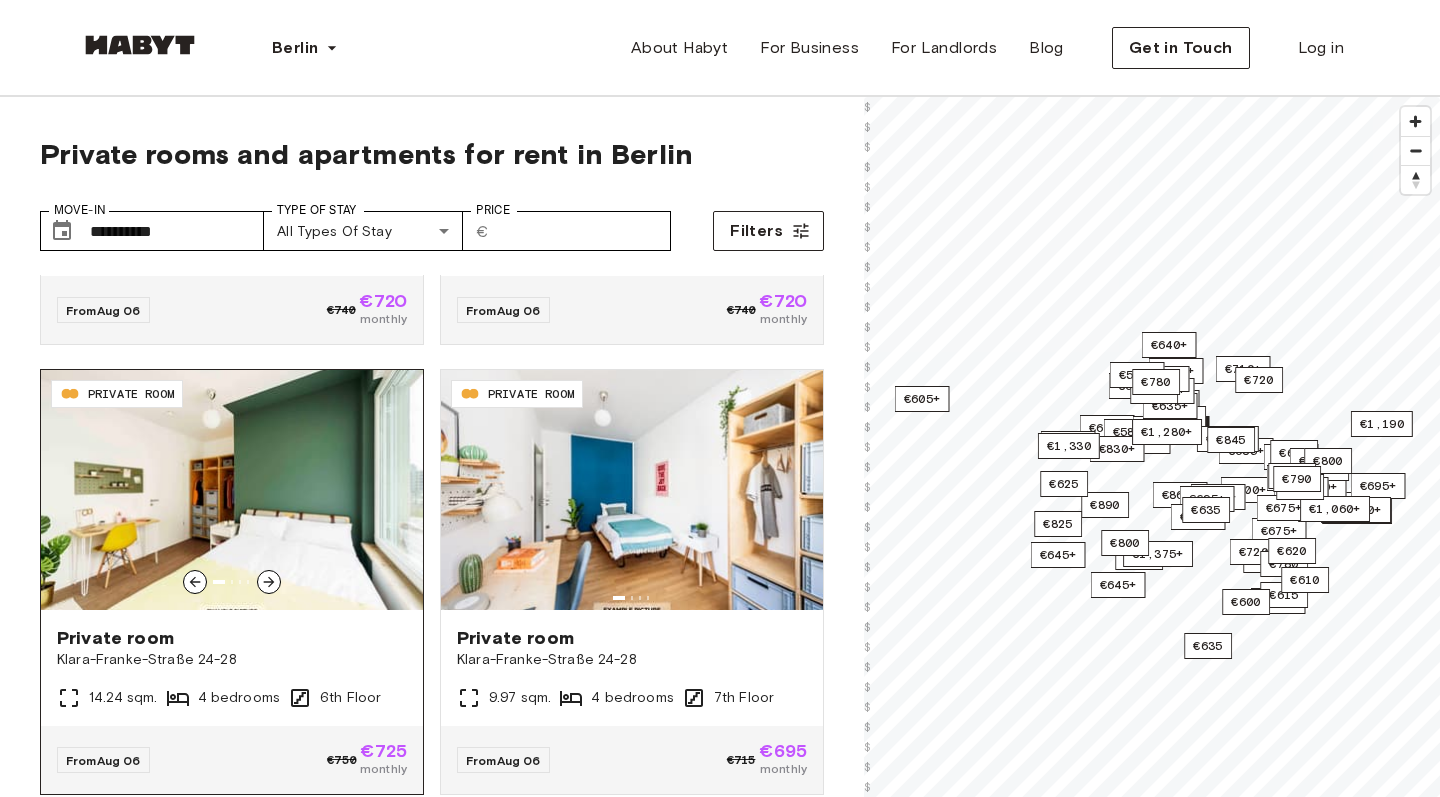 scroll, scrollTop: 1253, scrollLeft: 0, axis: vertical 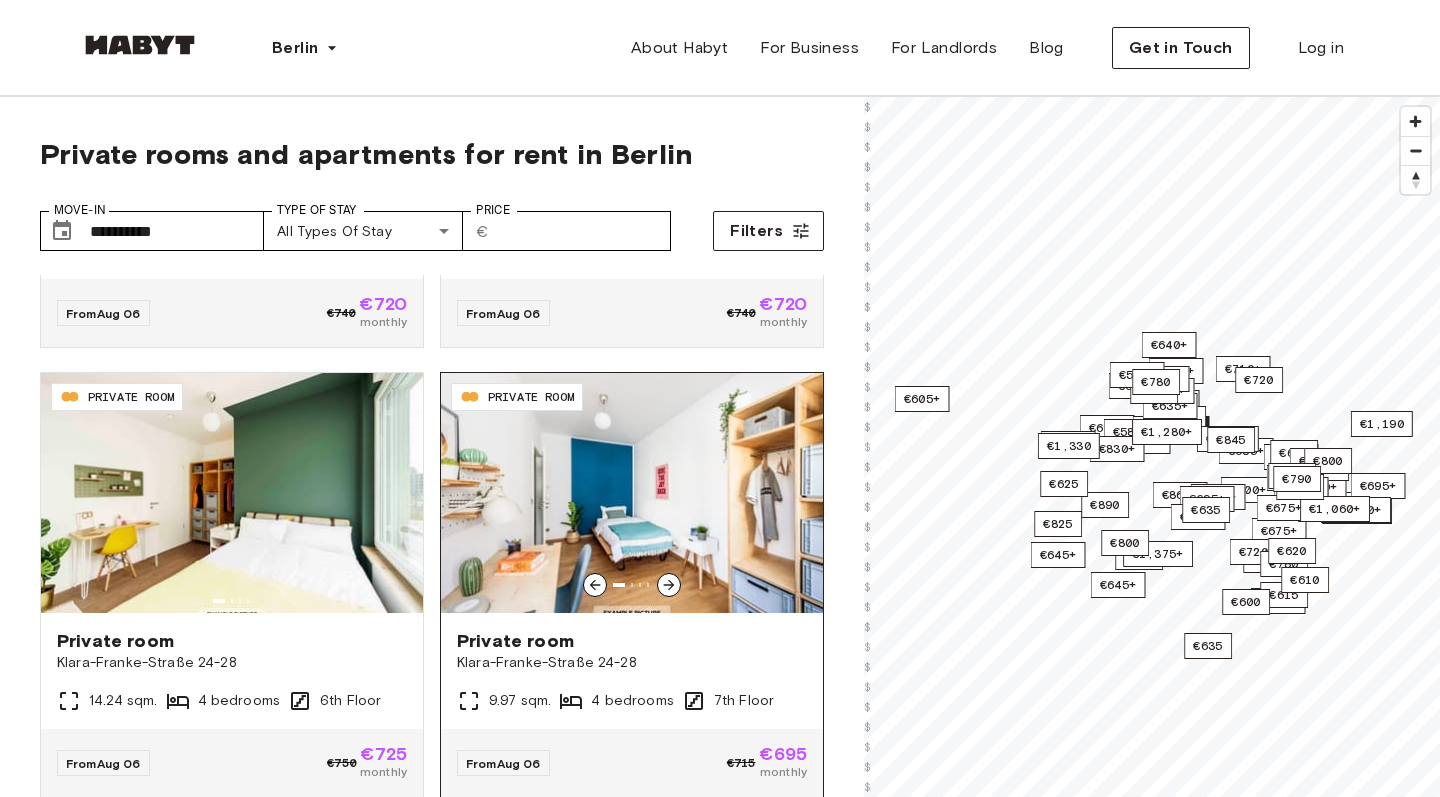click at bounding box center [632, 493] 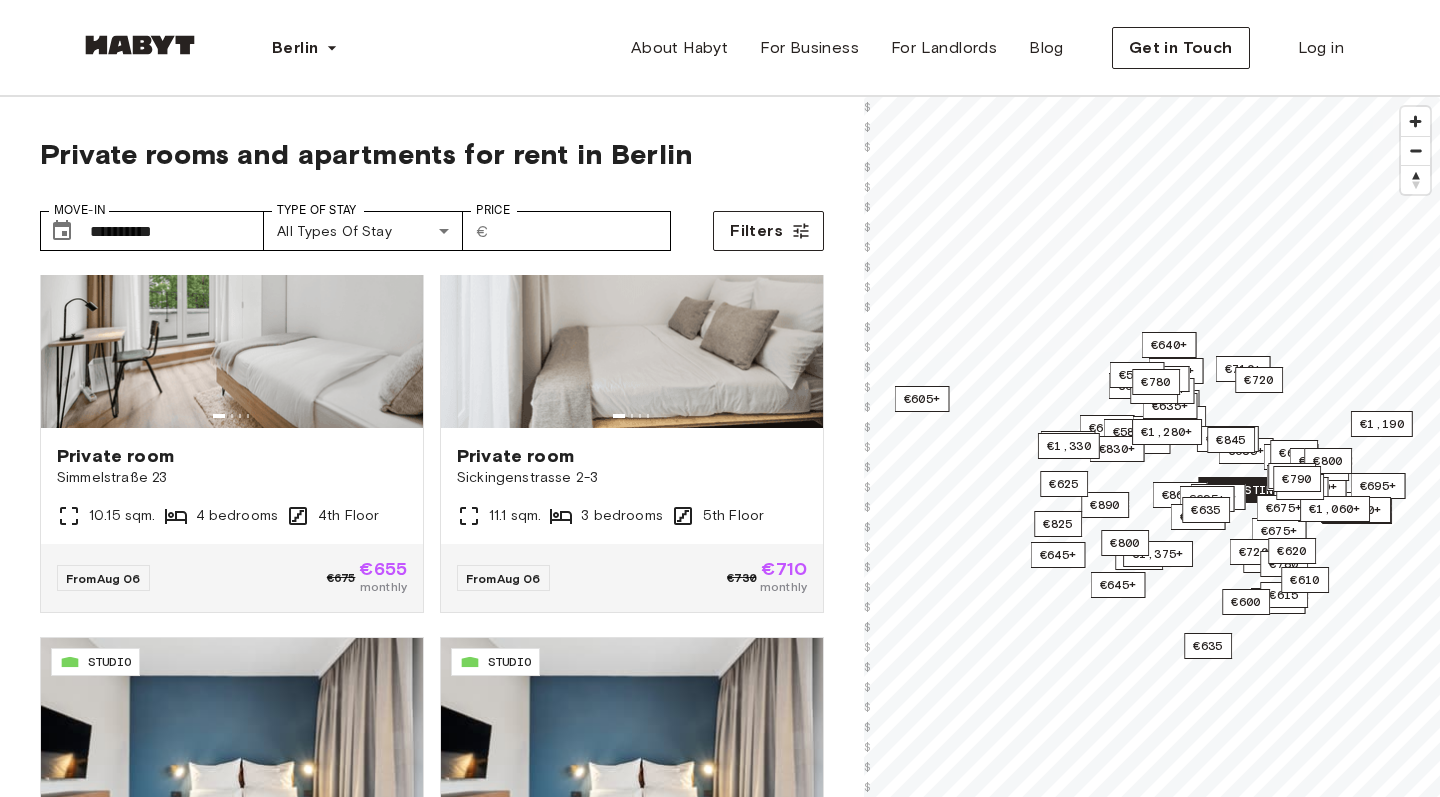 scroll, scrollTop: 2325, scrollLeft: 0, axis: vertical 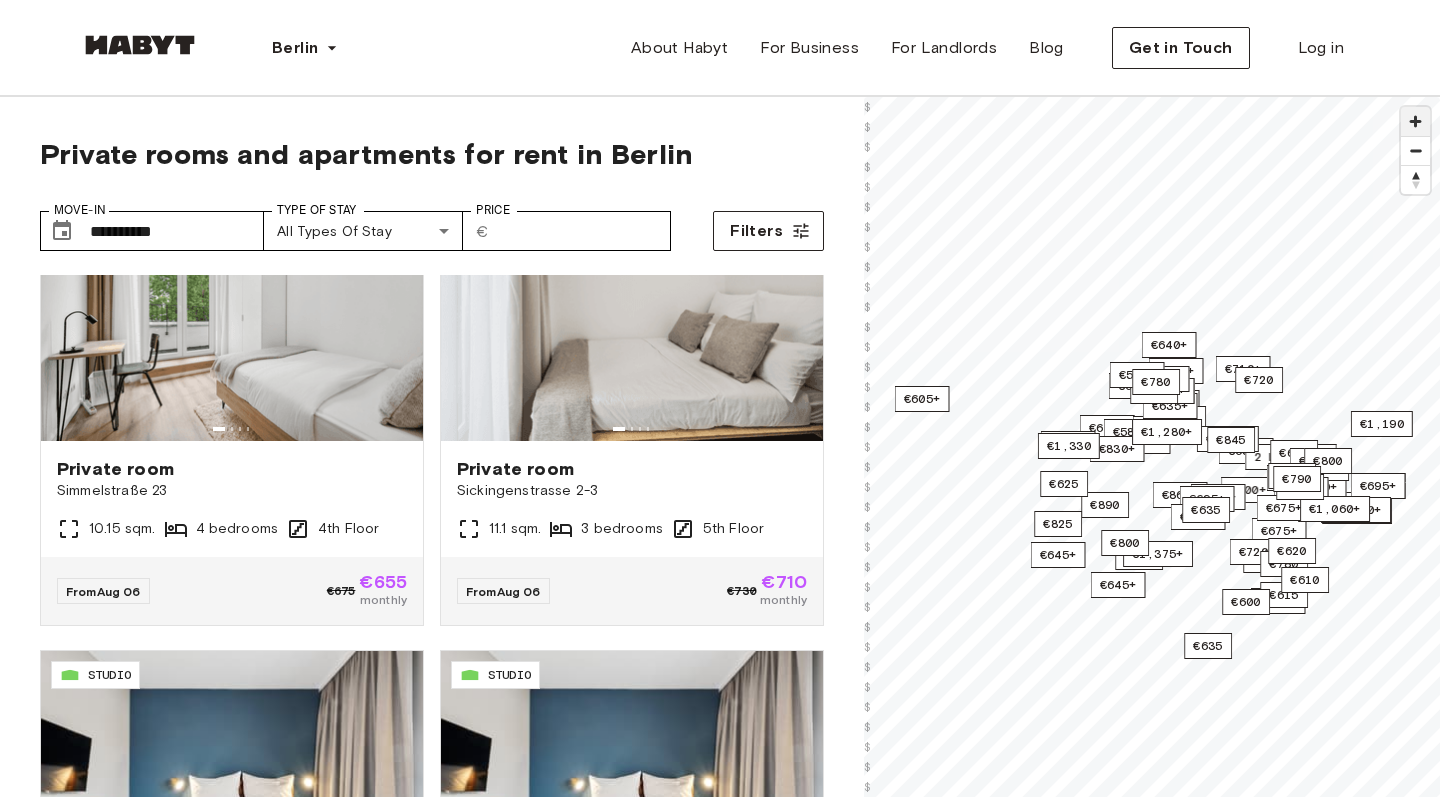 click at bounding box center [1415, 121] 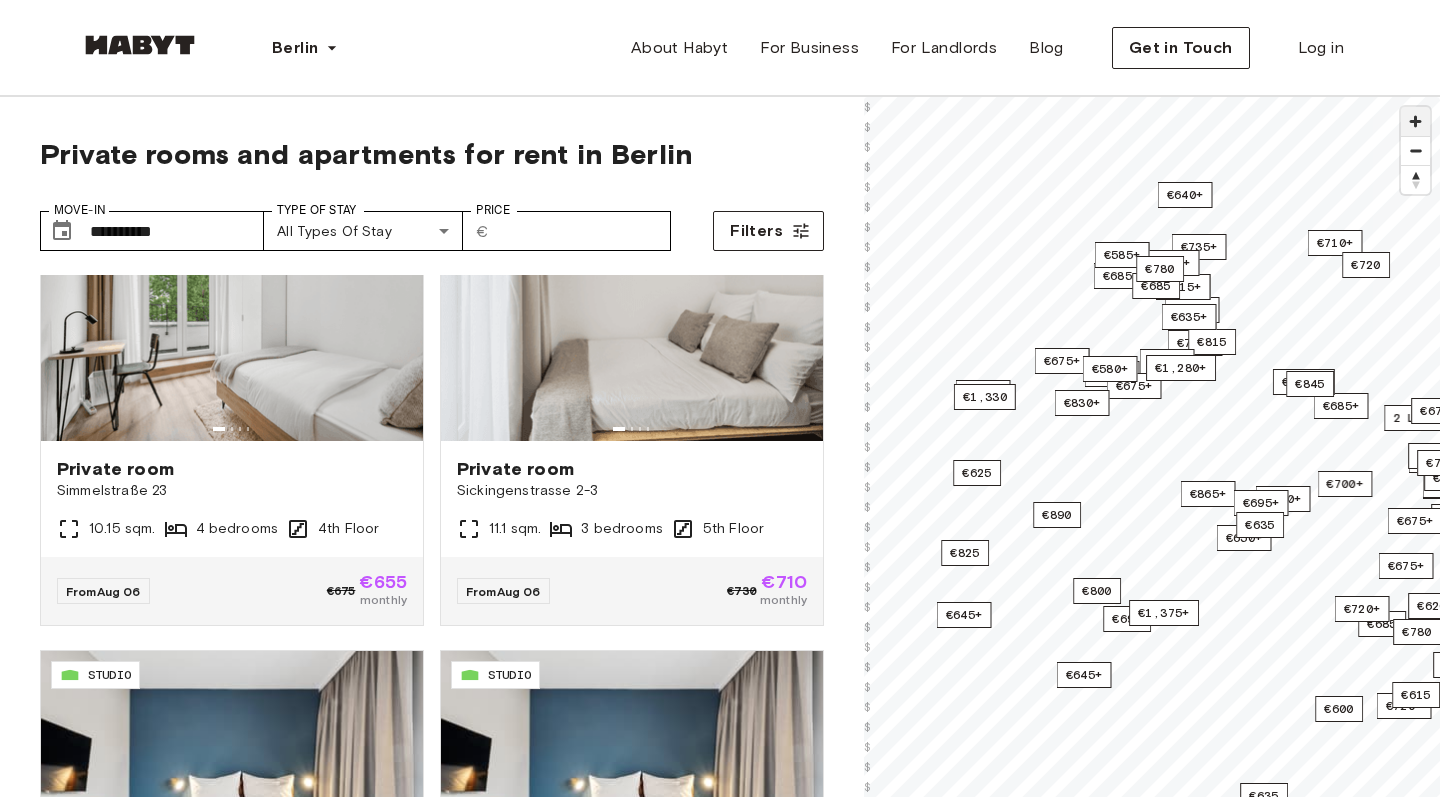 click at bounding box center [1415, 121] 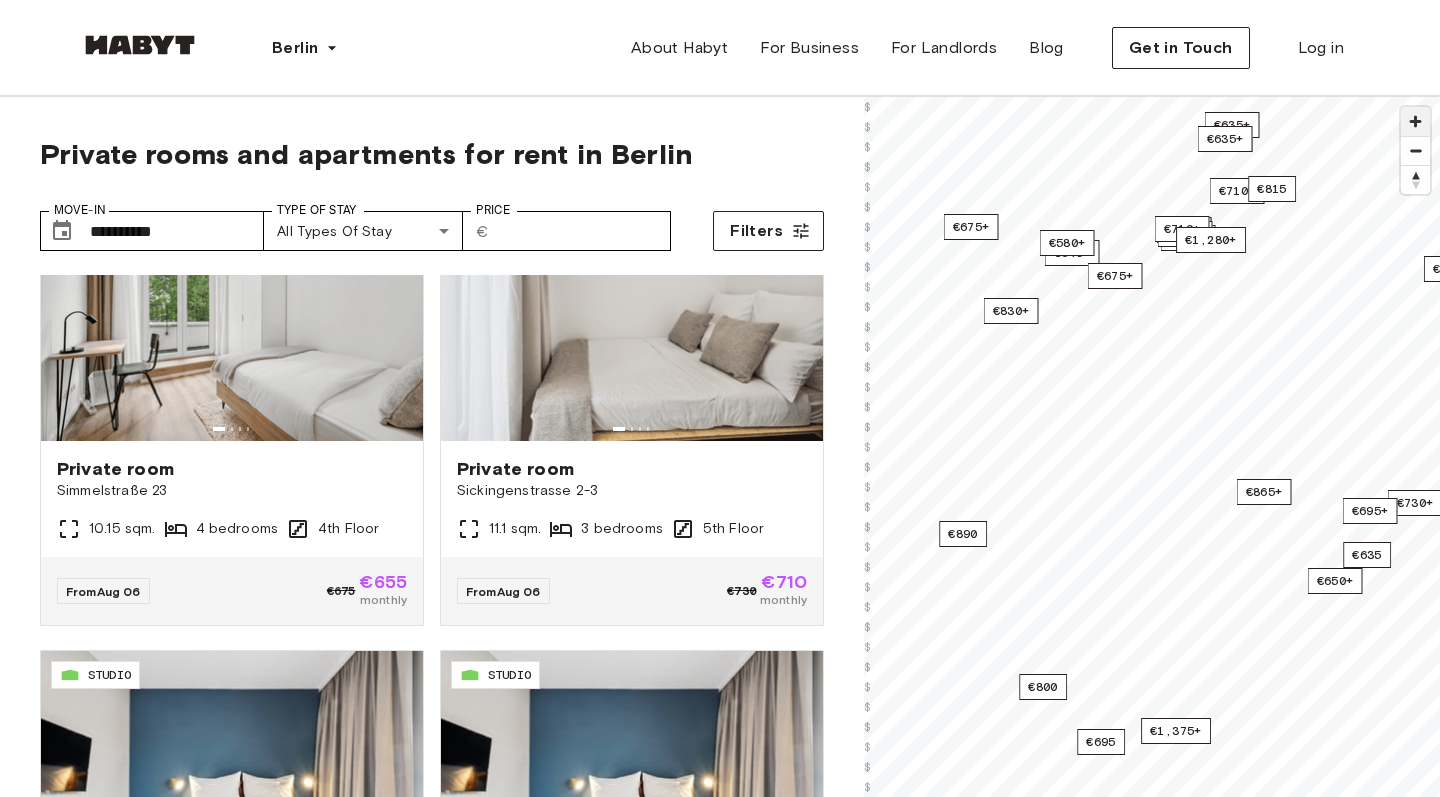 click at bounding box center (1415, 121) 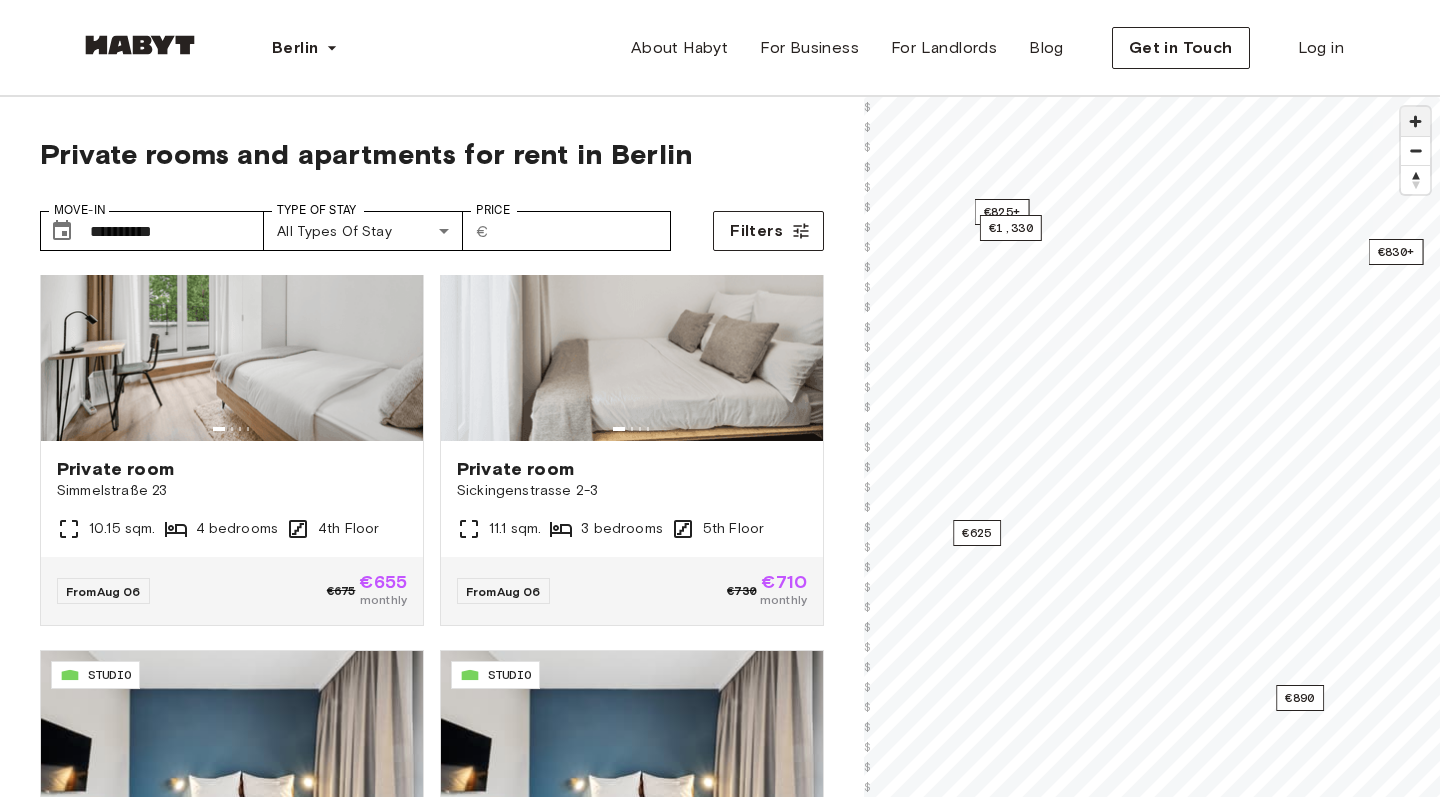 click at bounding box center (1415, 121) 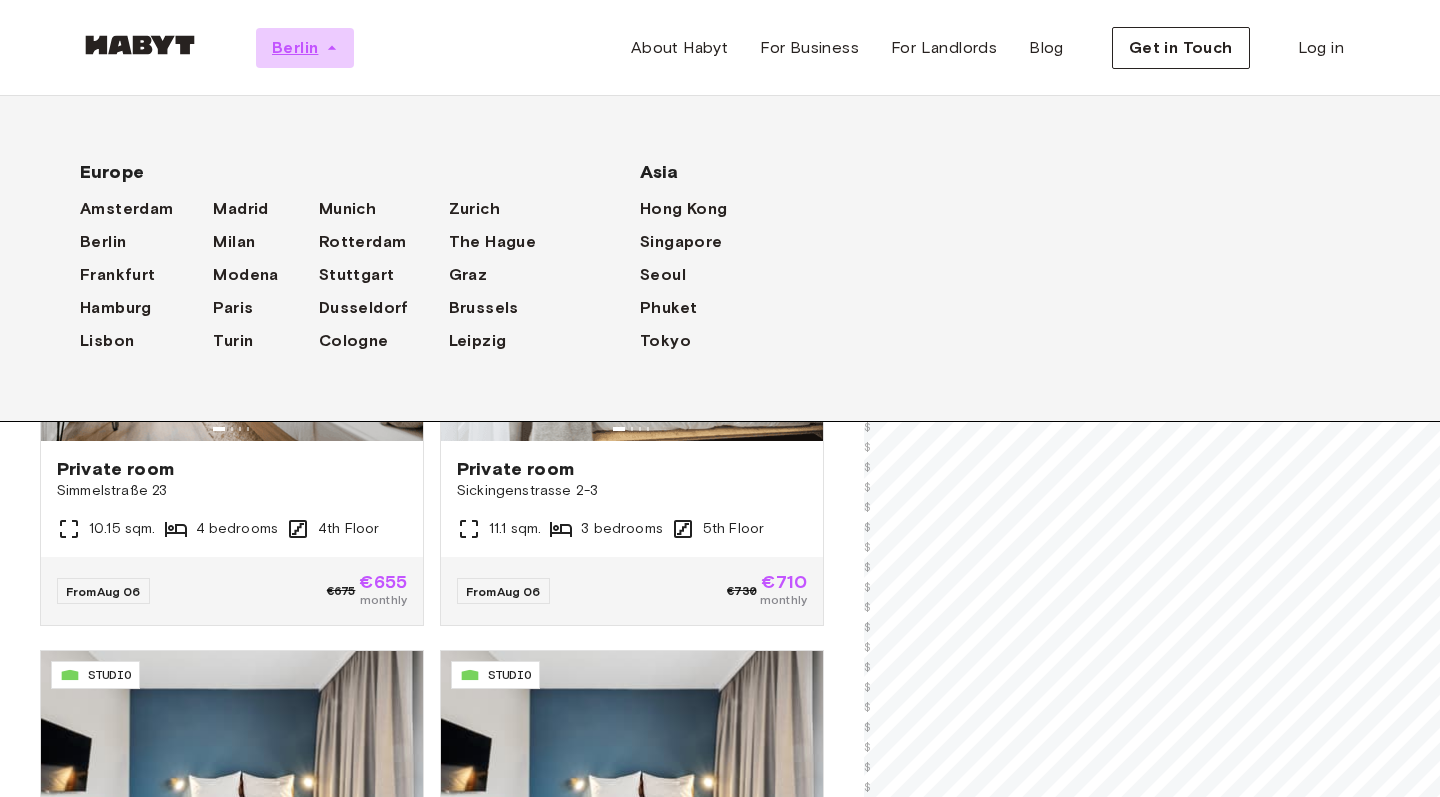 click 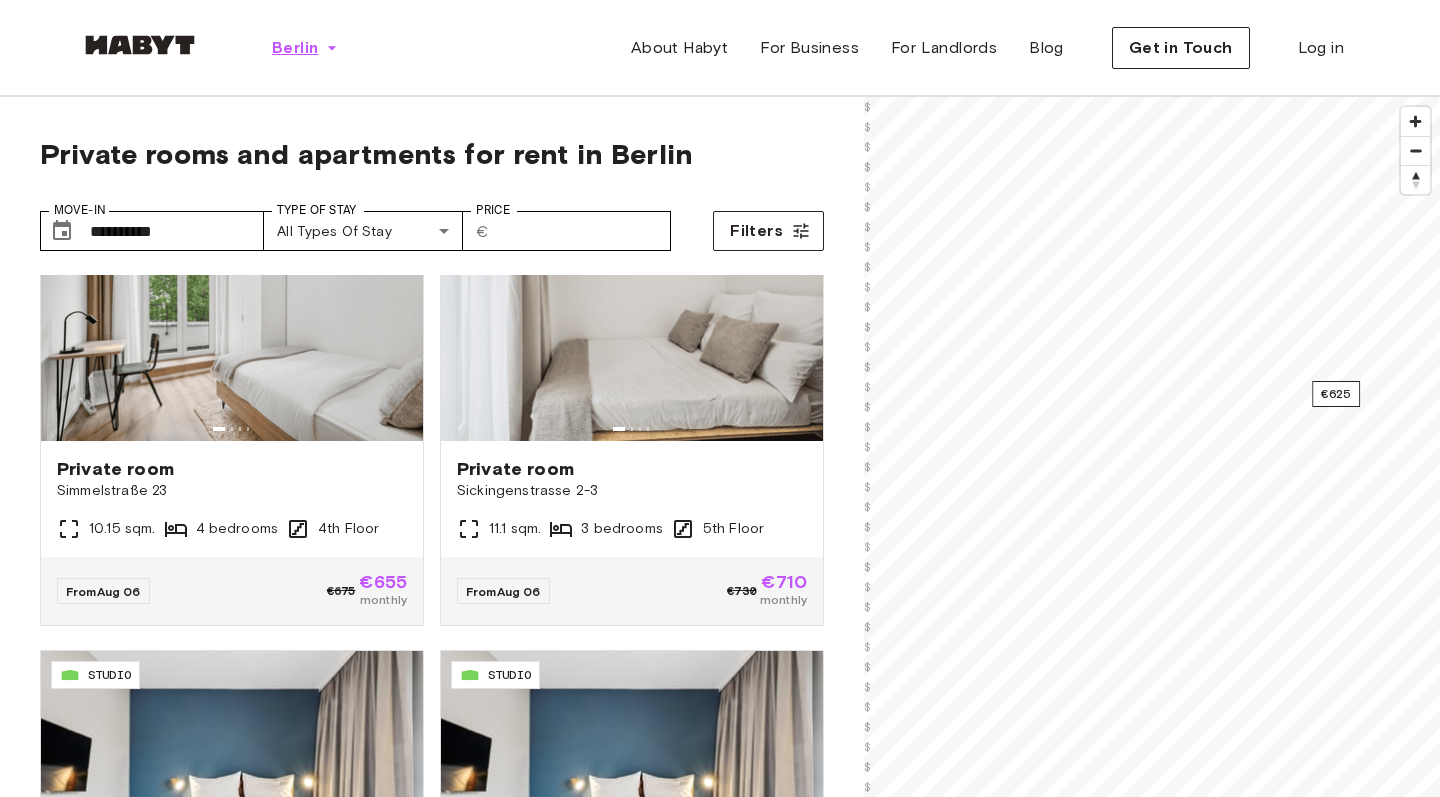 click 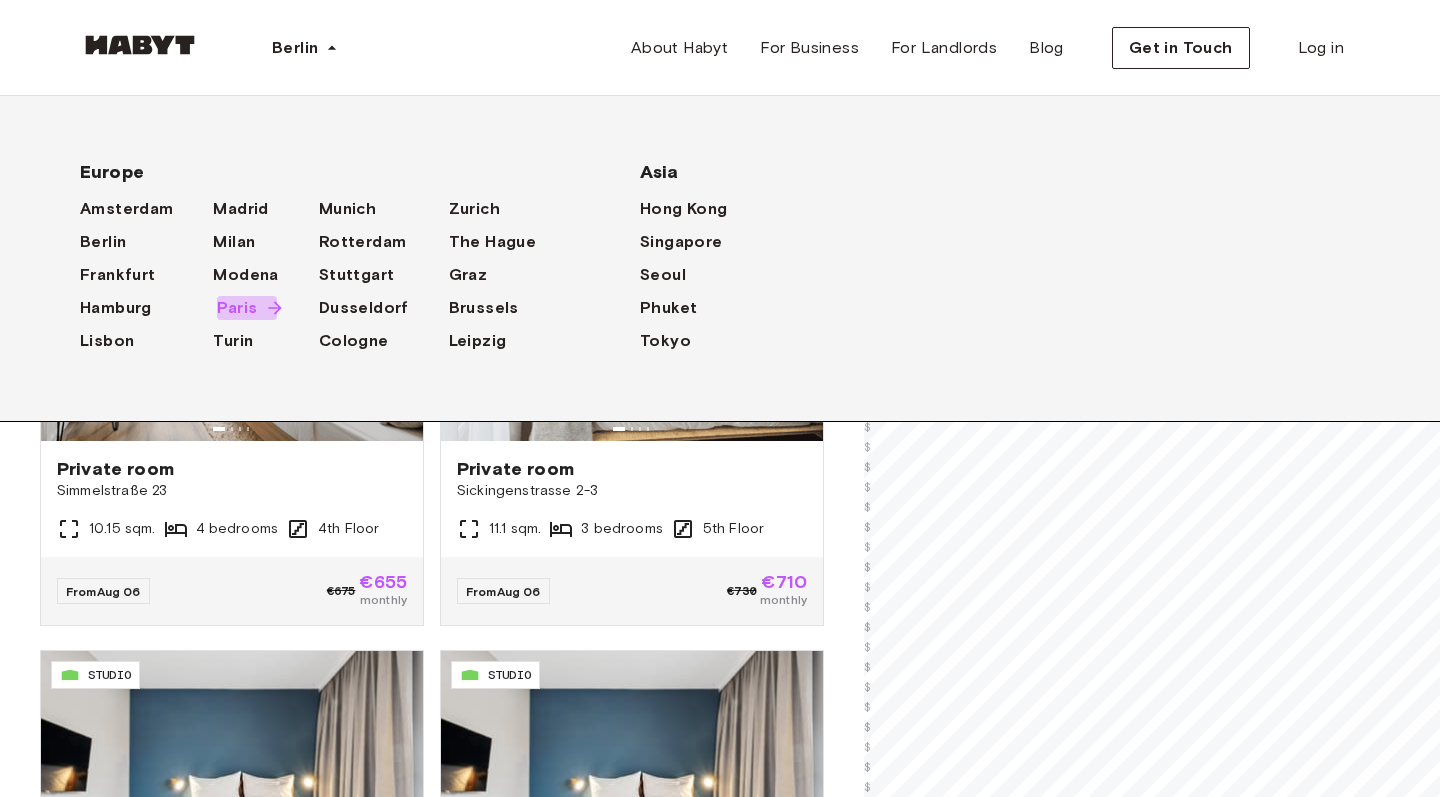 click on "Paris" at bounding box center (237, 308) 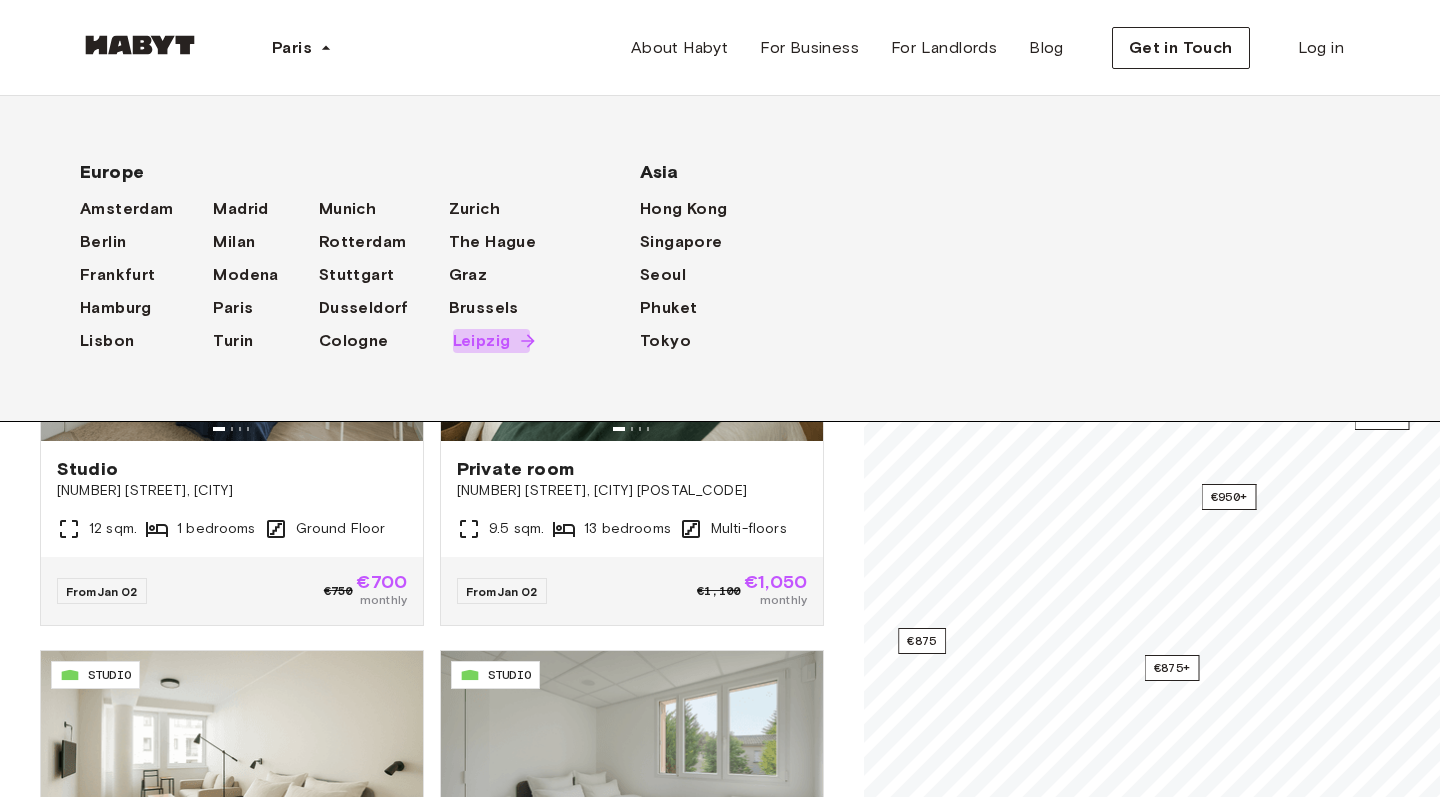 click on "Leipzig" at bounding box center [482, 341] 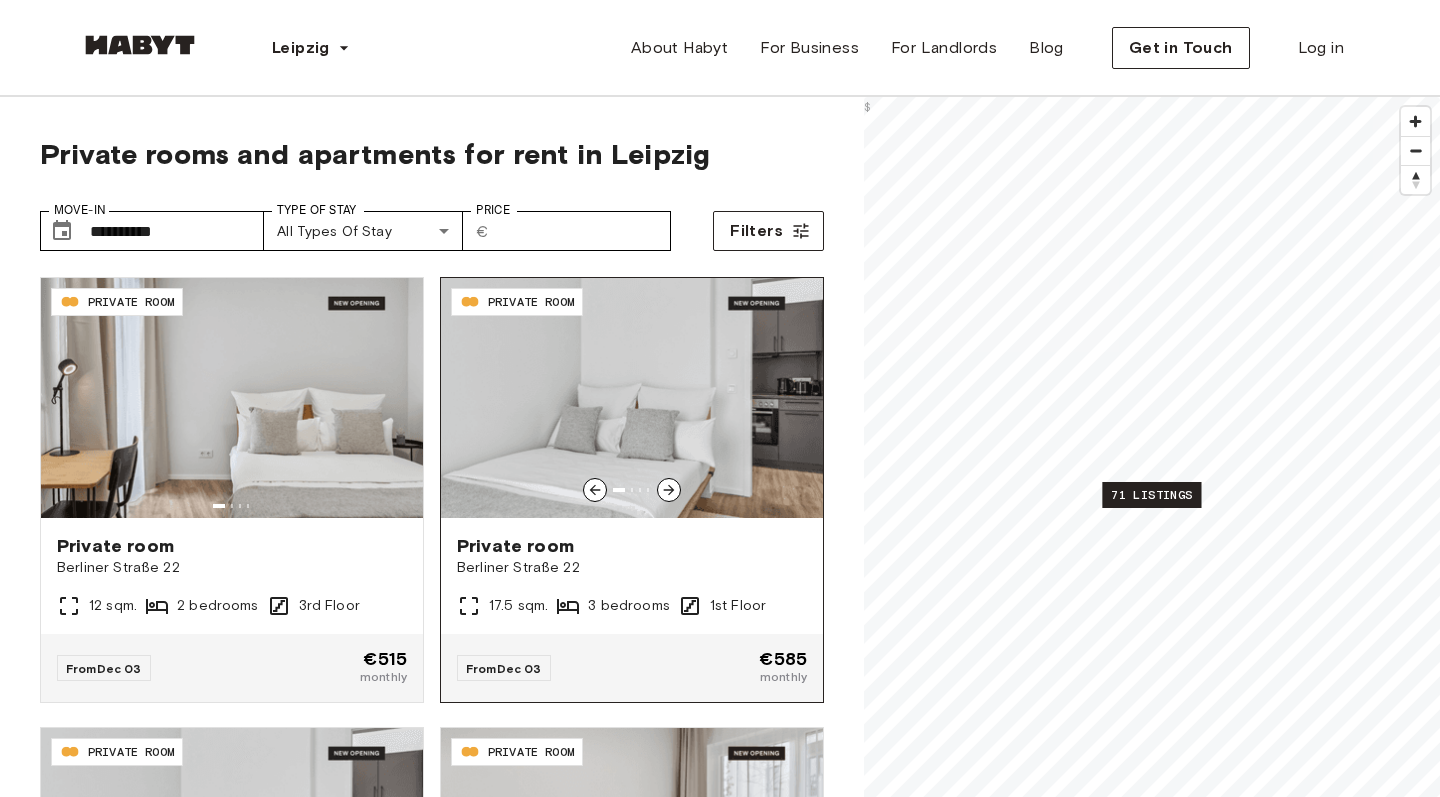 scroll, scrollTop: 2700, scrollLeft: 0, axis: vertical 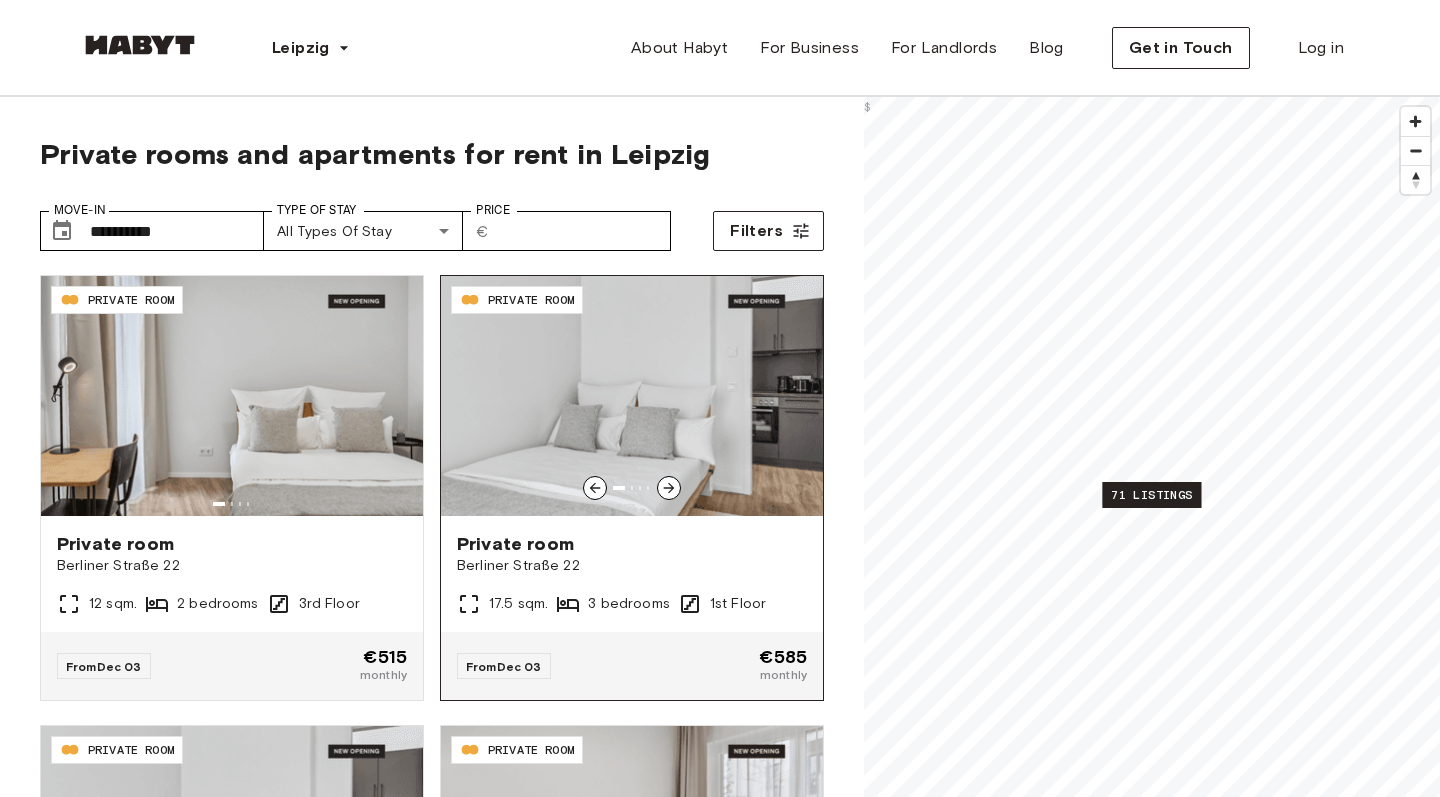 click at bounding box center [632, 396] 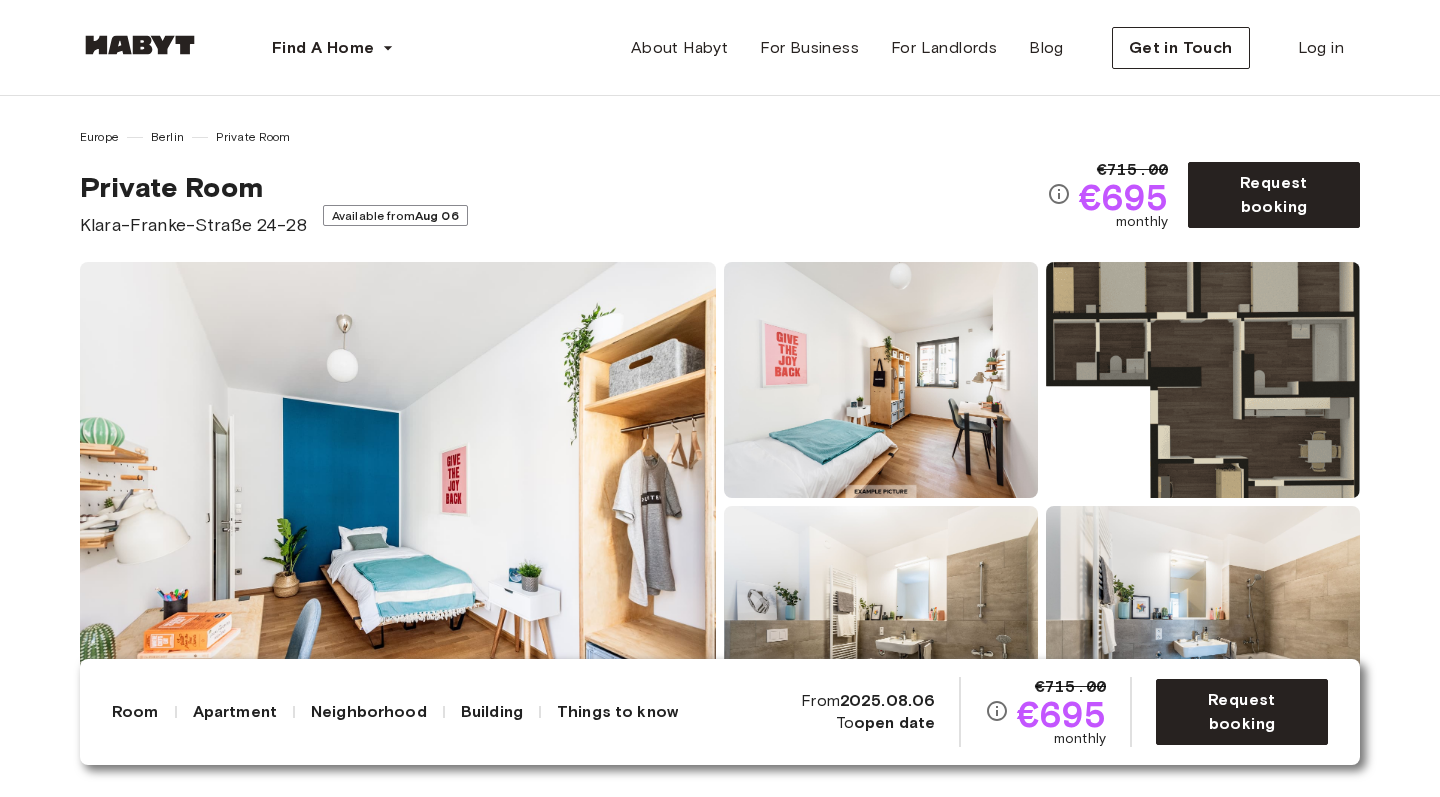 scroll, scrollTop: 0, scrollLeft: 0, axis: both 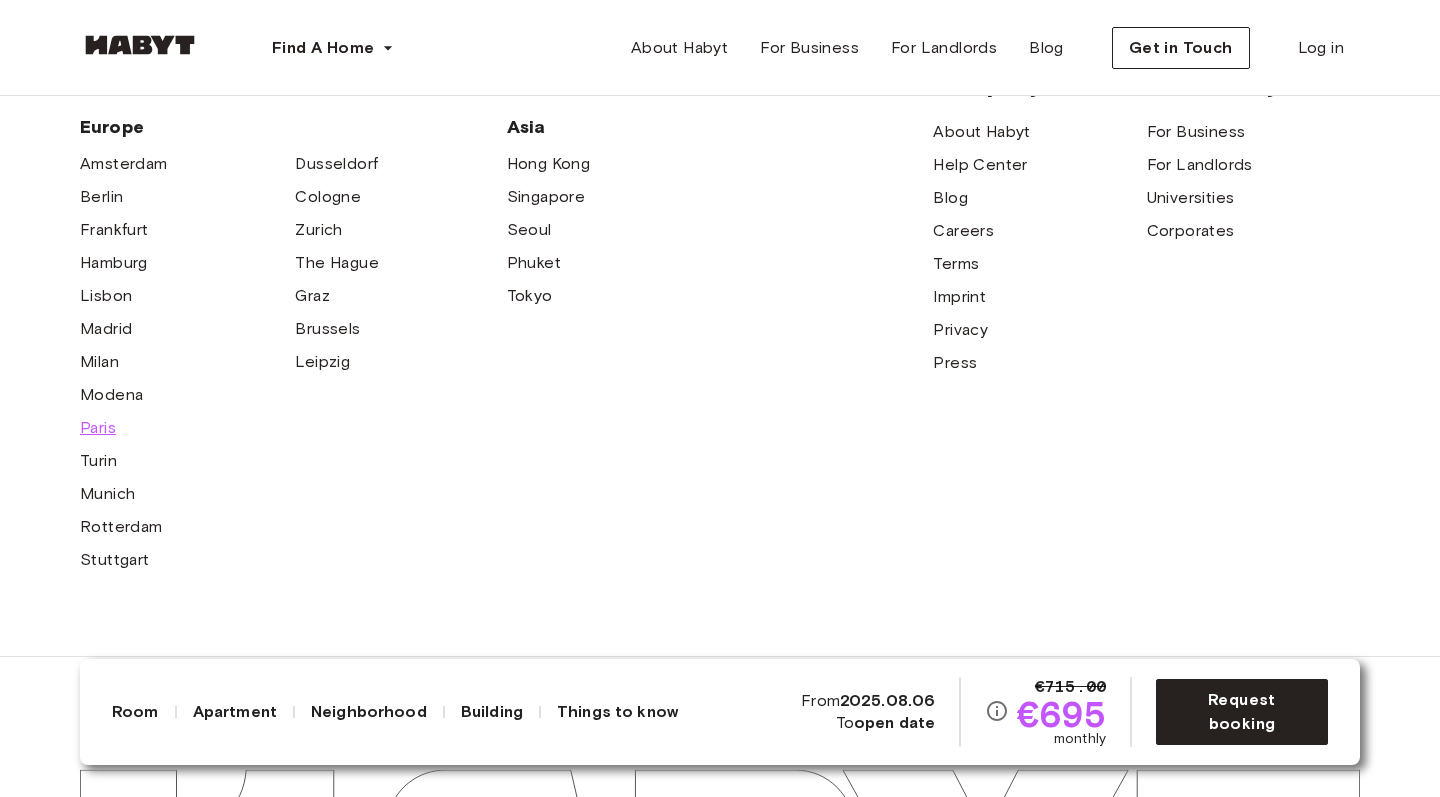 click on "Paris" at bounding box center (98, 428) 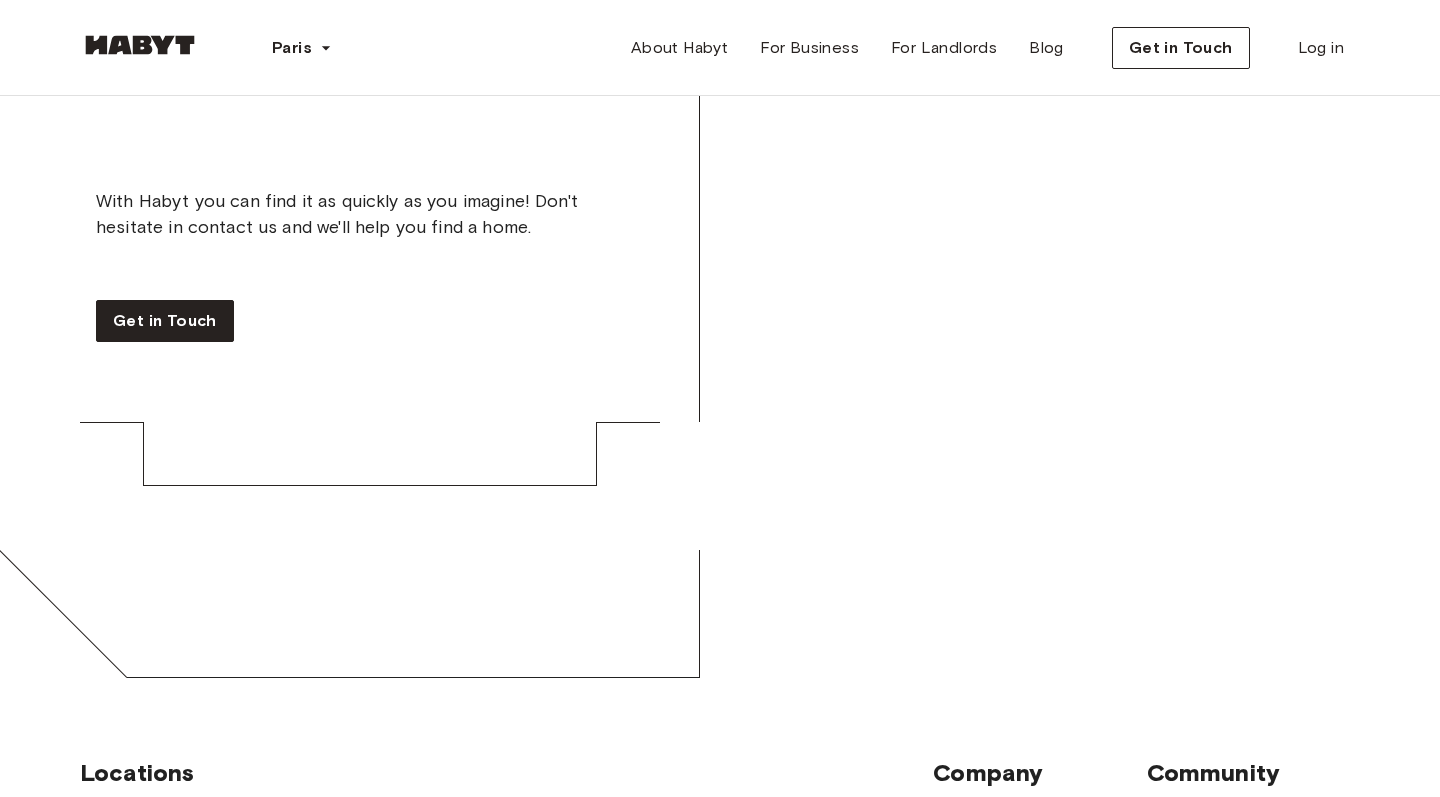scroll, scrollTop: 0, scrollLeft: 0, axis: both 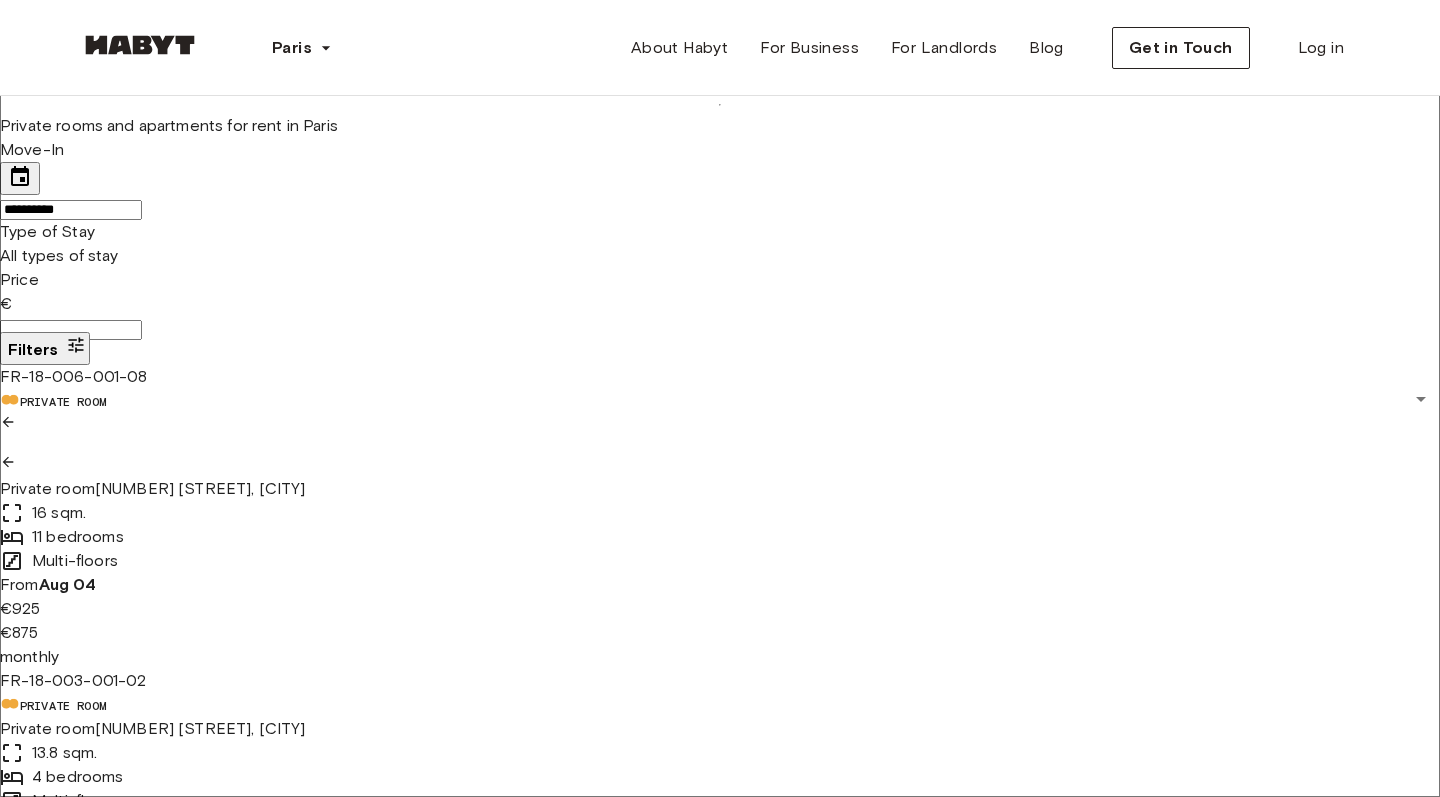 click at bounding box center [720, 413] 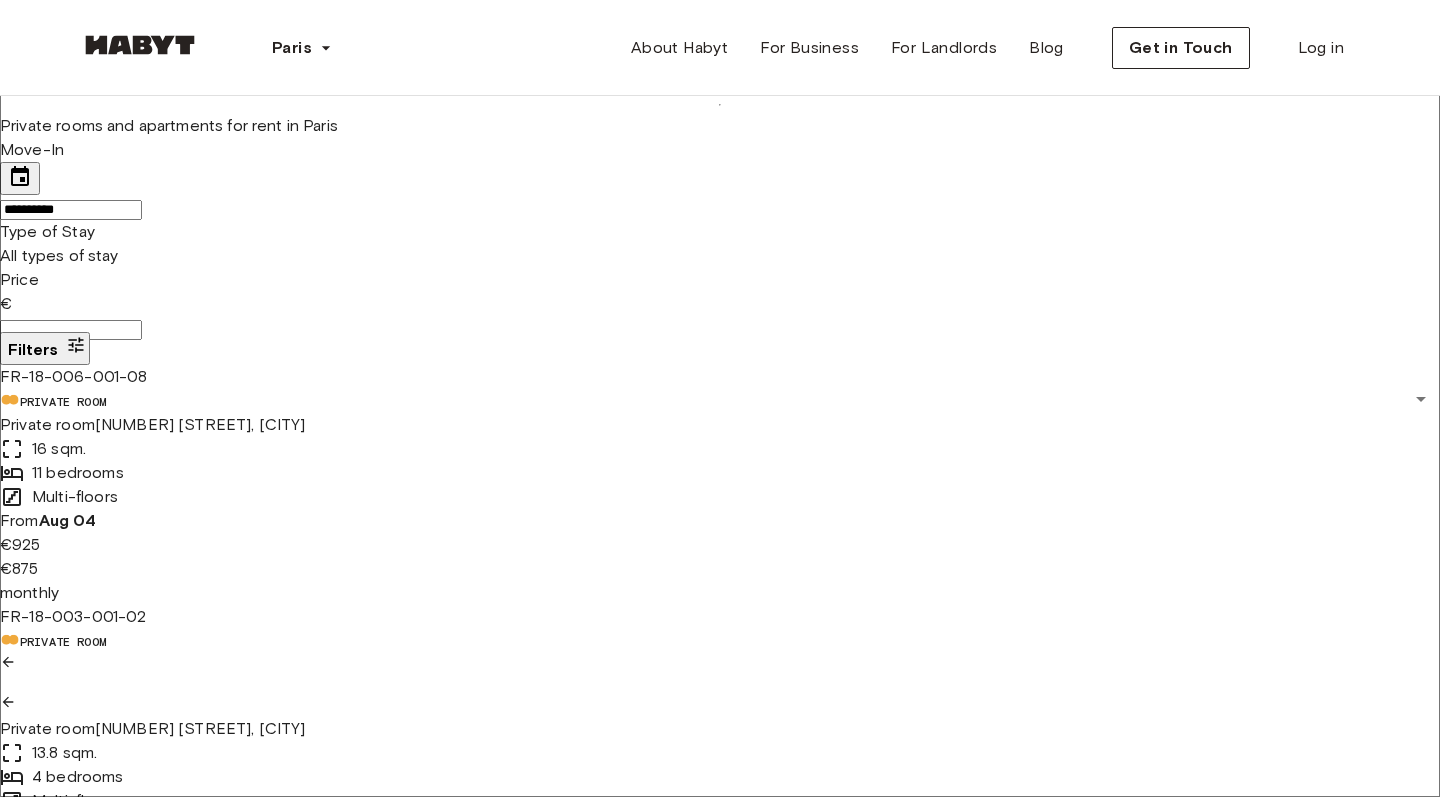 scroll, scrollTop: 132, scrollLeft: 0, axis: vertical 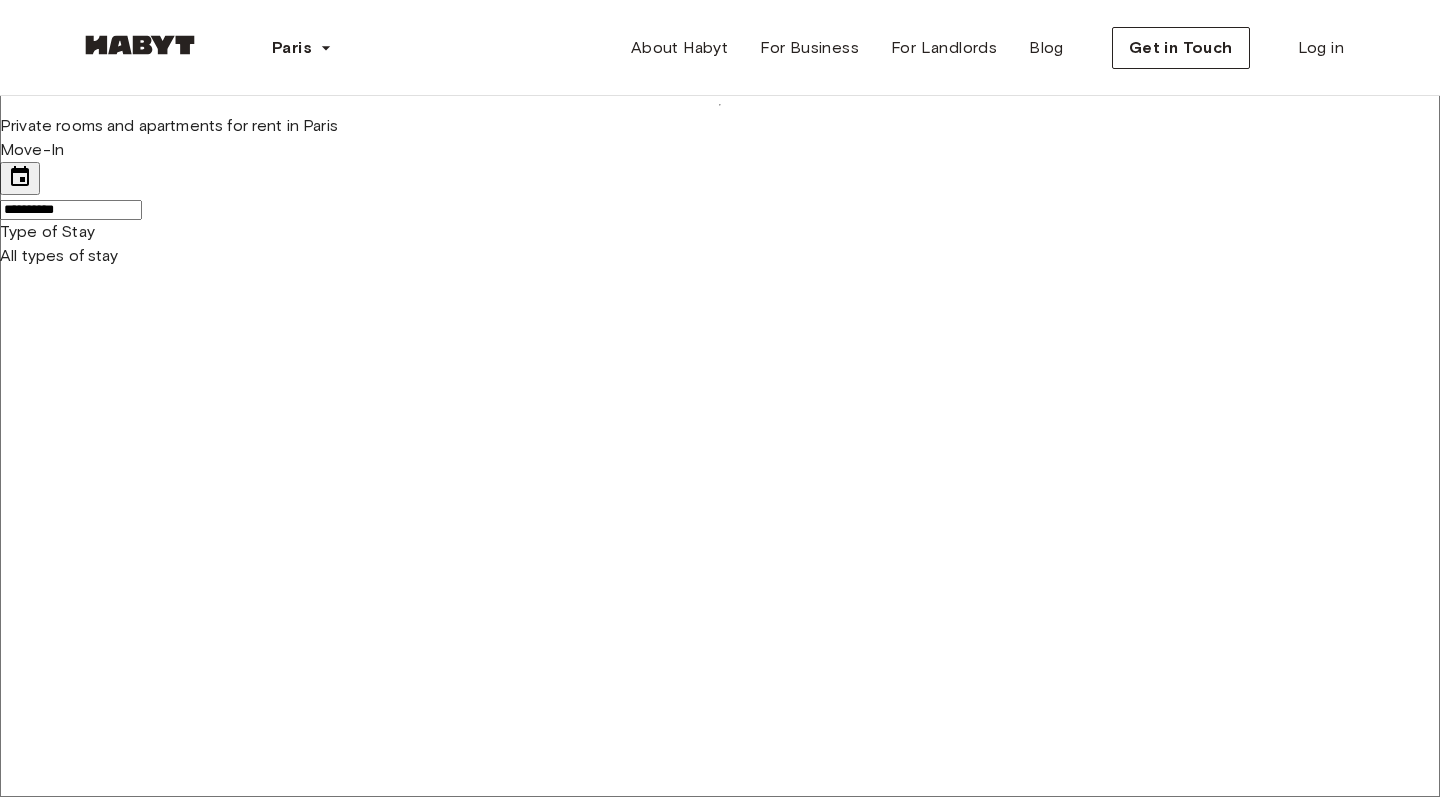 click on "**********" at bounding box center (720, 4916) 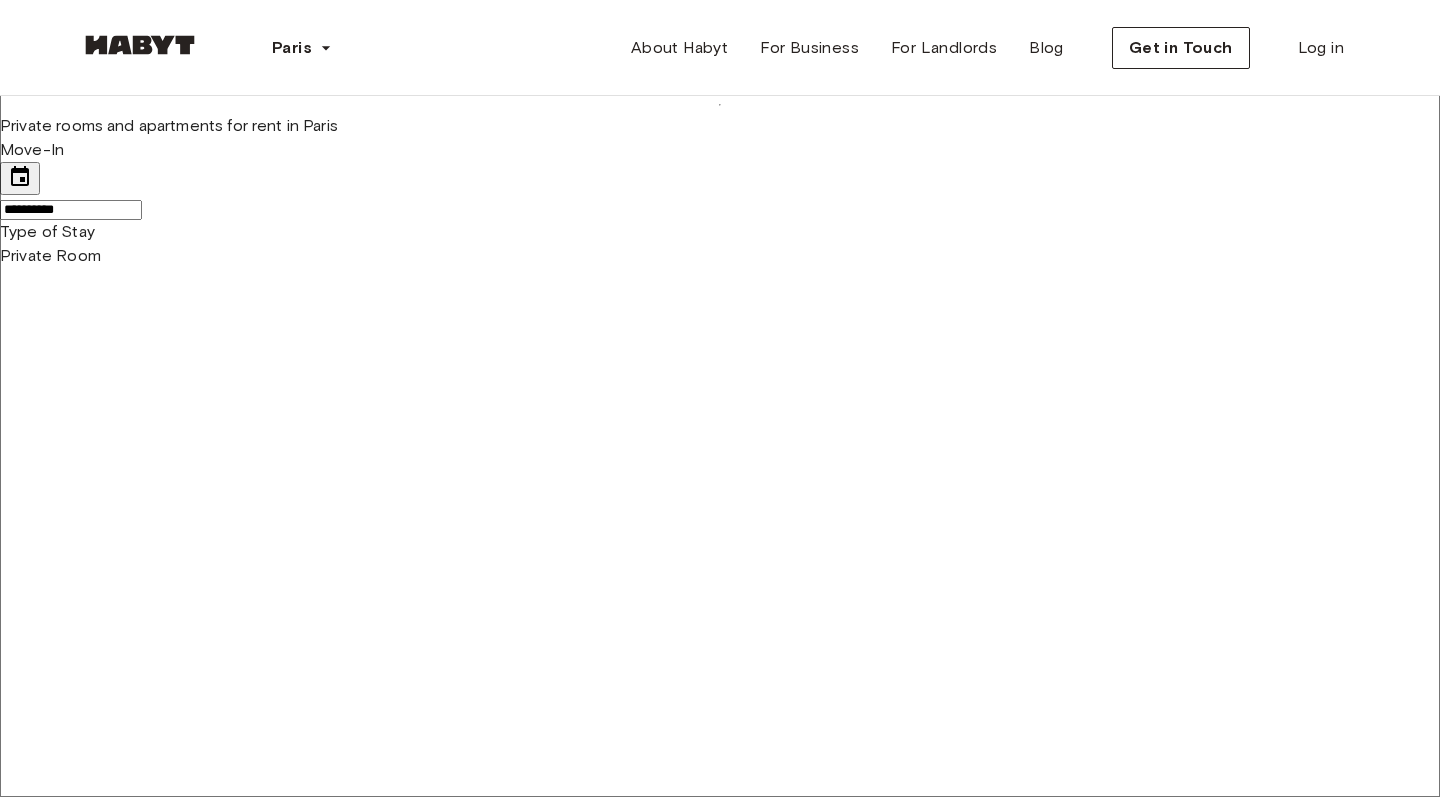 type on "**********" 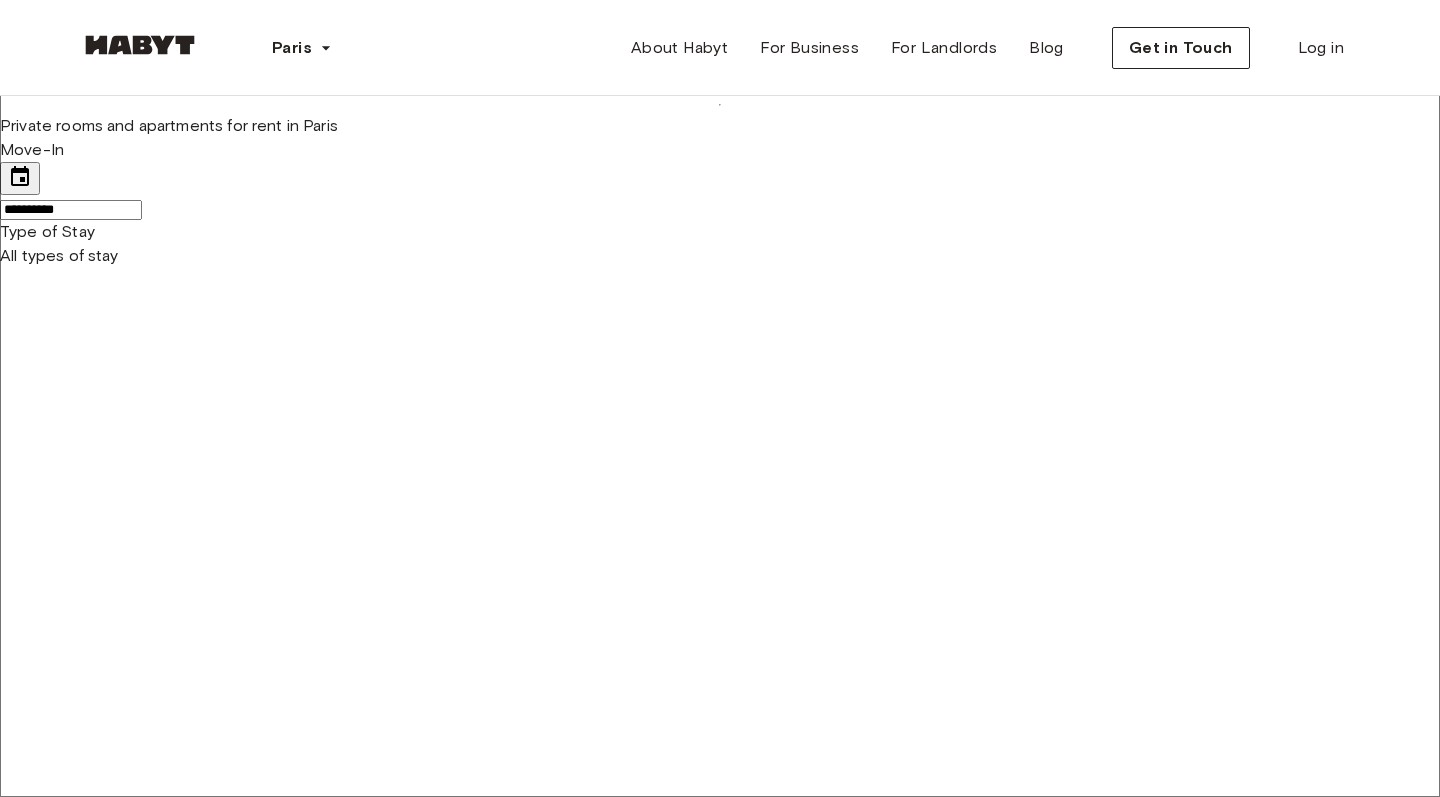 type 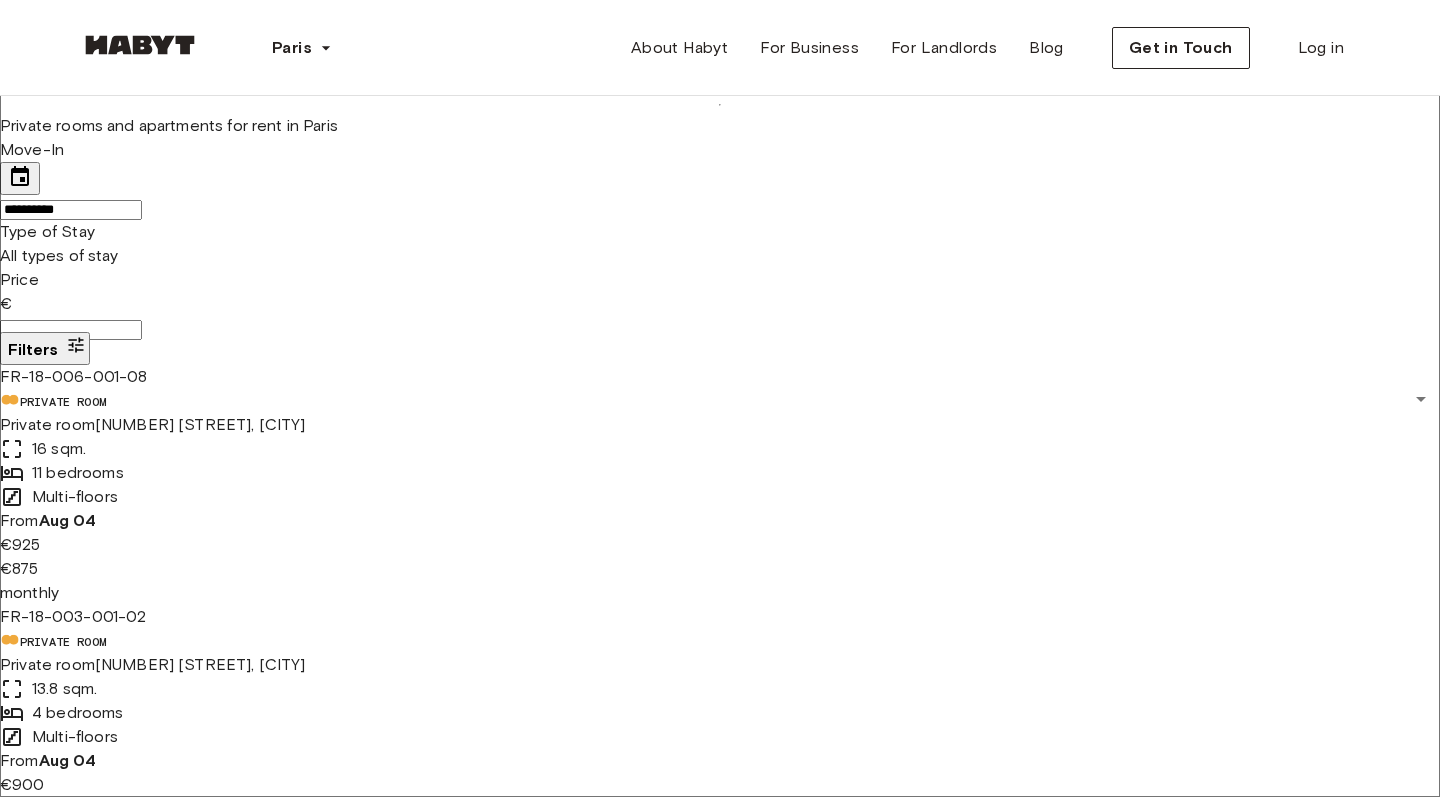 scroll, scrollTop: 900, scrollLeft: 0, axis: vertical 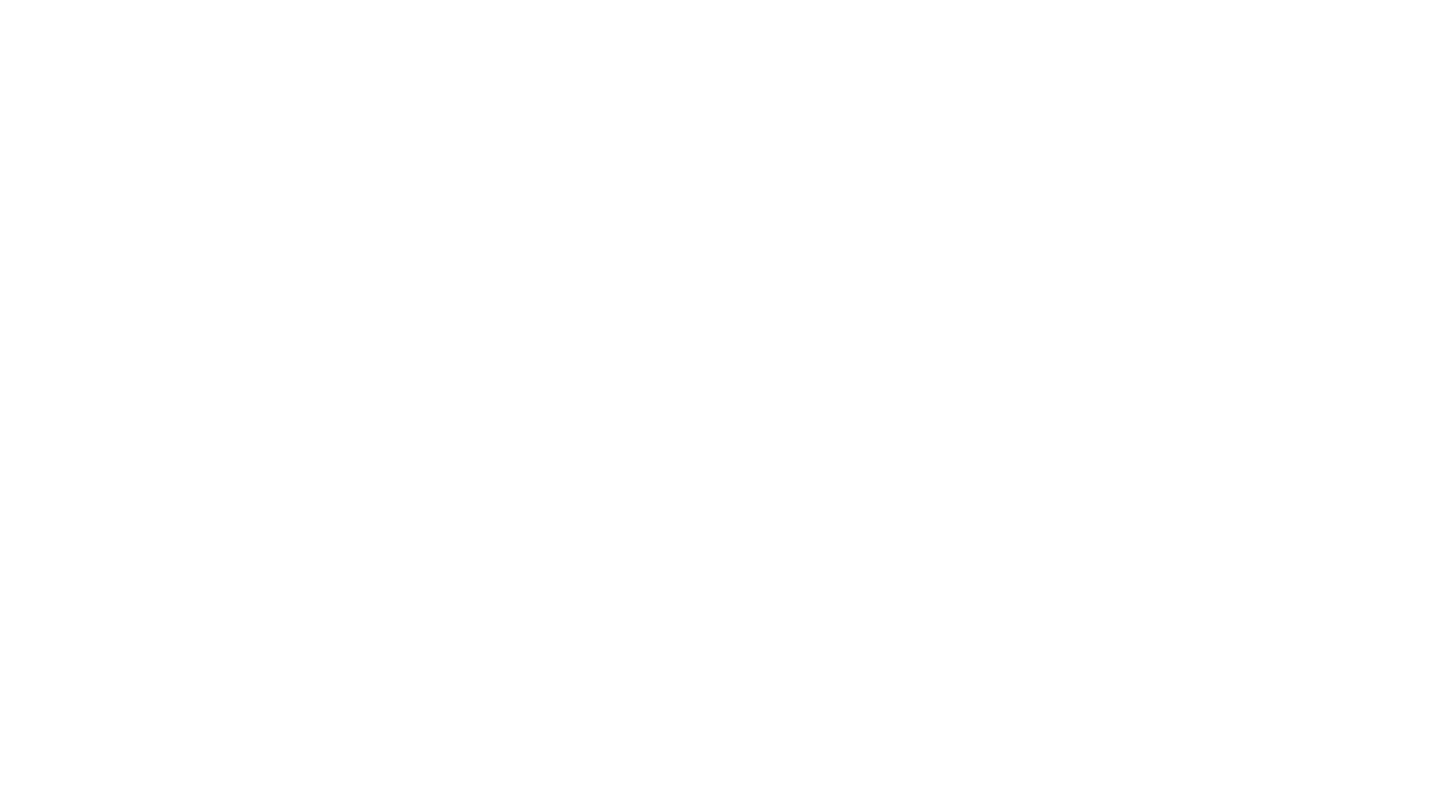 click on "1 listing" at bounding box center (162, 4168) 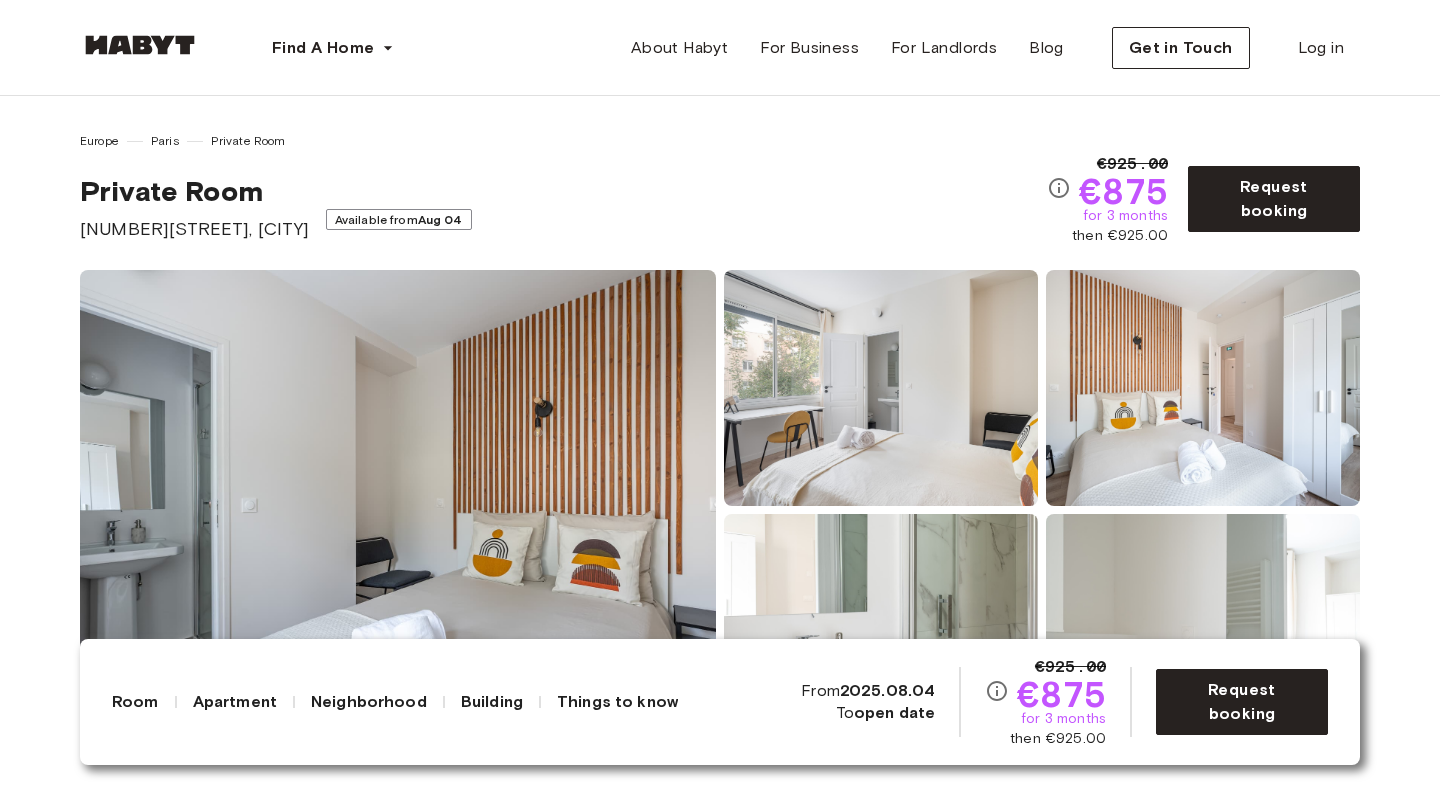 scroll, scrollTop: 0, scrollLeft: 0, axis: both 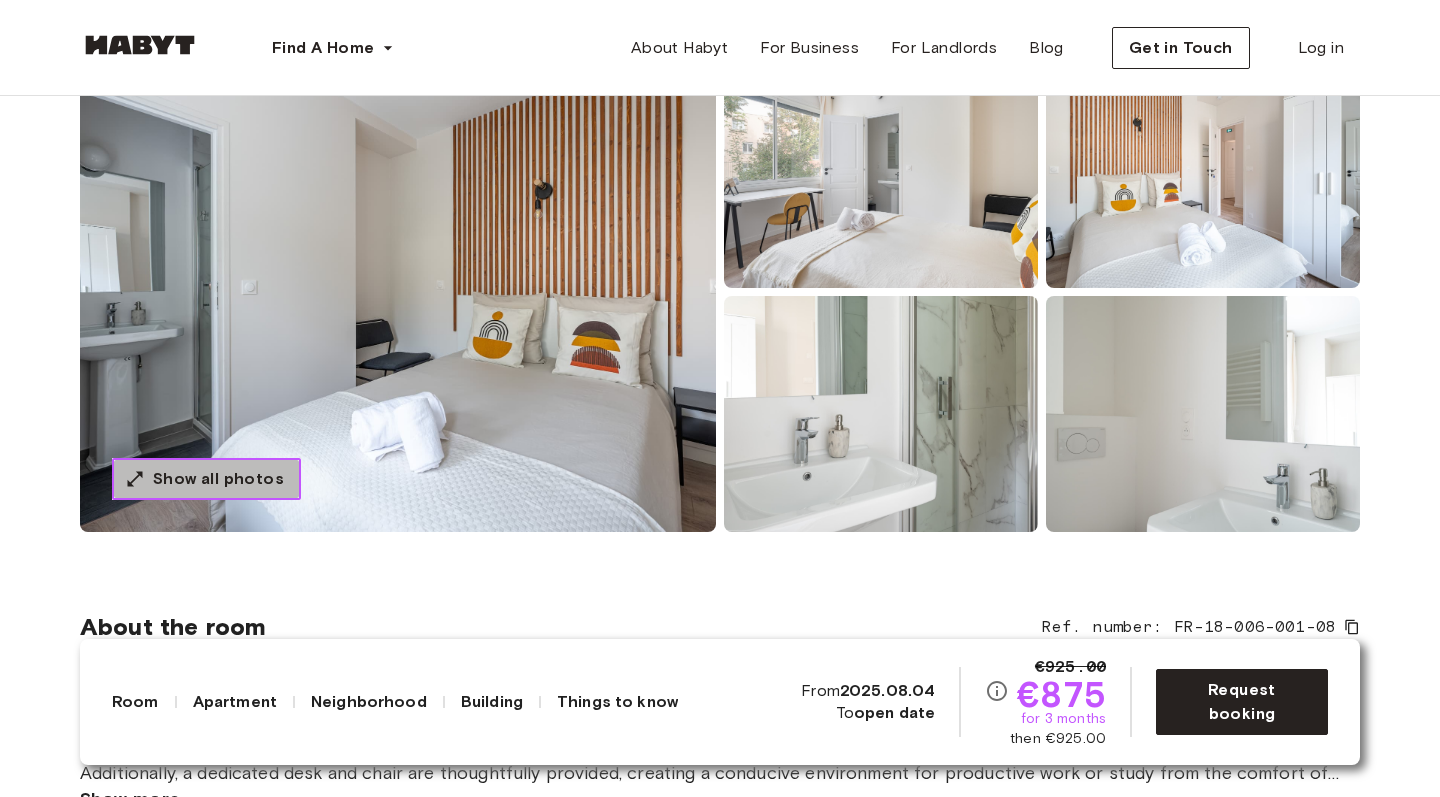 click on "Show all photos" at bounding box center [218, 479] 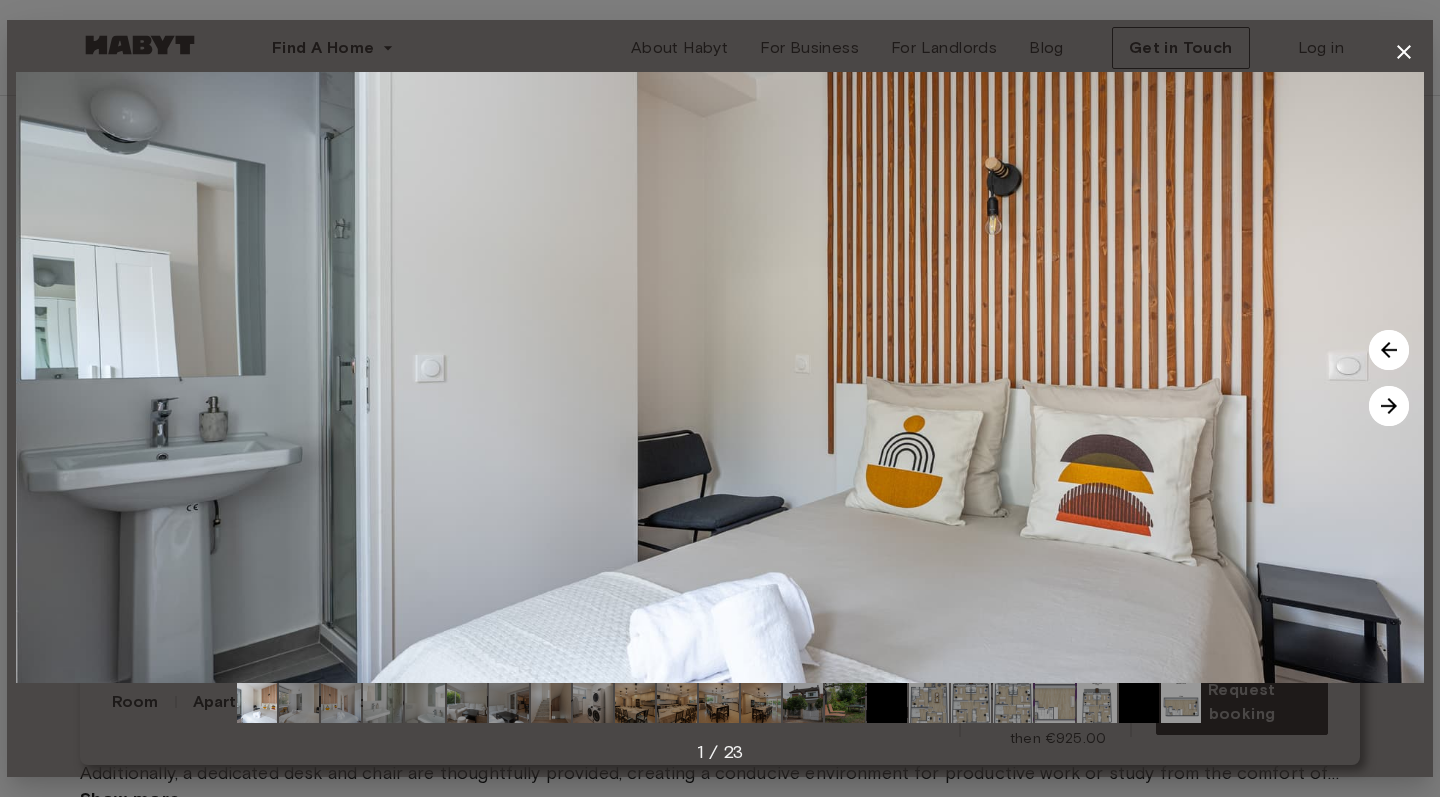 click at bounding box center (1389, 406) 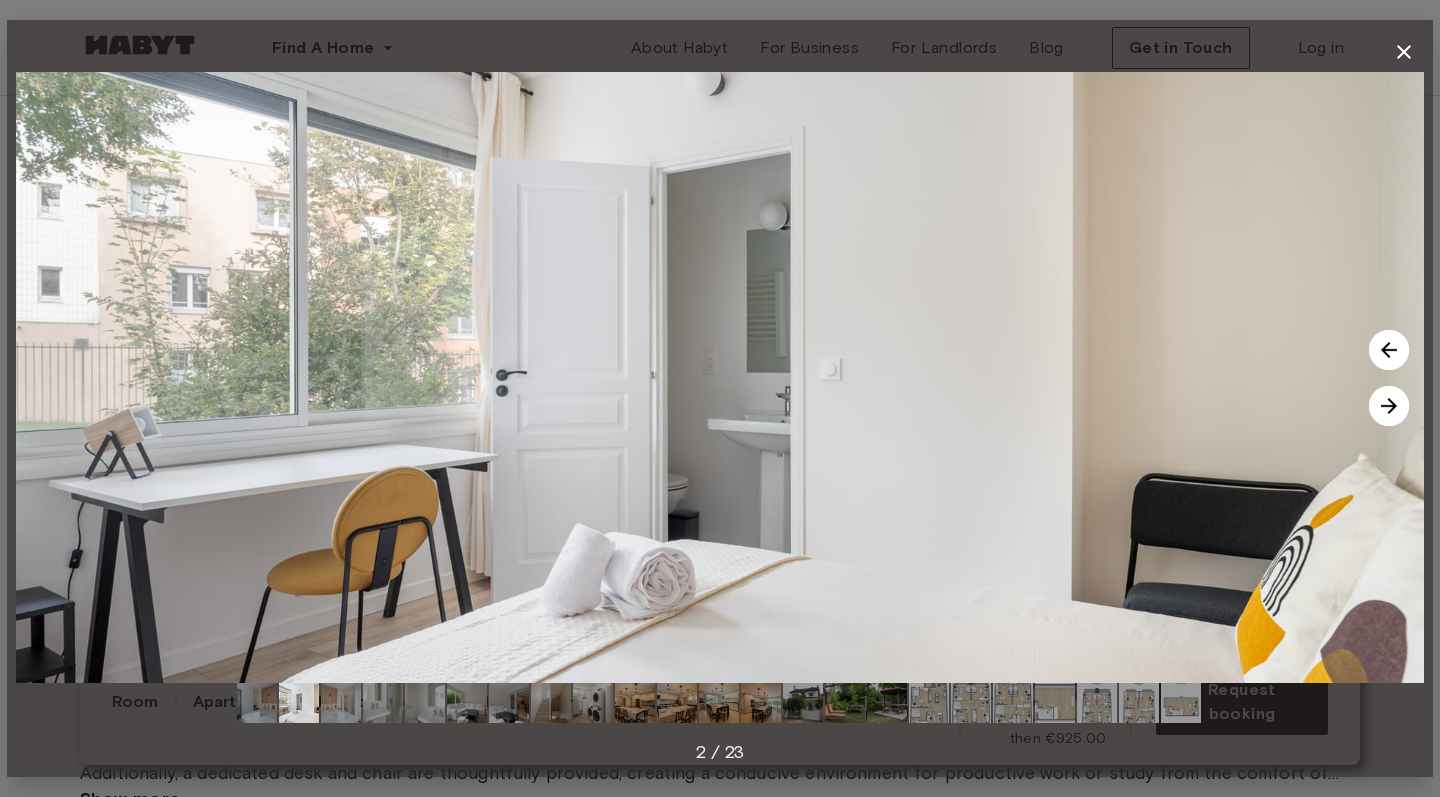 click at bounding box center [1389, 406] 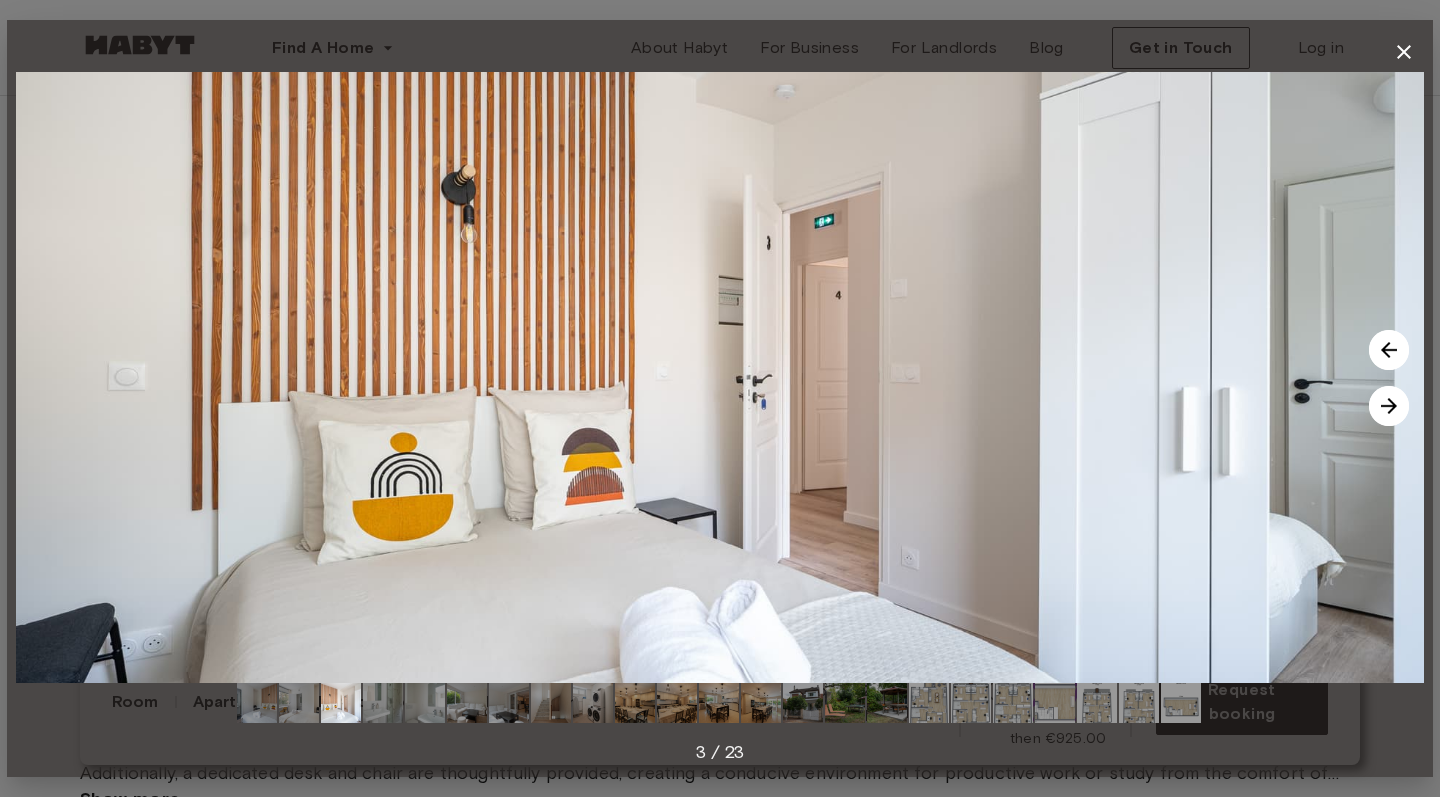 click at bounding box center [1389, 406] 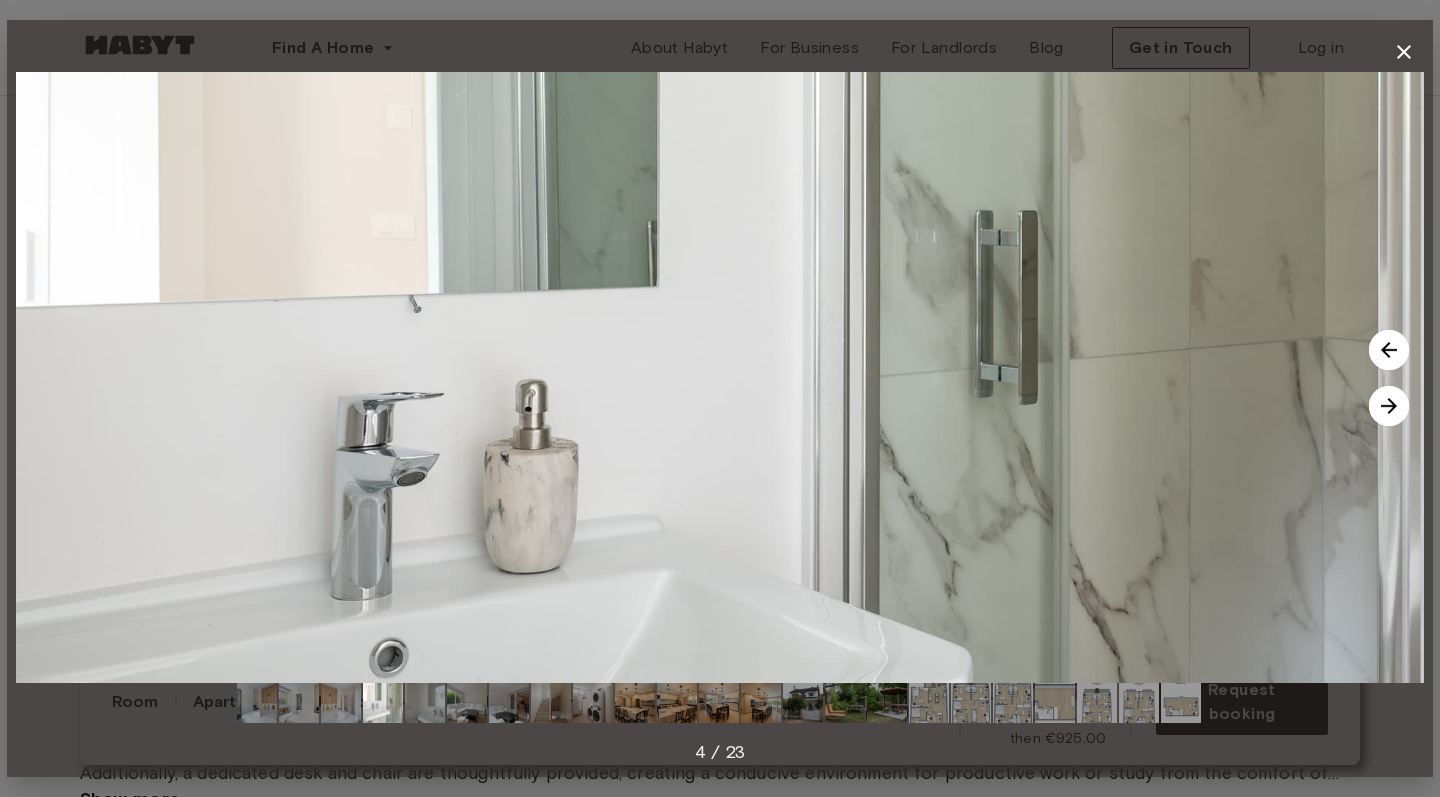 click at bounding box center (1389, 406) 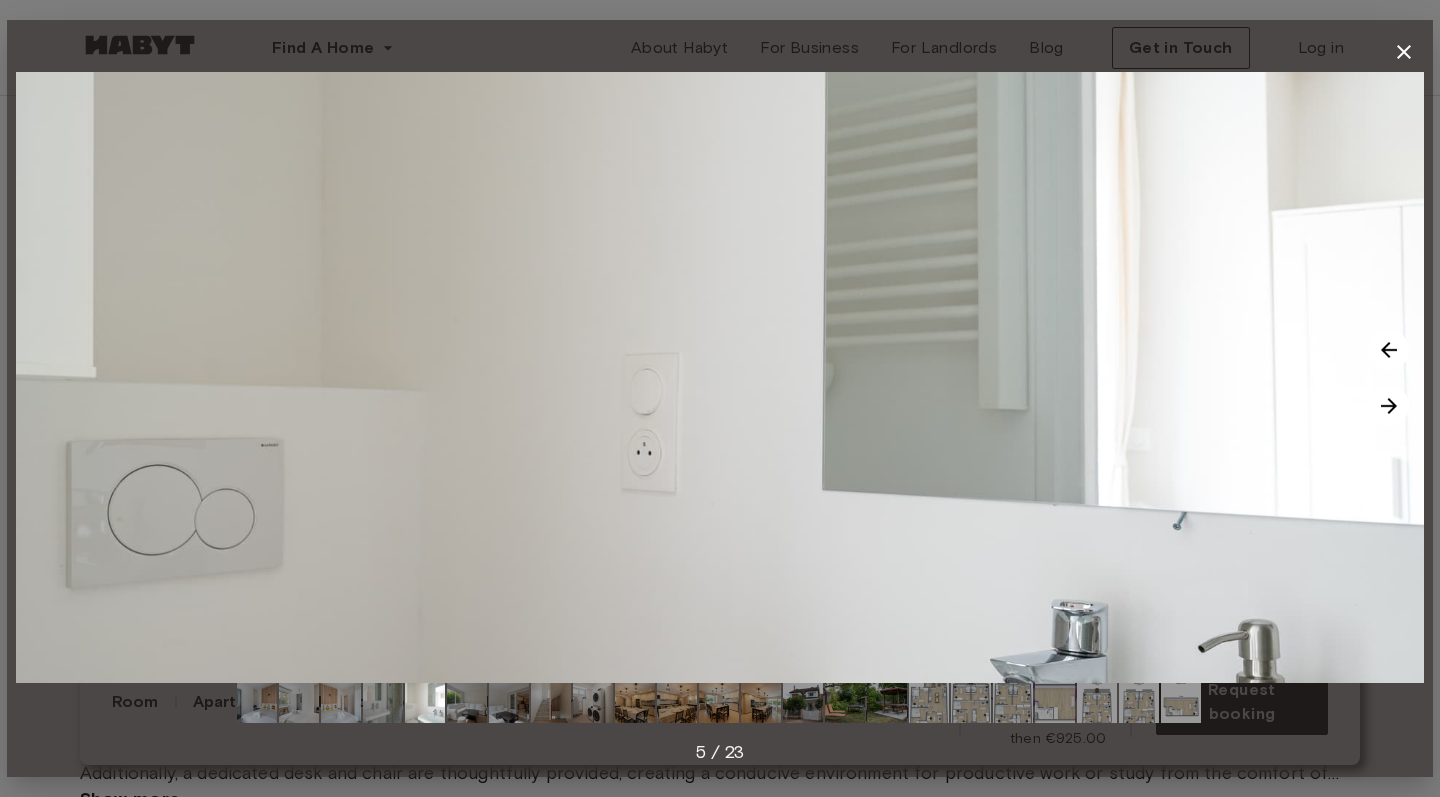 click at bounding box center [1389, 406] 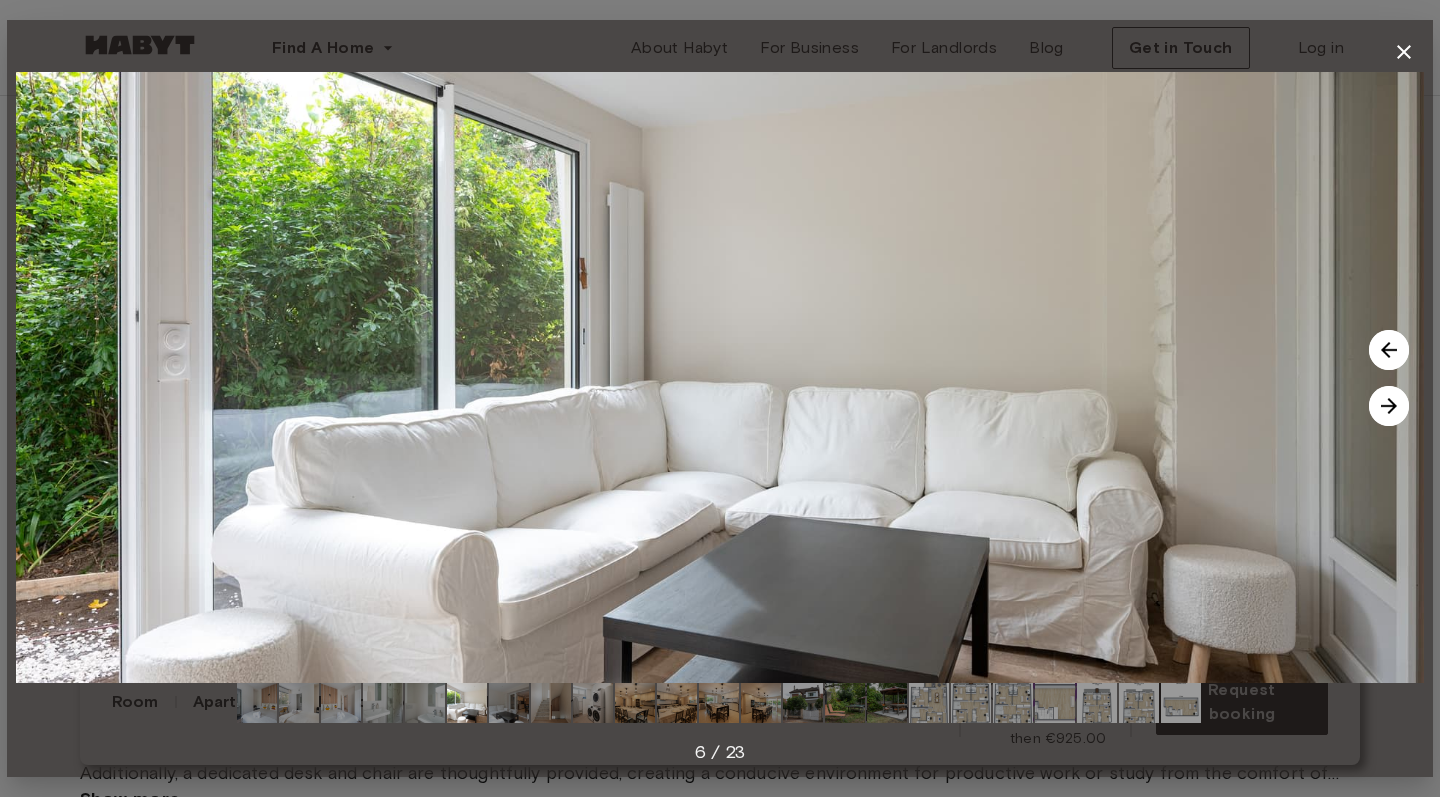 click at bounding box center [1389, 406] 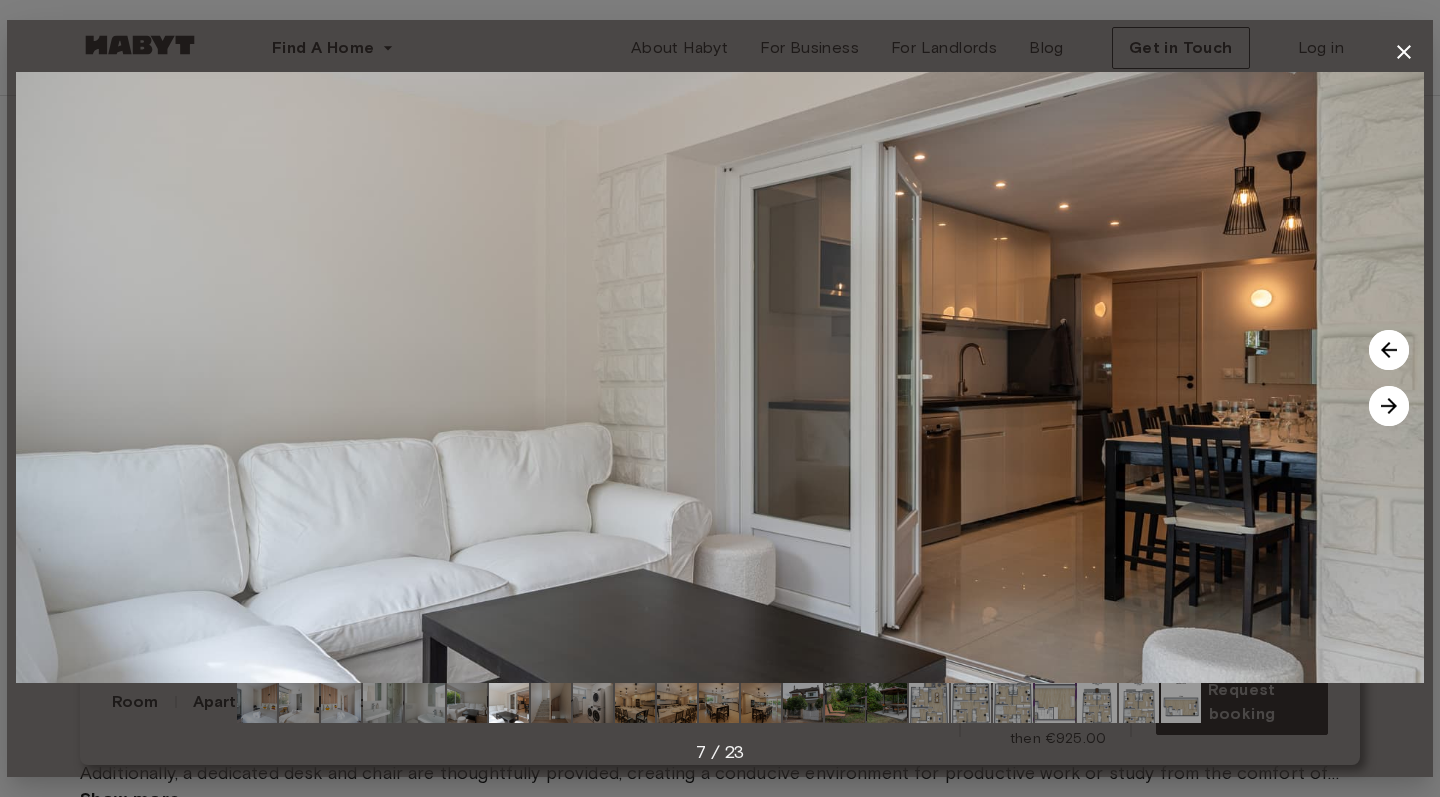click at bounding box center (1389, 406) 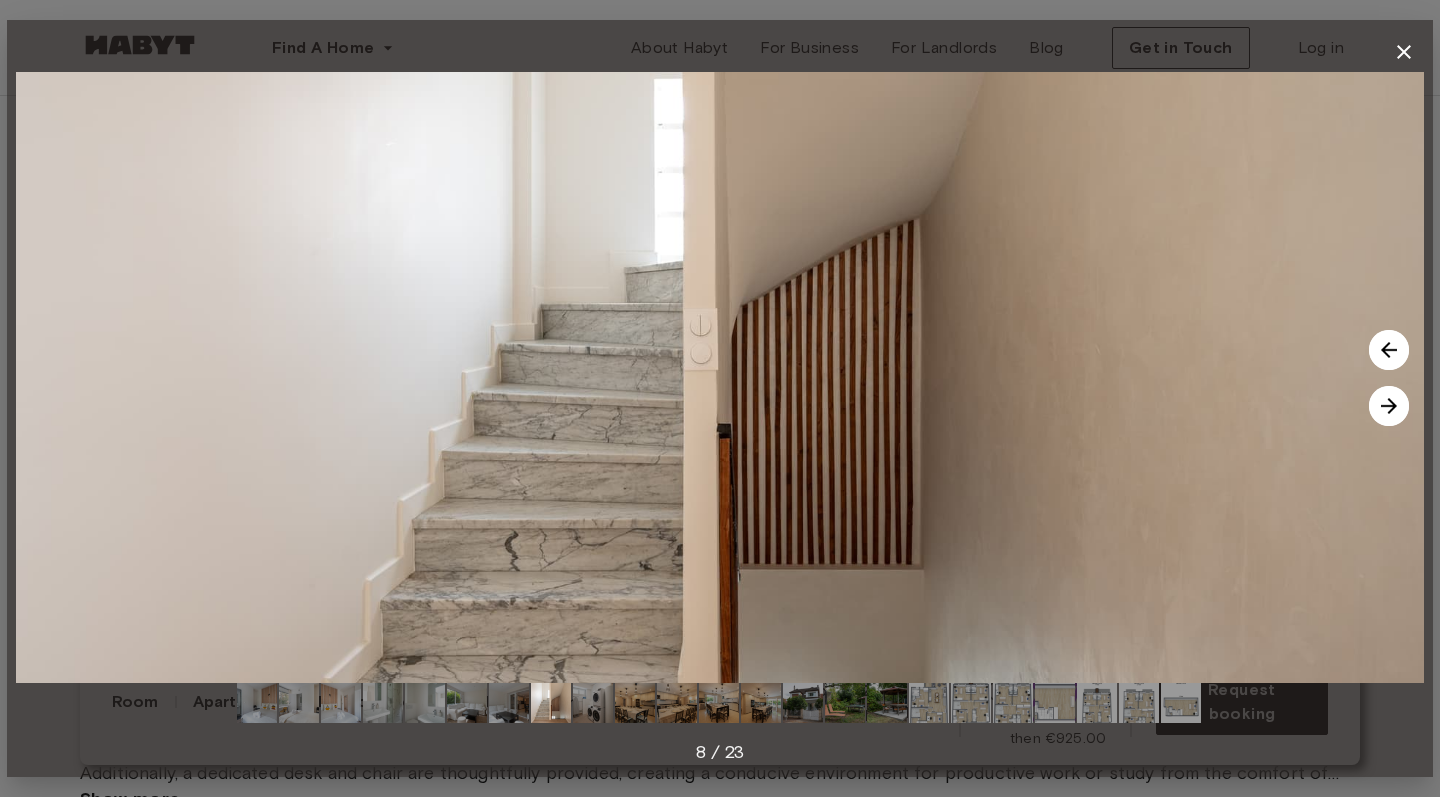 click at bounding box center (1389, 406) 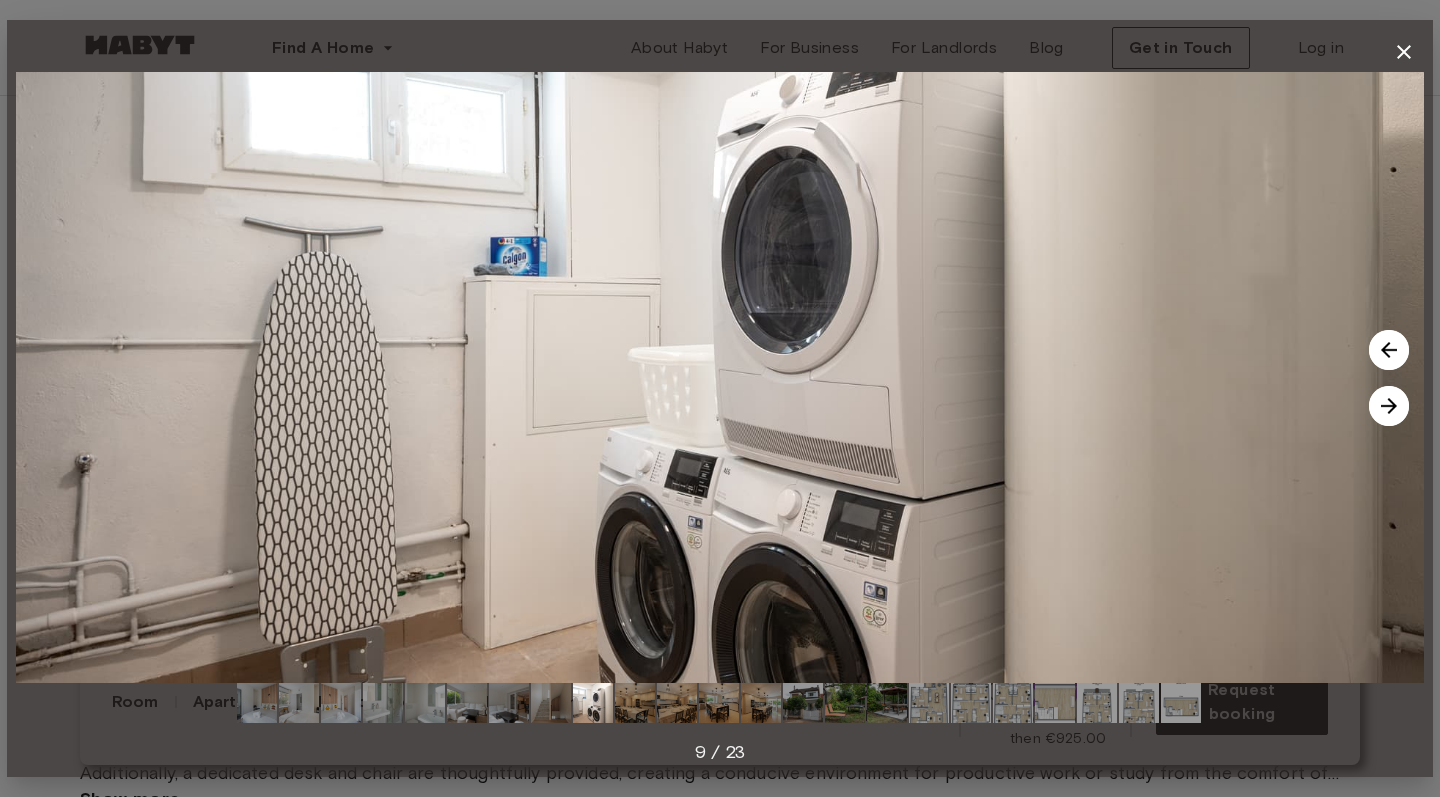 click at bounding box center [1389, 406] 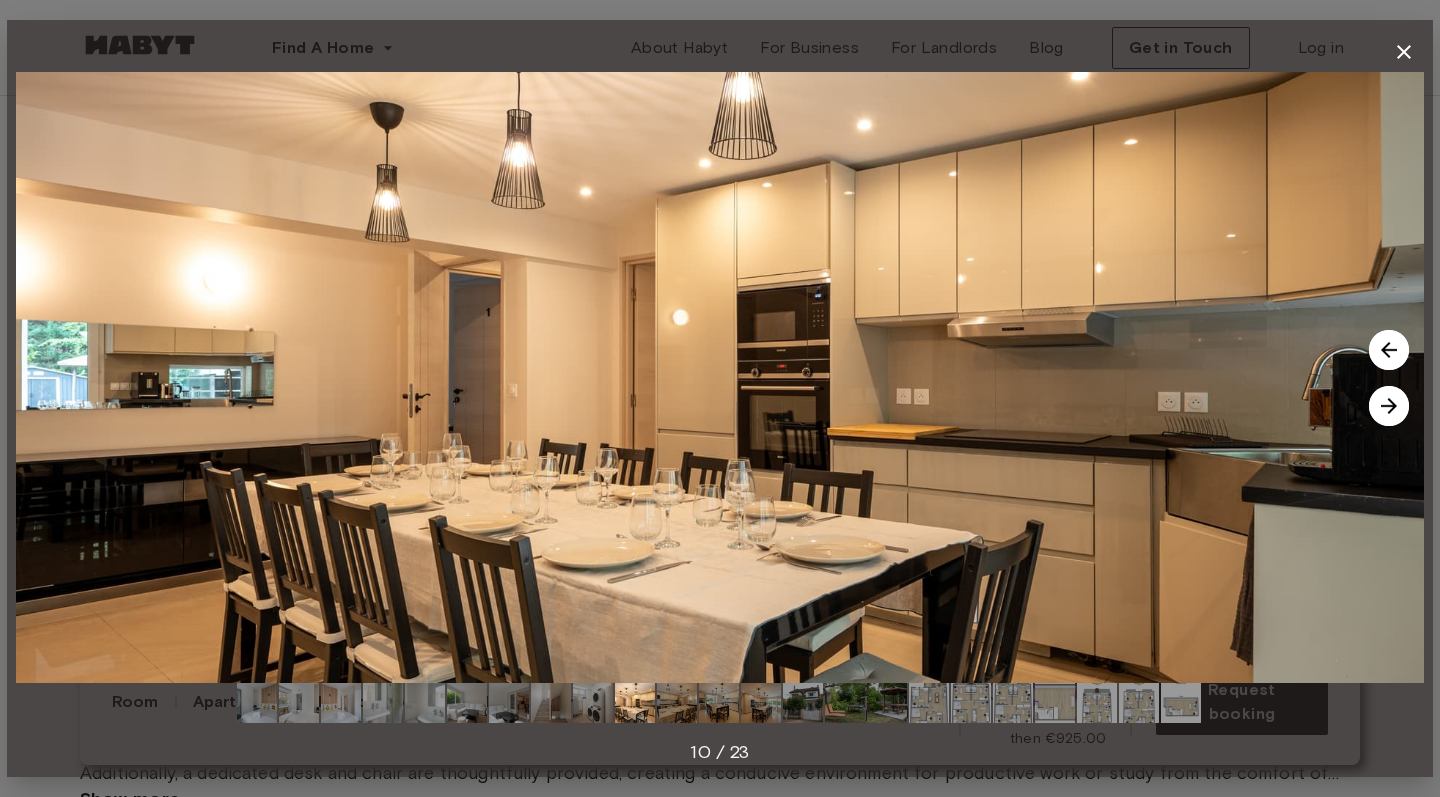 click at bounding box center (1389, 406) 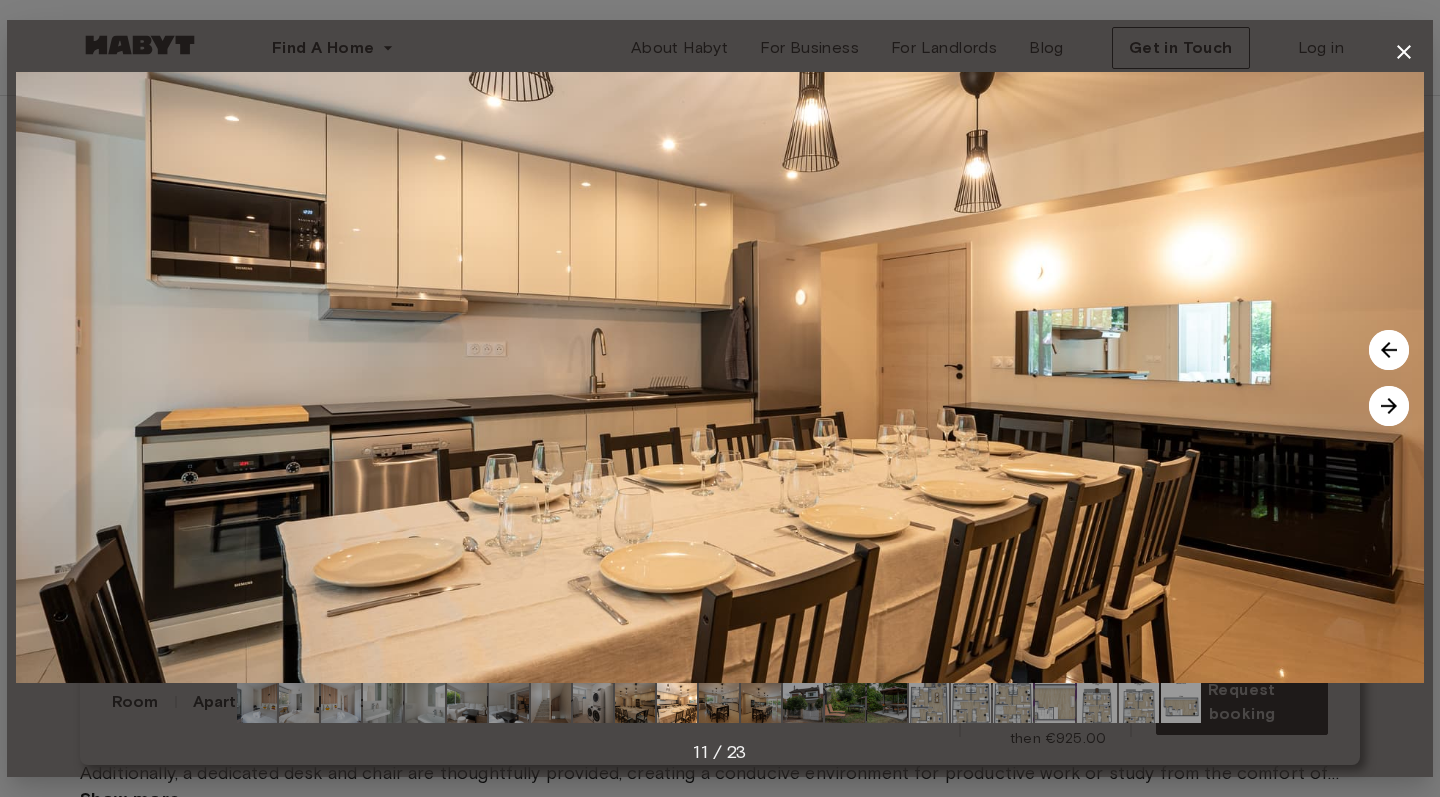 click at bounding box center [1389, 406] 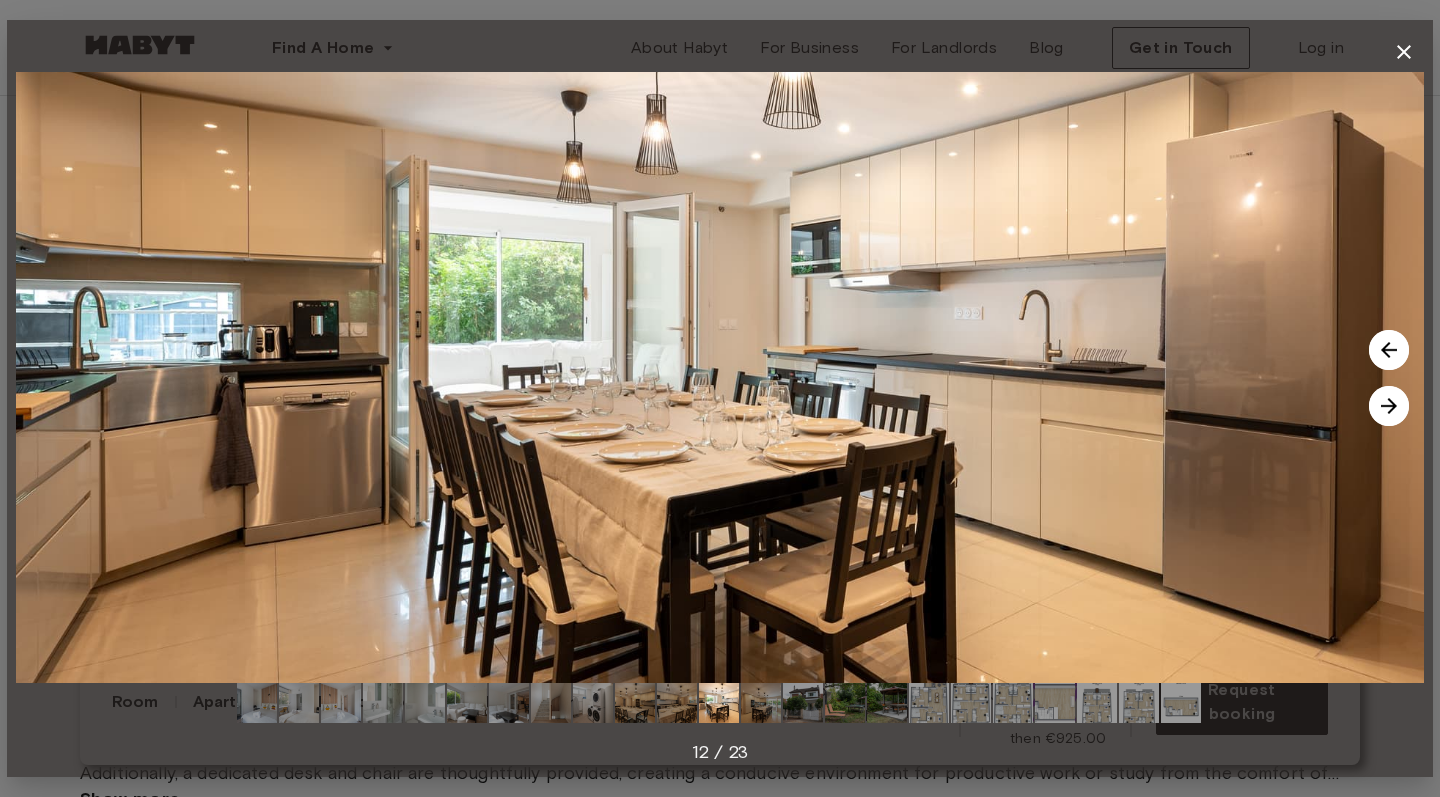 click at bounding box center [1389, 406] 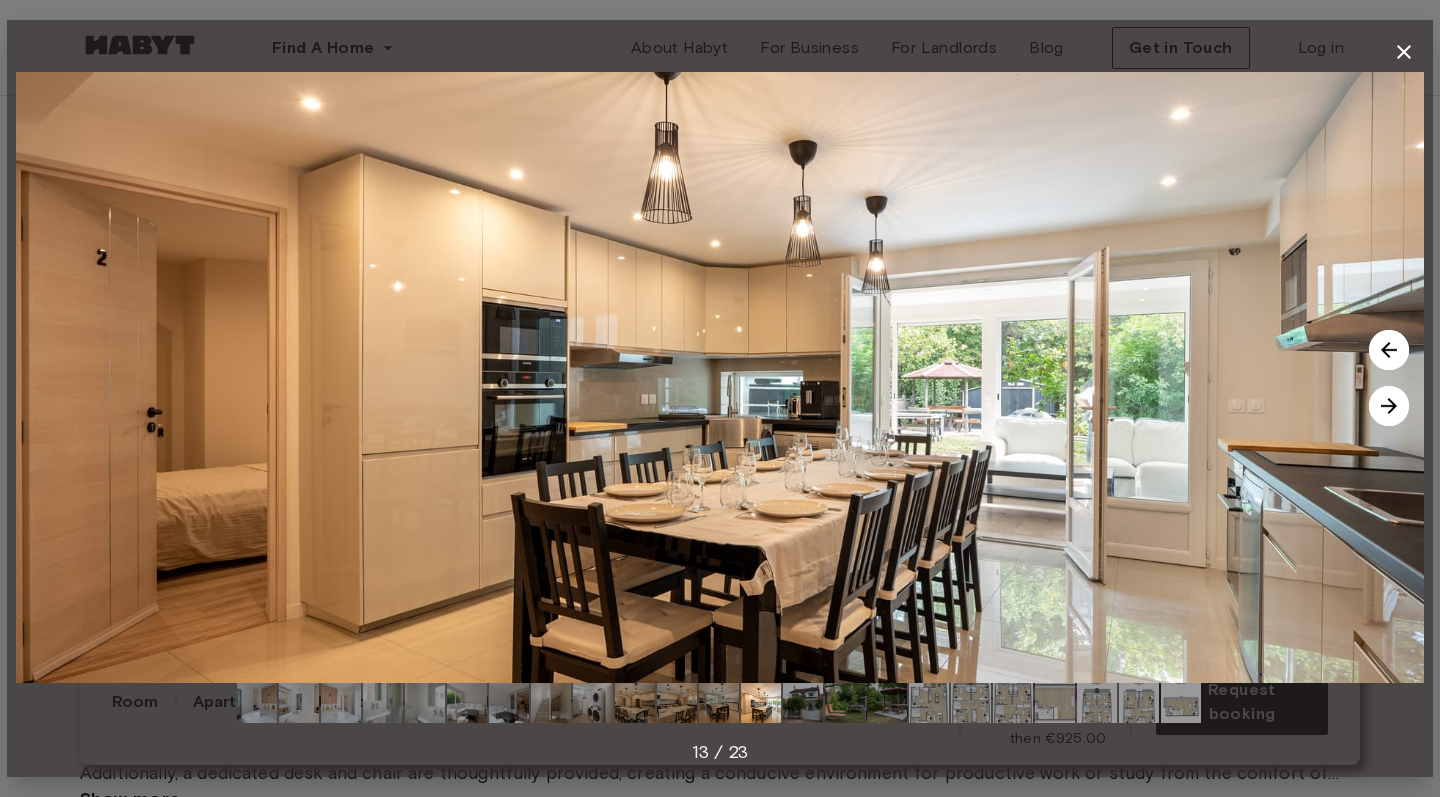 click at bounding box center (1389, 406) 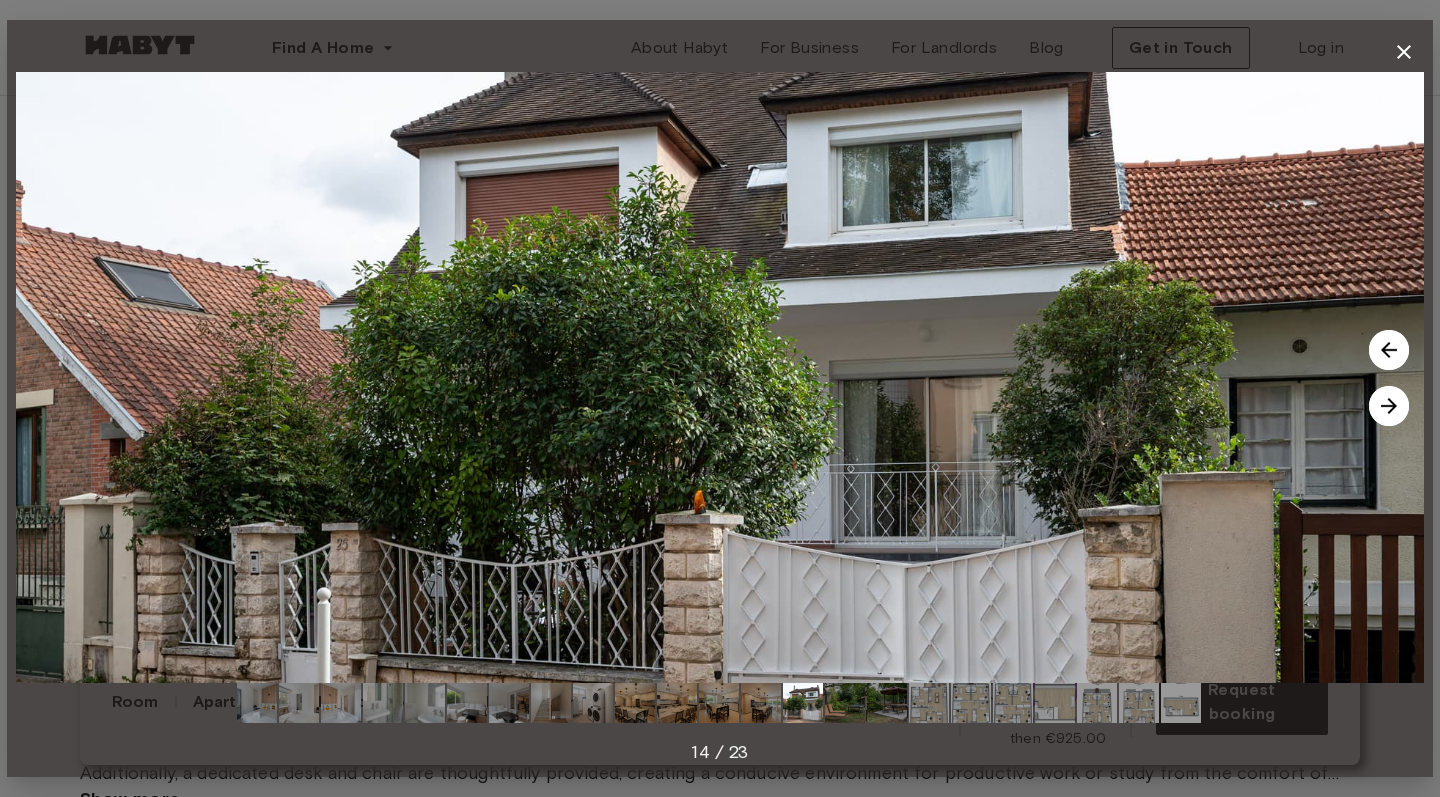 click at bounding box center [1389, 406] 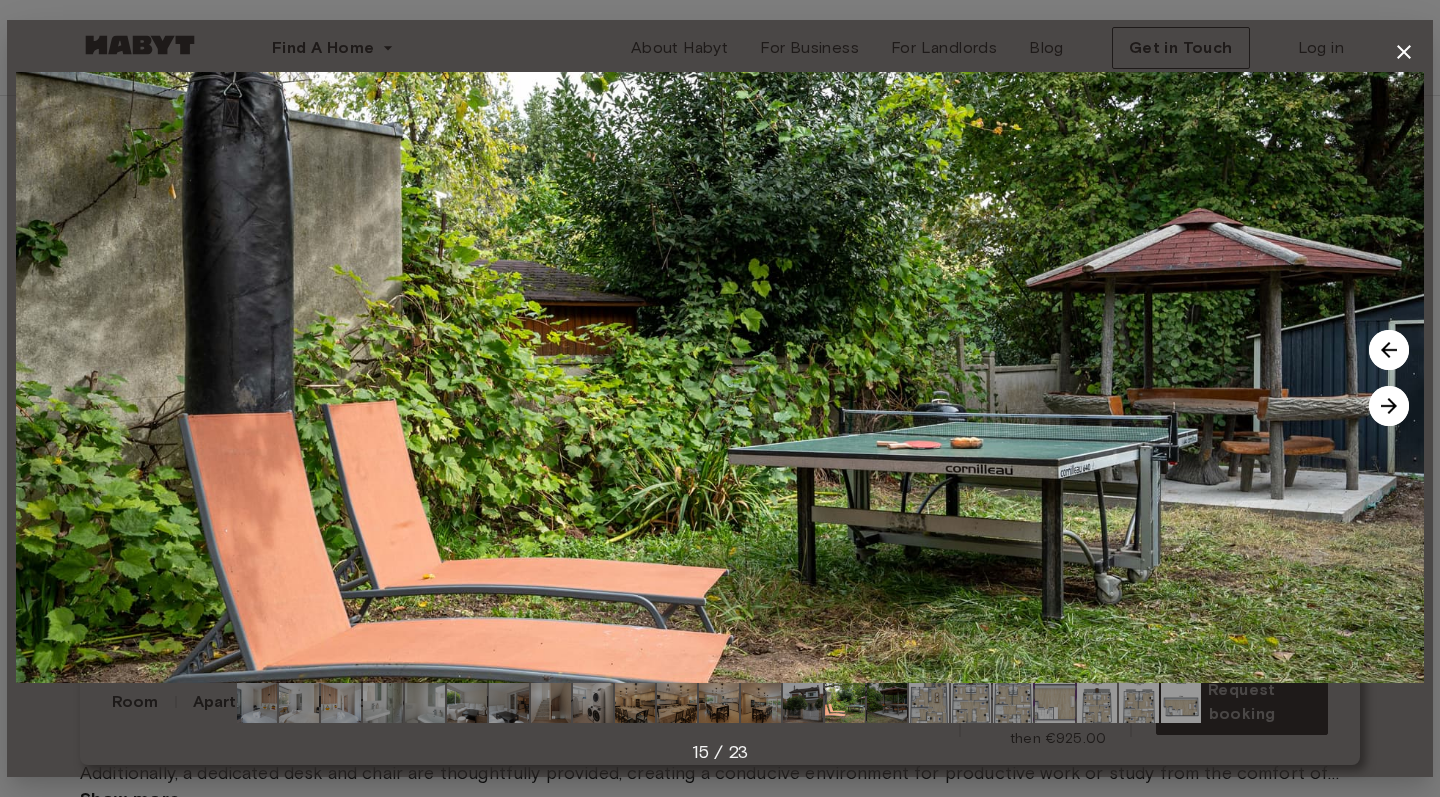 click at bounding box center (1389, 406) 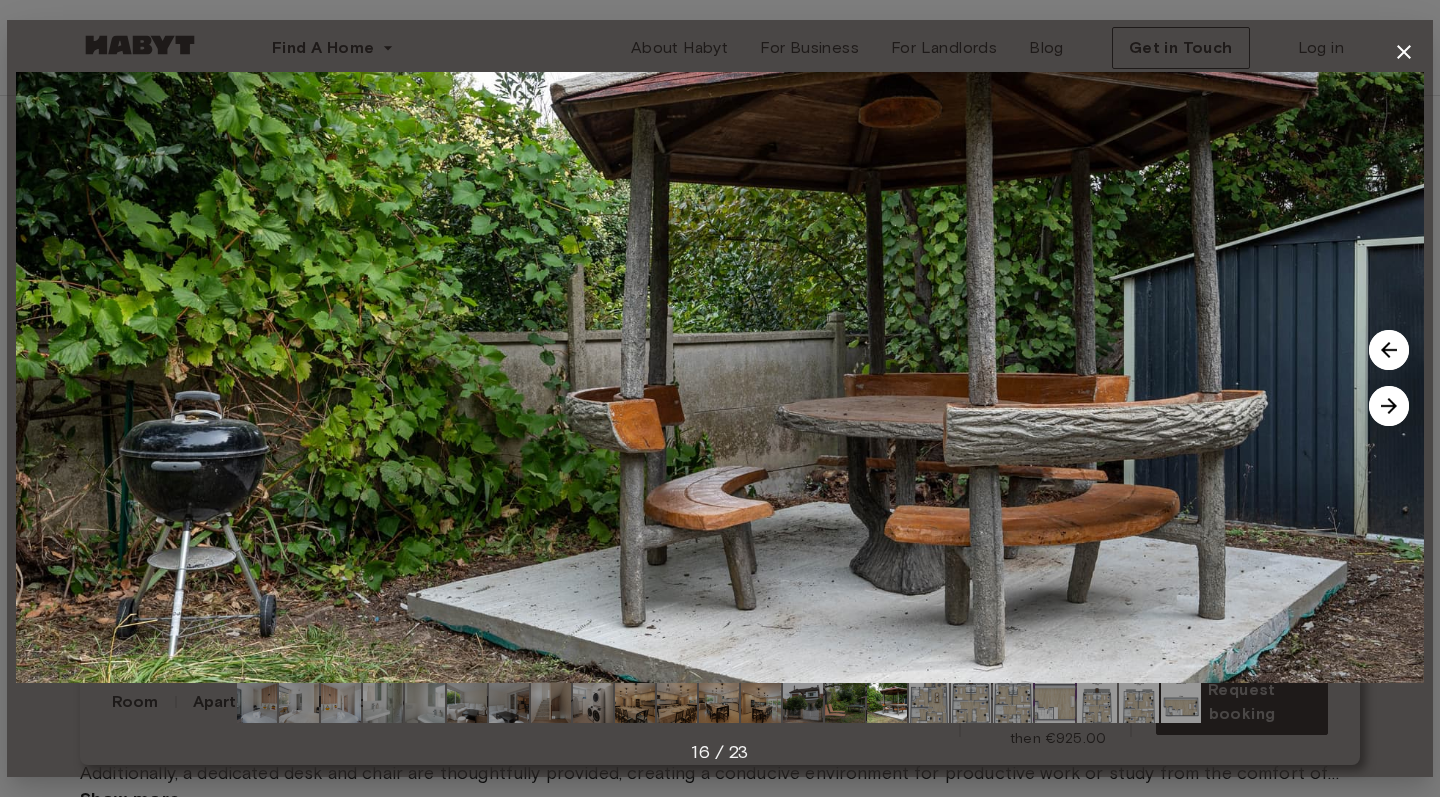 click at bounding box center (1389, 406) 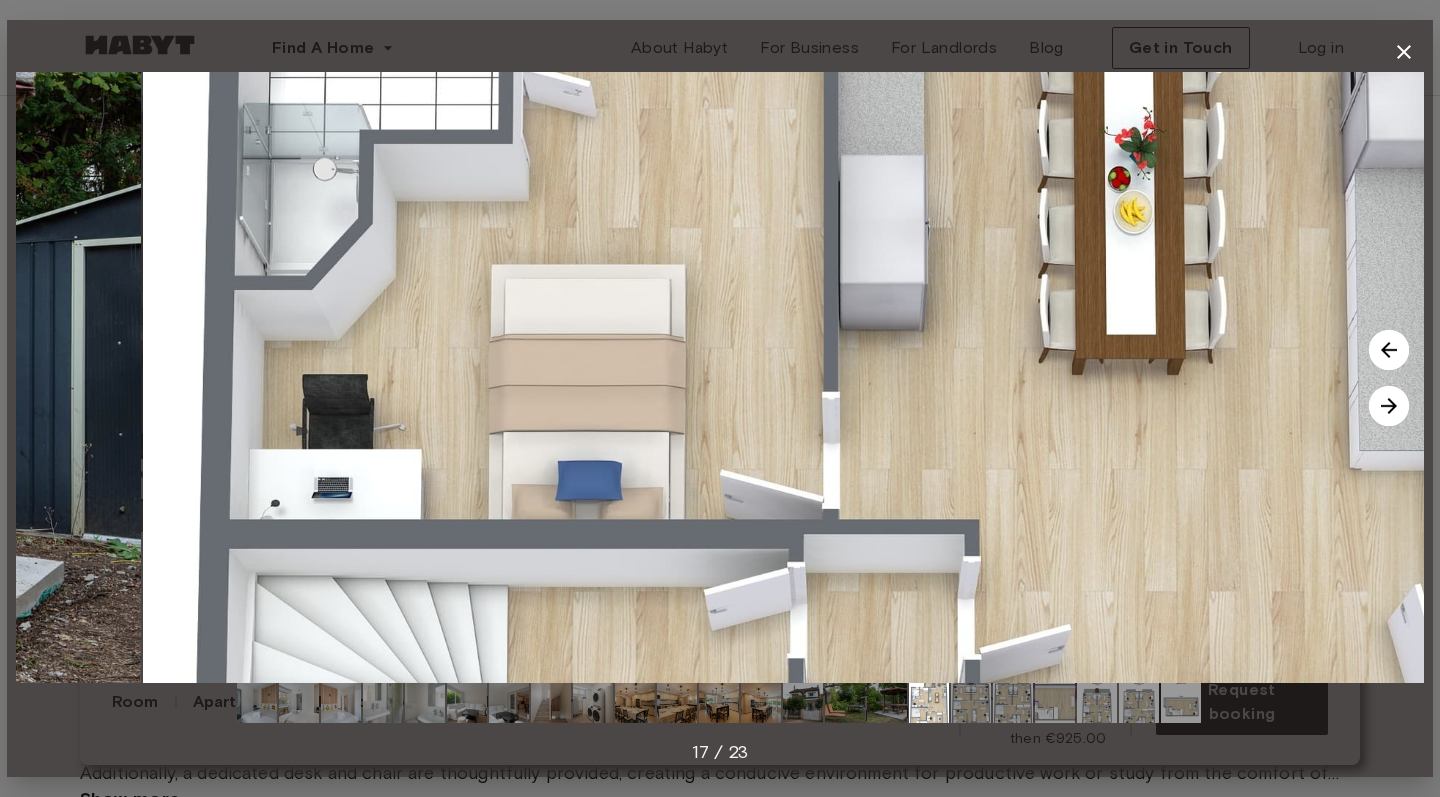 drag, startPoint x: 600, startPoint y: 244, endPoint x: 727, endPoint y: 346, distance: 162.88953 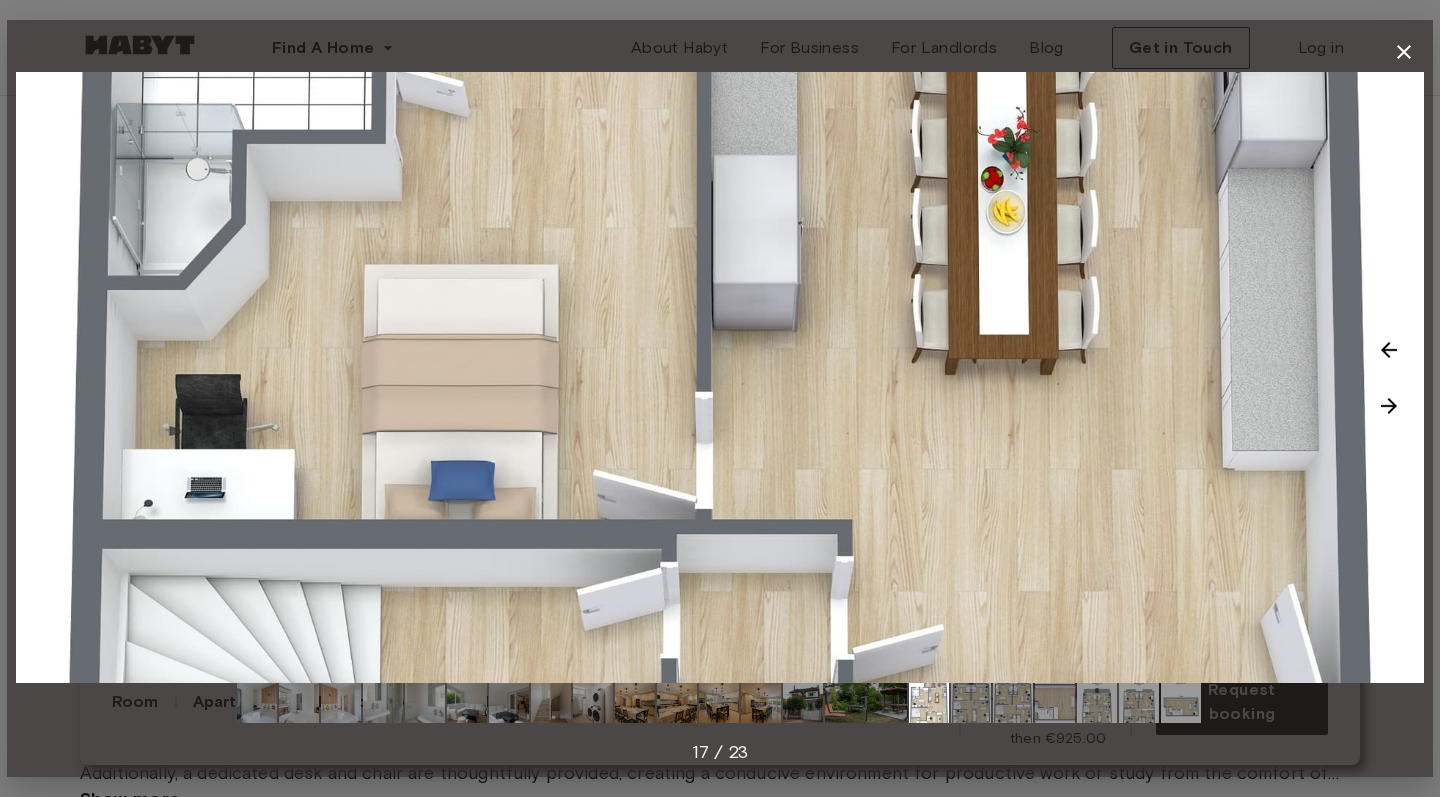 click at bounding box center [1389, 406] 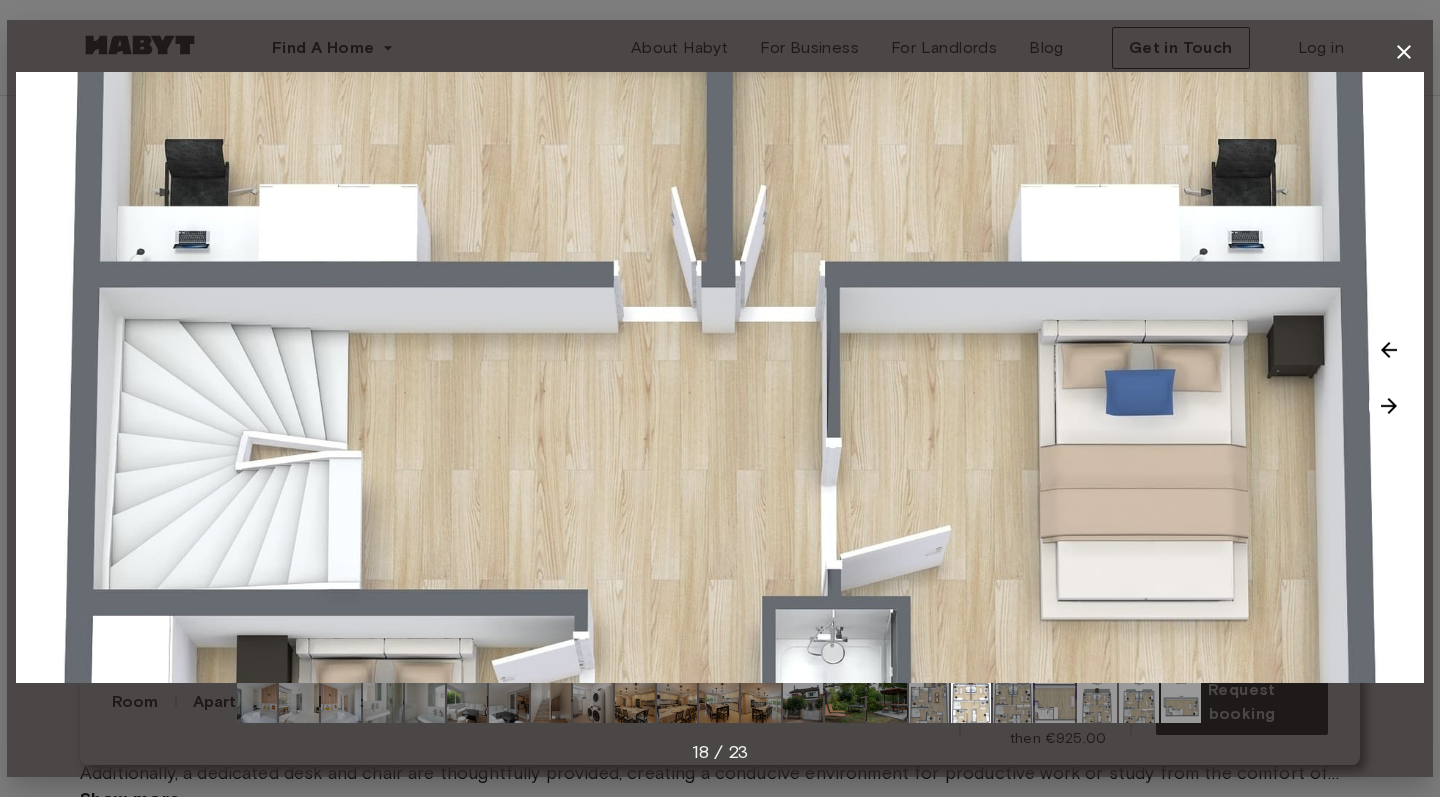 click at bounding box center (1389, 406) 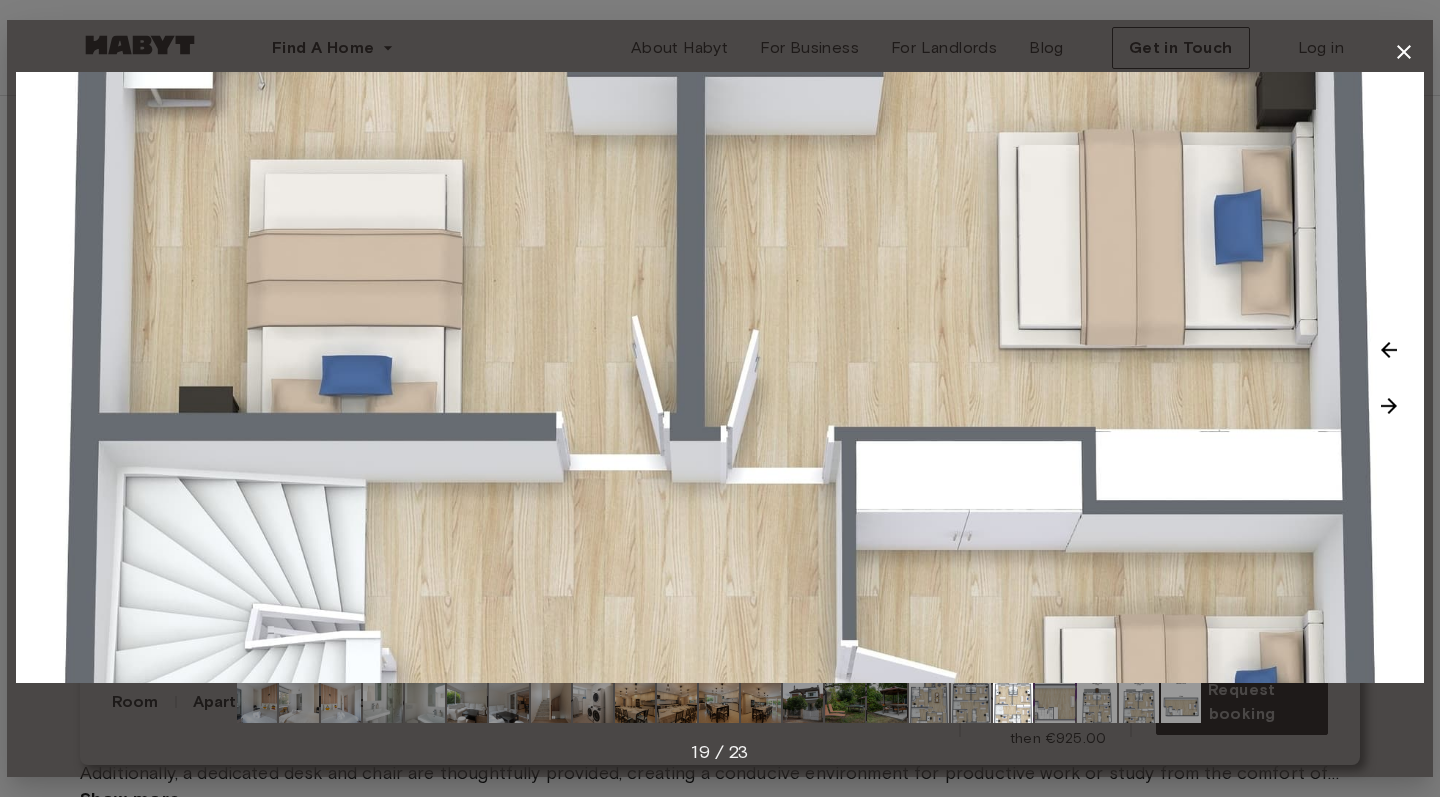 click at bounding box center (1389, 406) 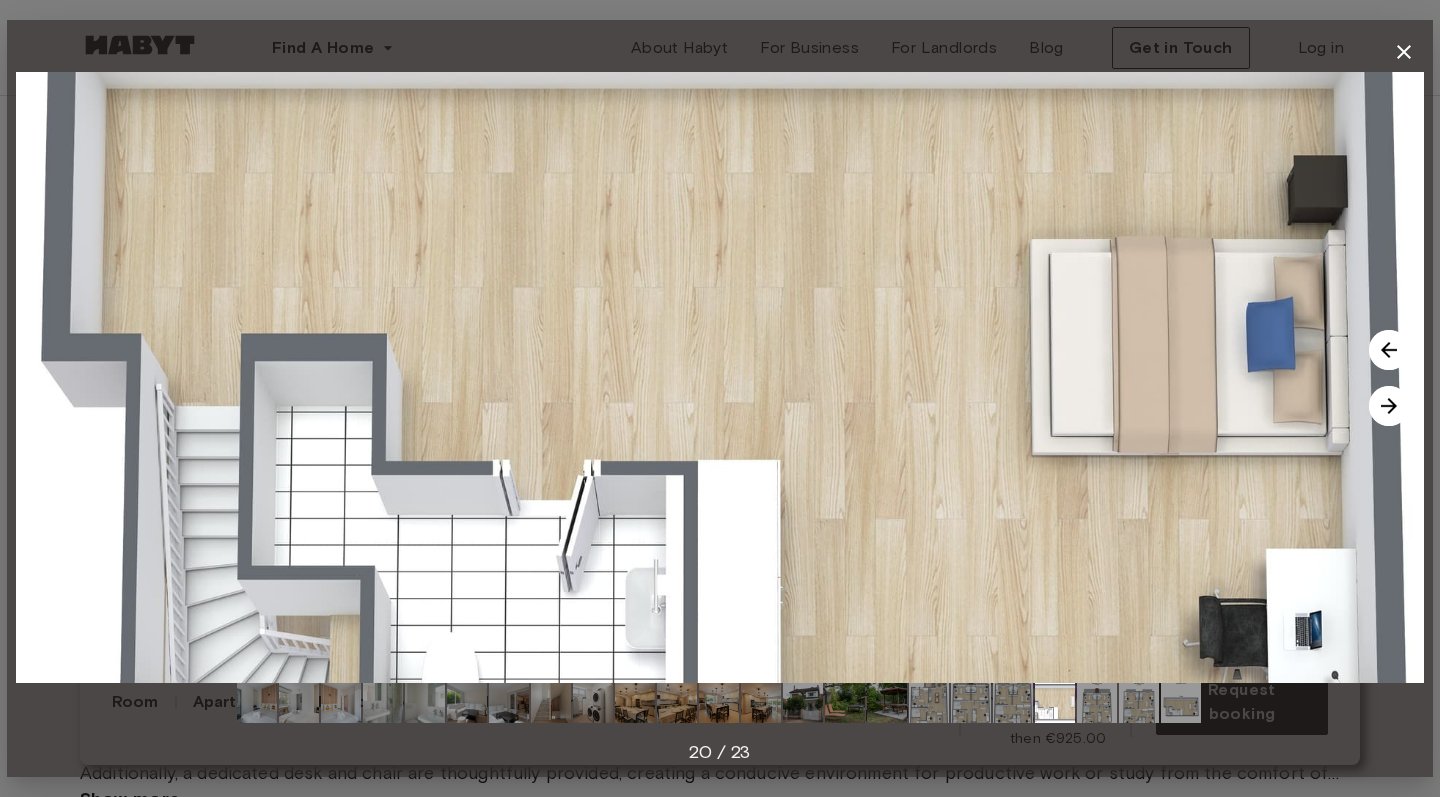 click at bounding box center [1389, 406] 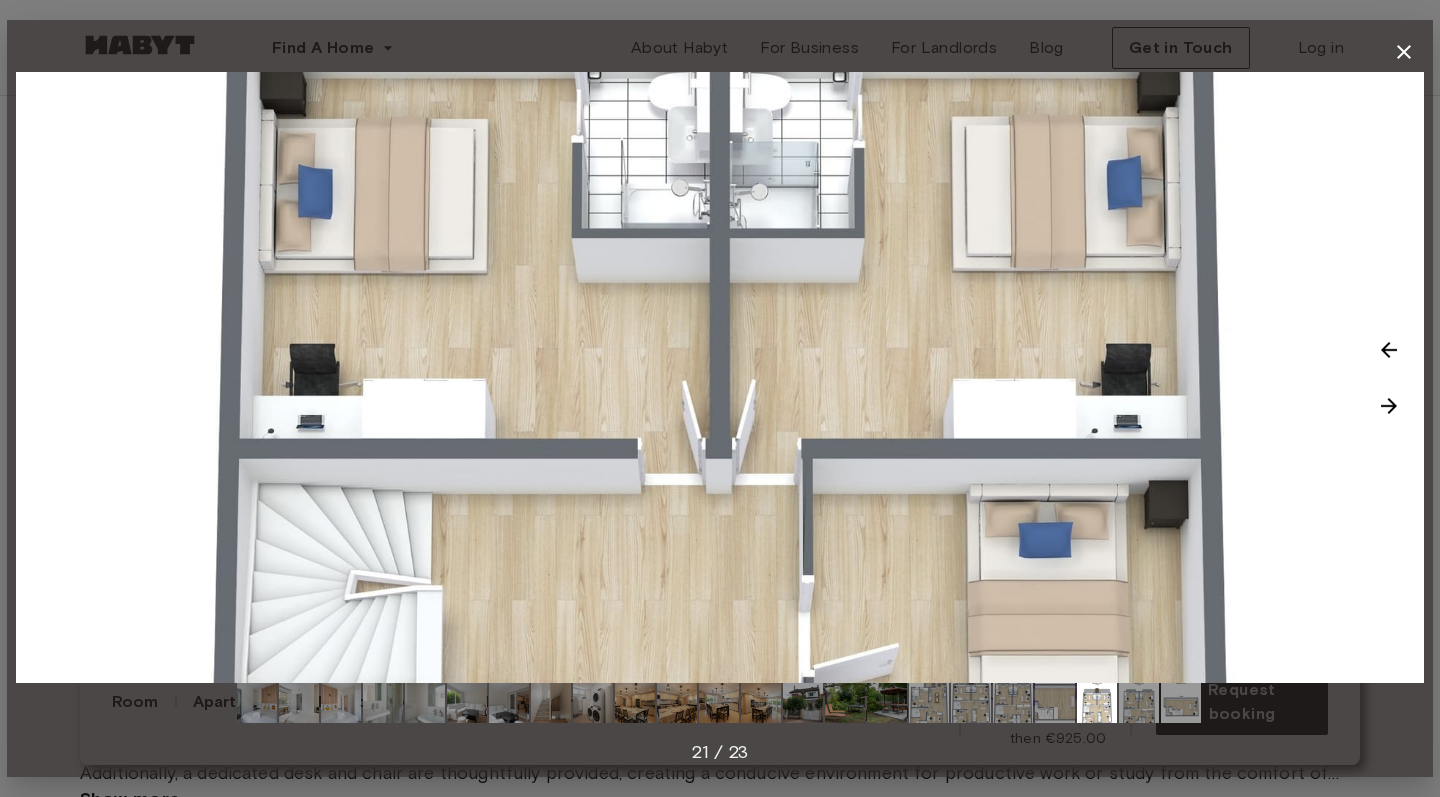 click at bounding box center [1389, 406] 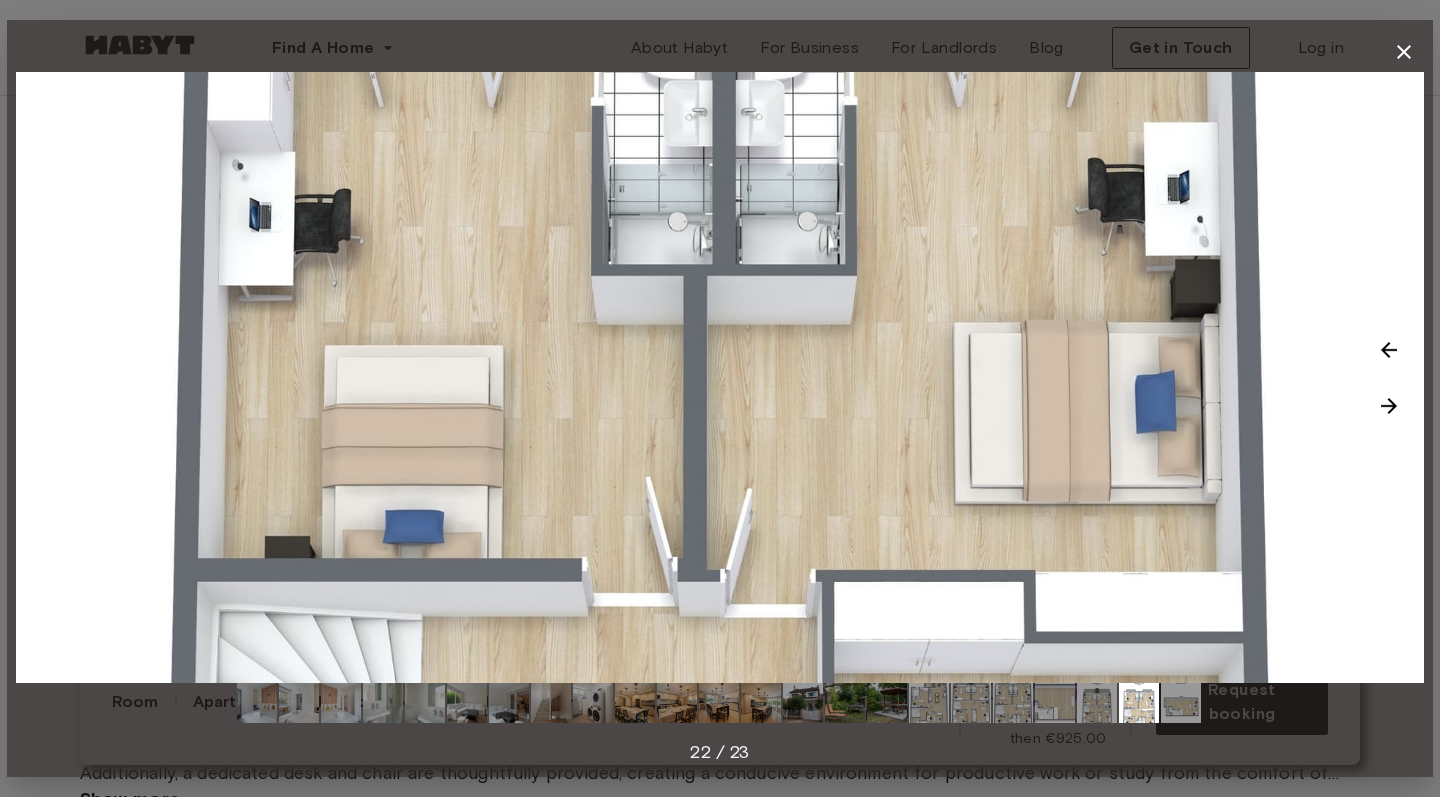 click at bounding box center [1389, 406] 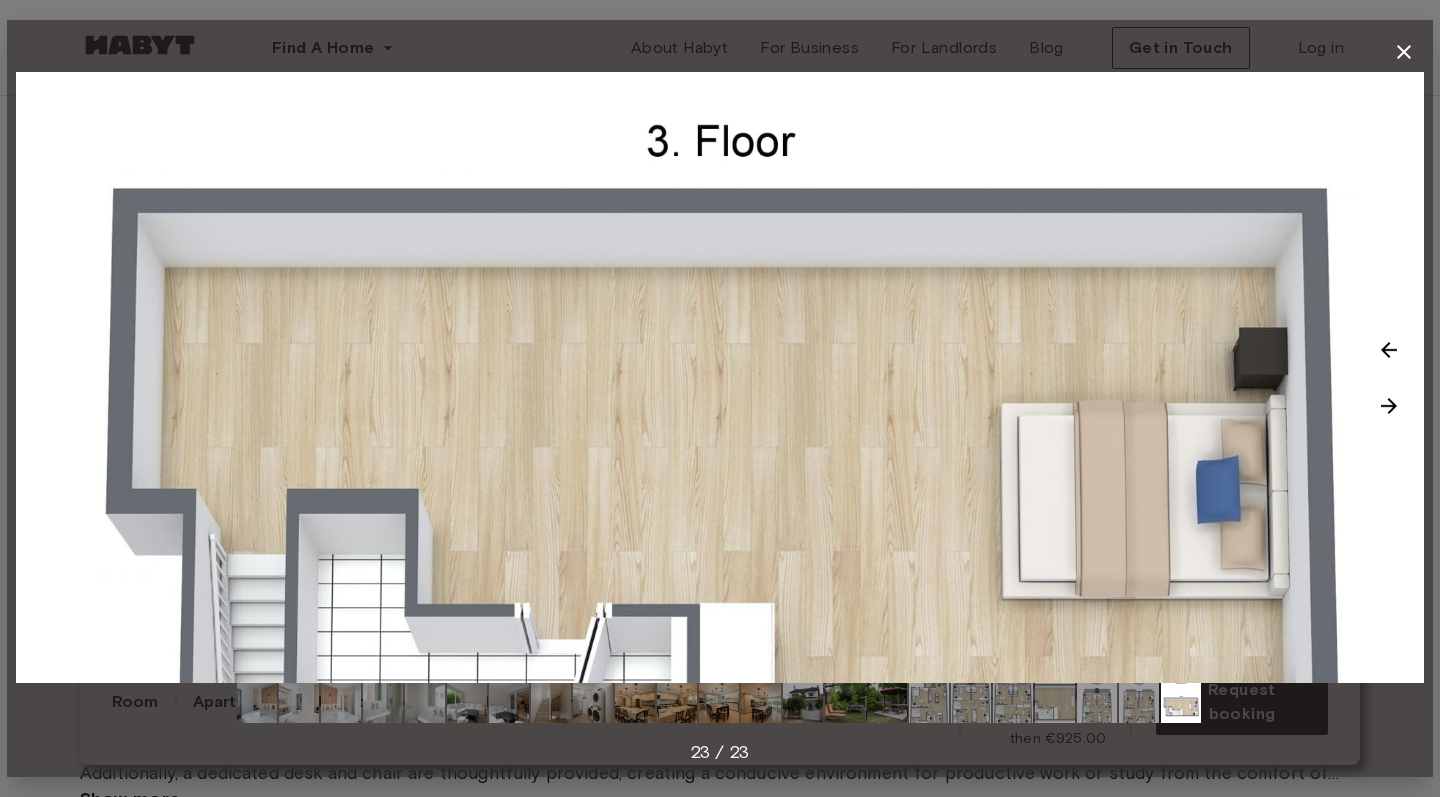 click at bounding box center [1389, 406] 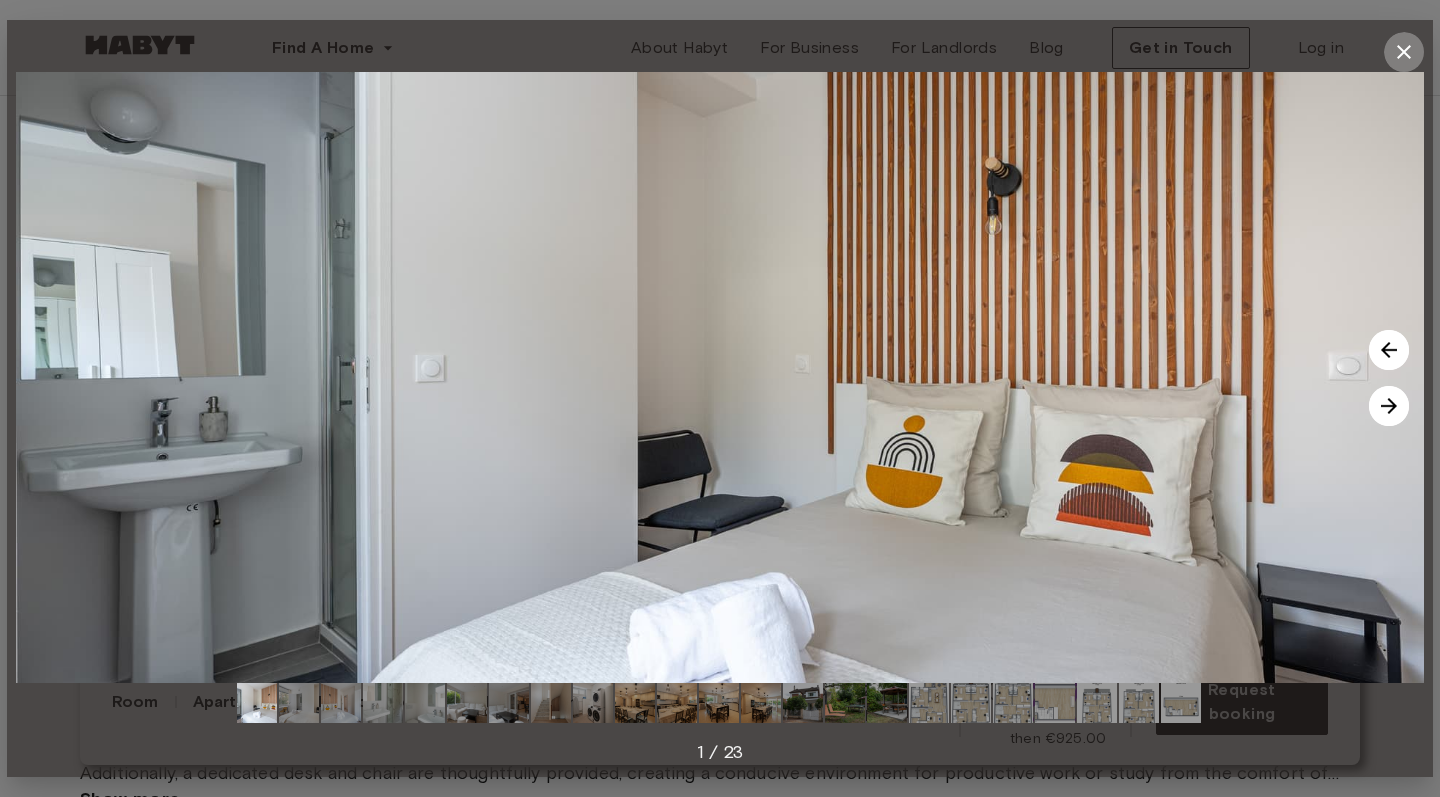 click 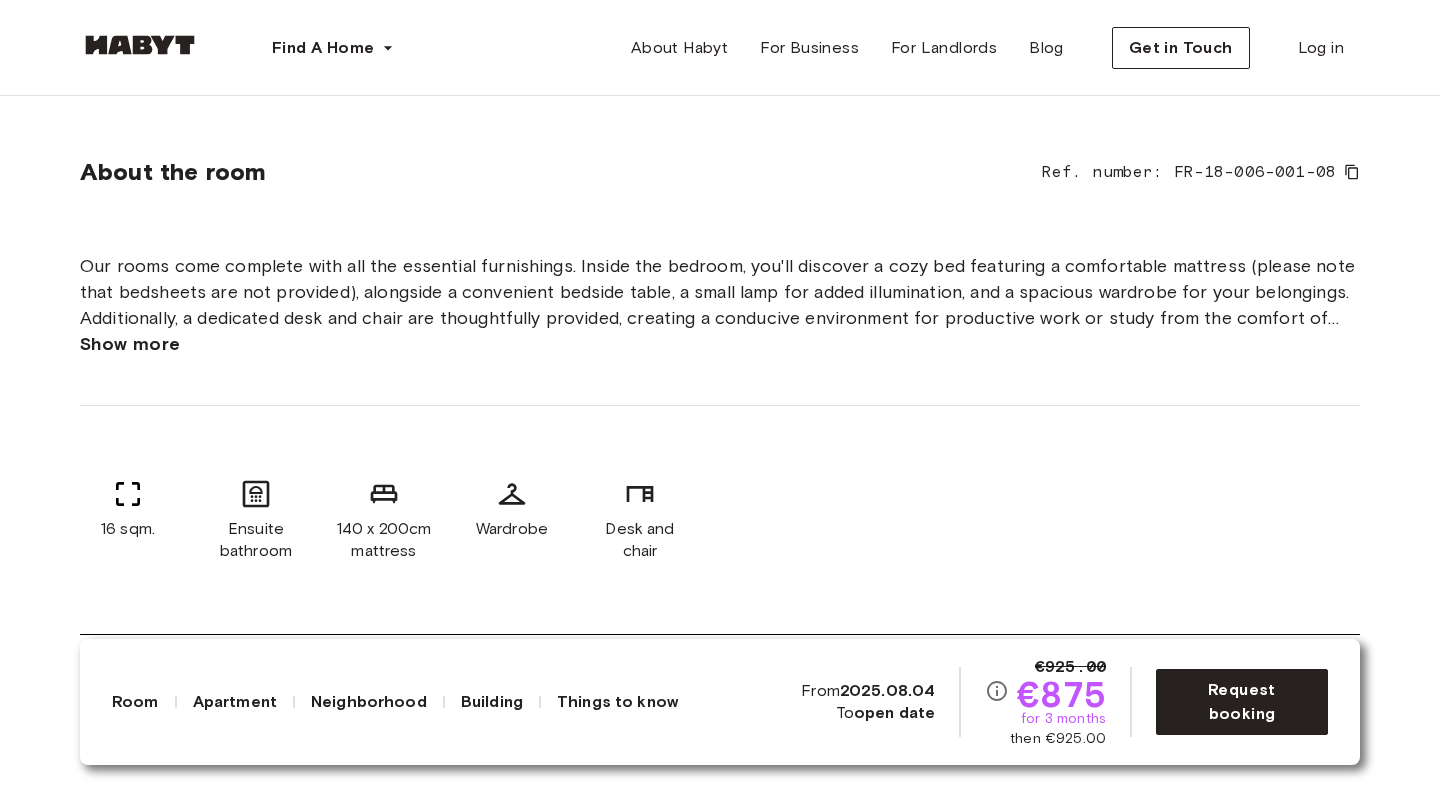 scroll, scrollTop: 673, scrollLeft: 0, axis: vertical 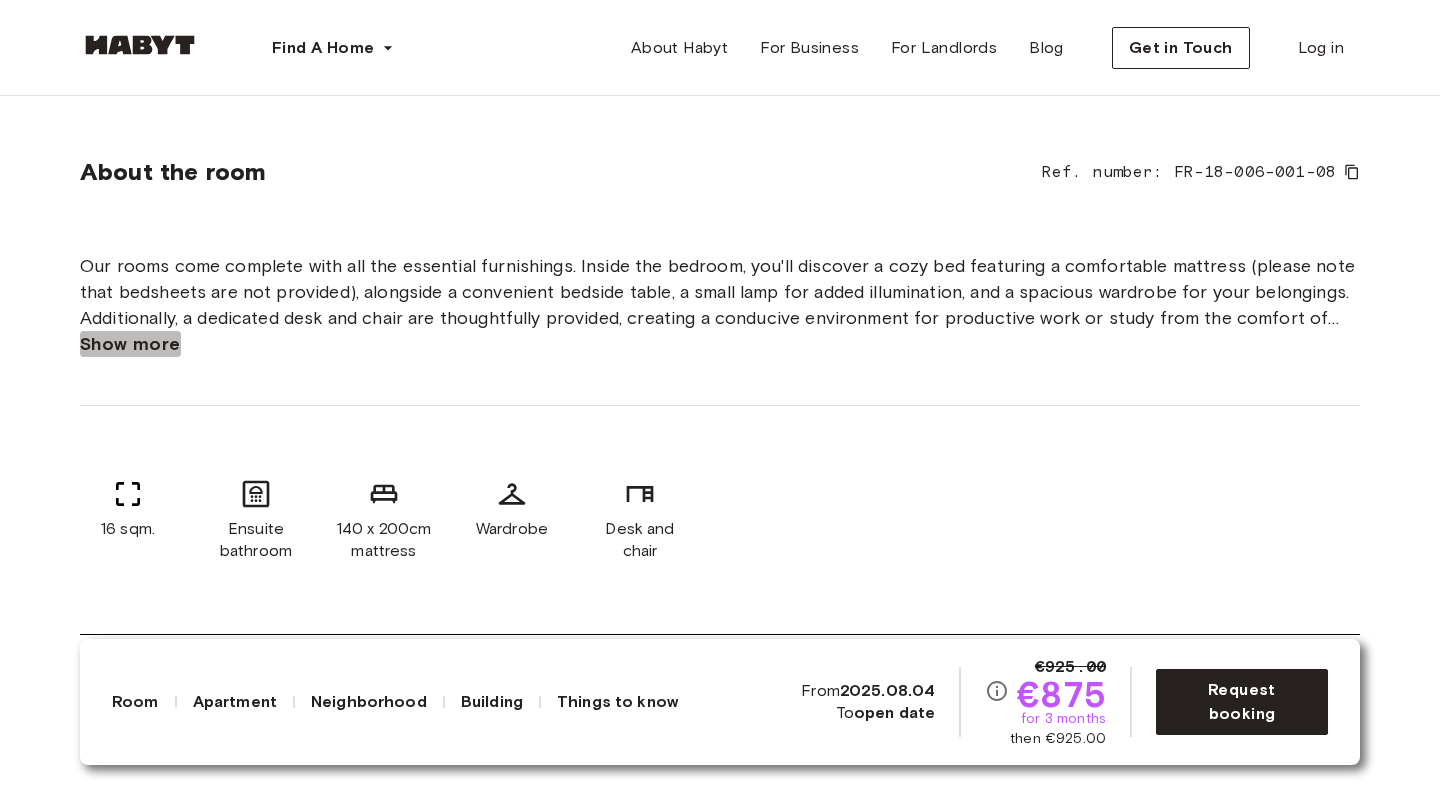 click on "Show more" at bounding box center (130, 344) 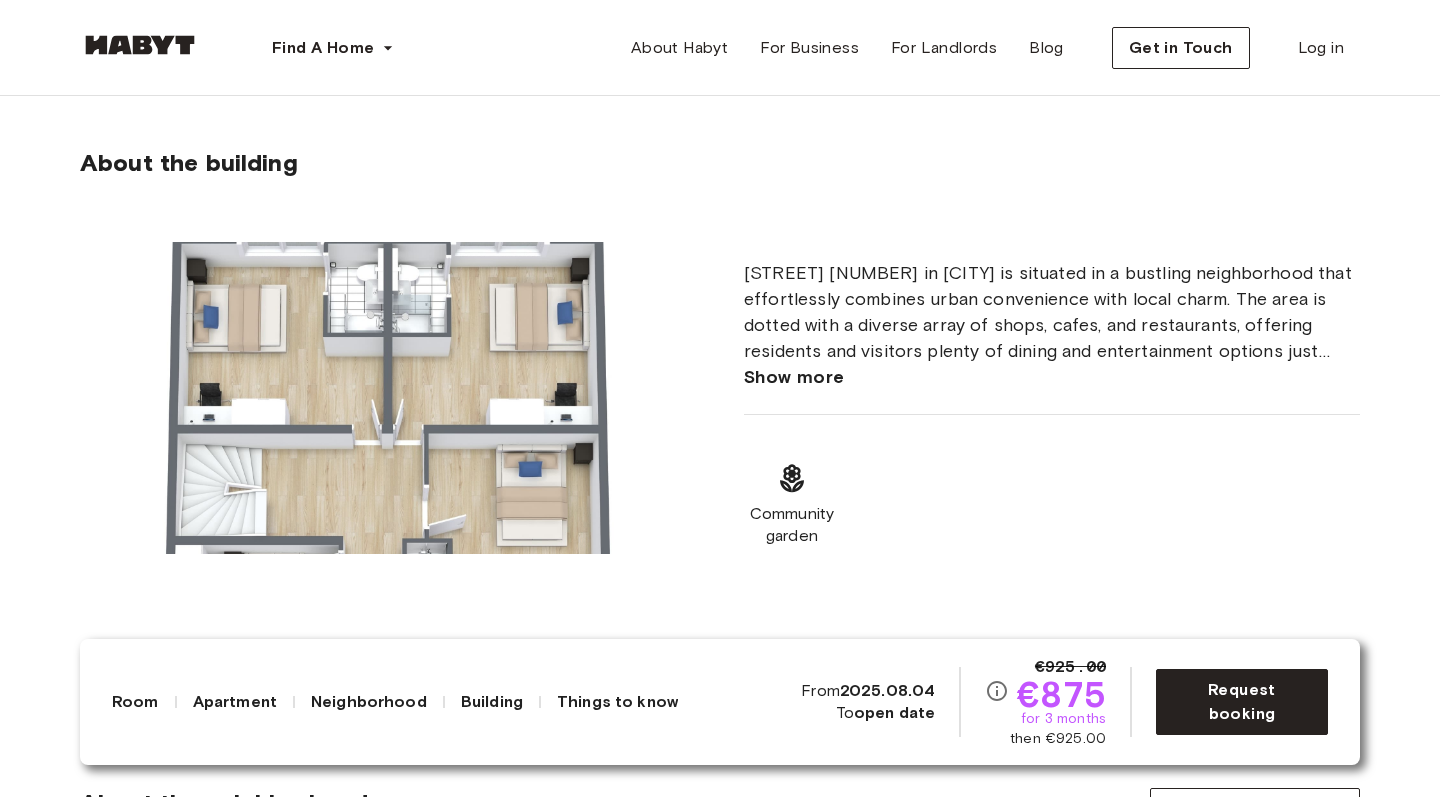 scroll, scrollTop: 2153, scrollLeft: 0, axis: vertical 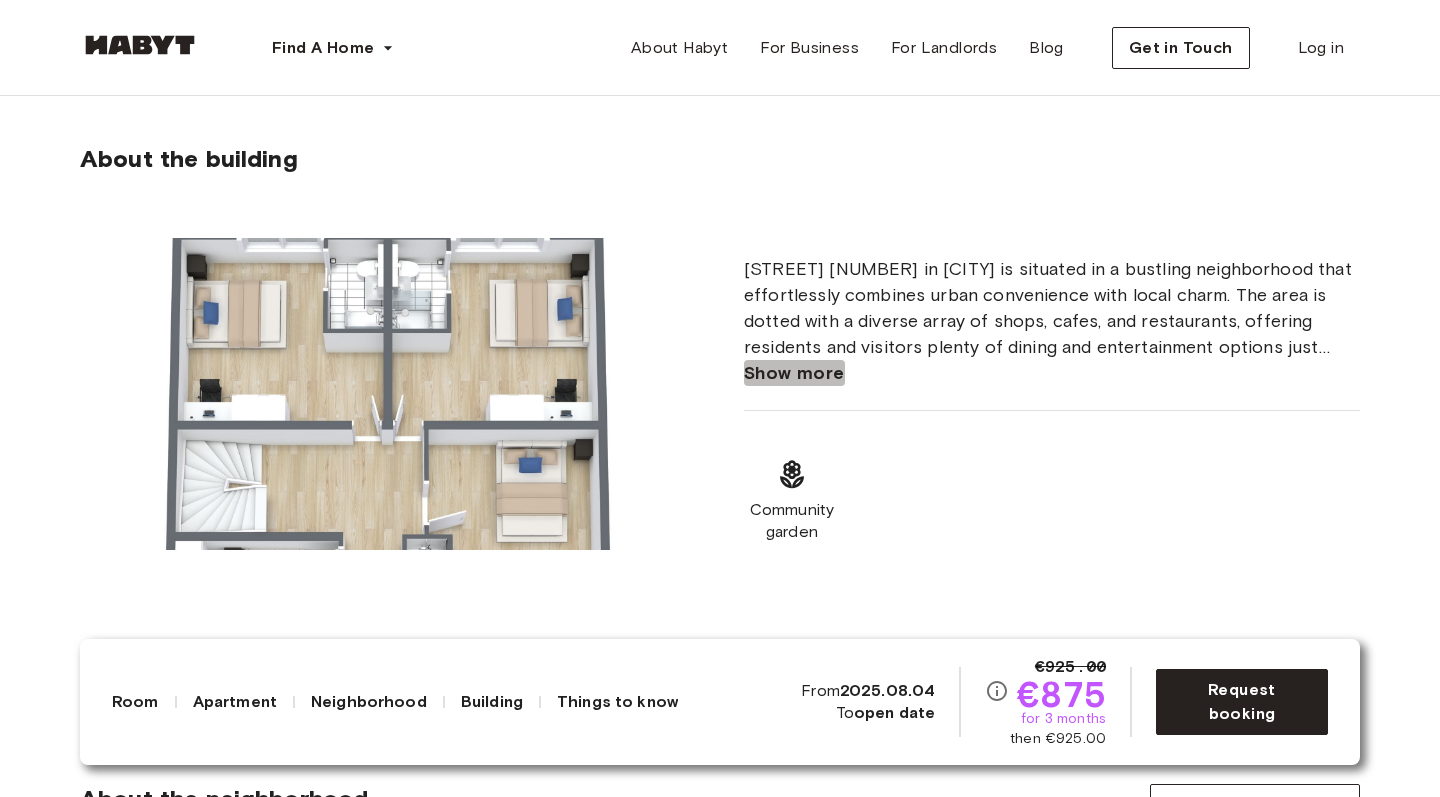 click on "Show more" at bounding box center [794, 373] 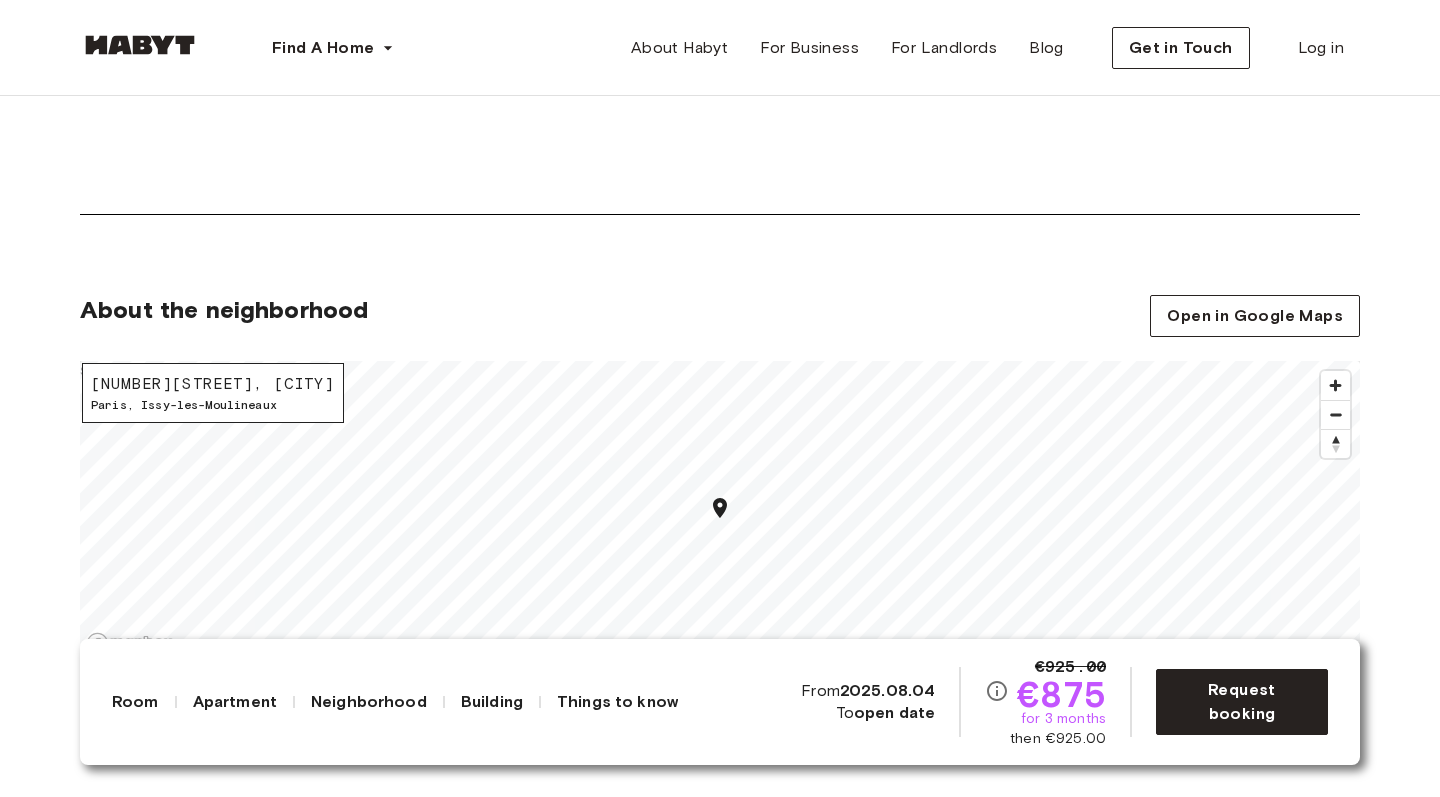 scroll, scrollTop: 3017, scrollLeft: 0, axis: vertical 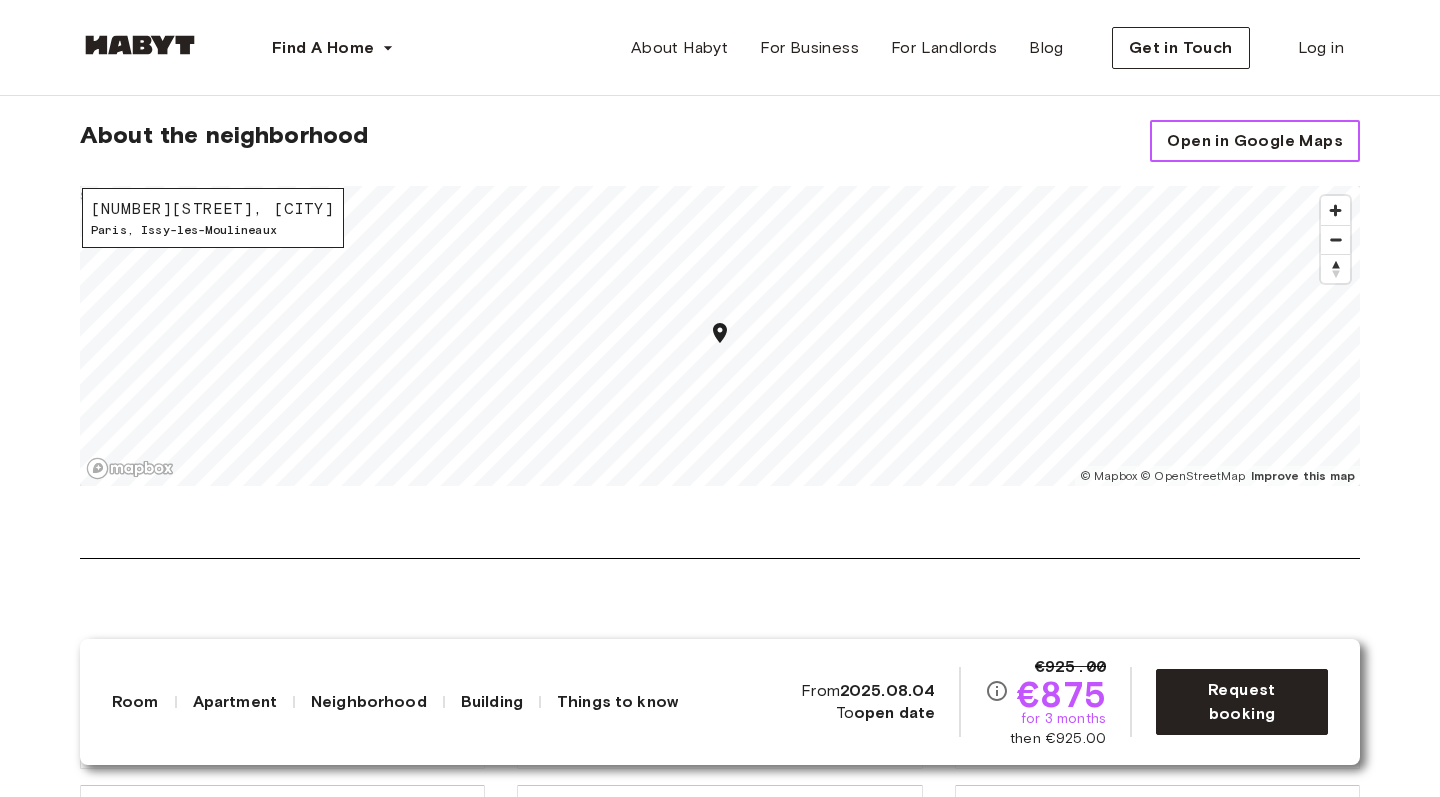 click on "Open in Google Maps" at bounding box center [1255, 141] 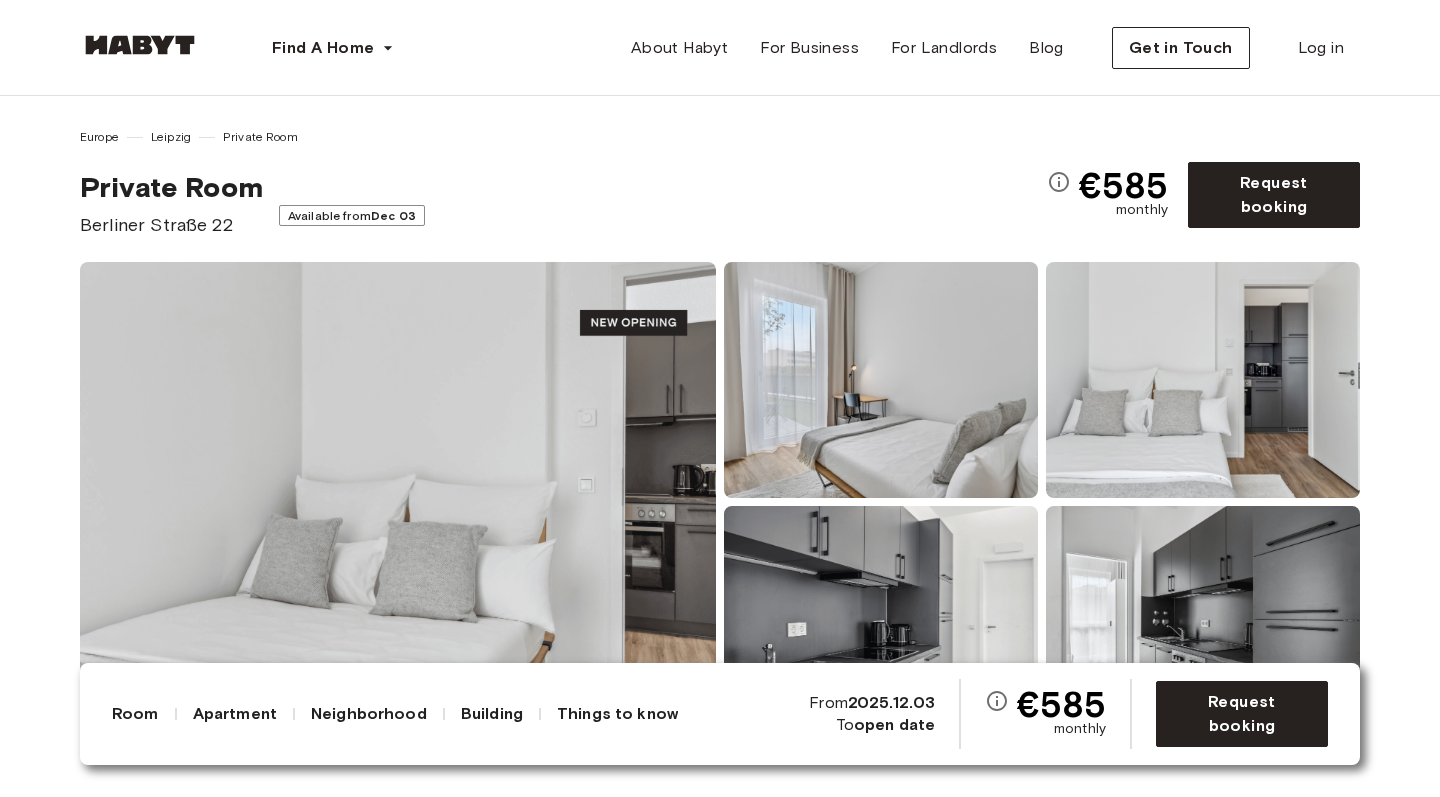 scroll, scrollTop: 0, scrollLeft: 0, axis: both 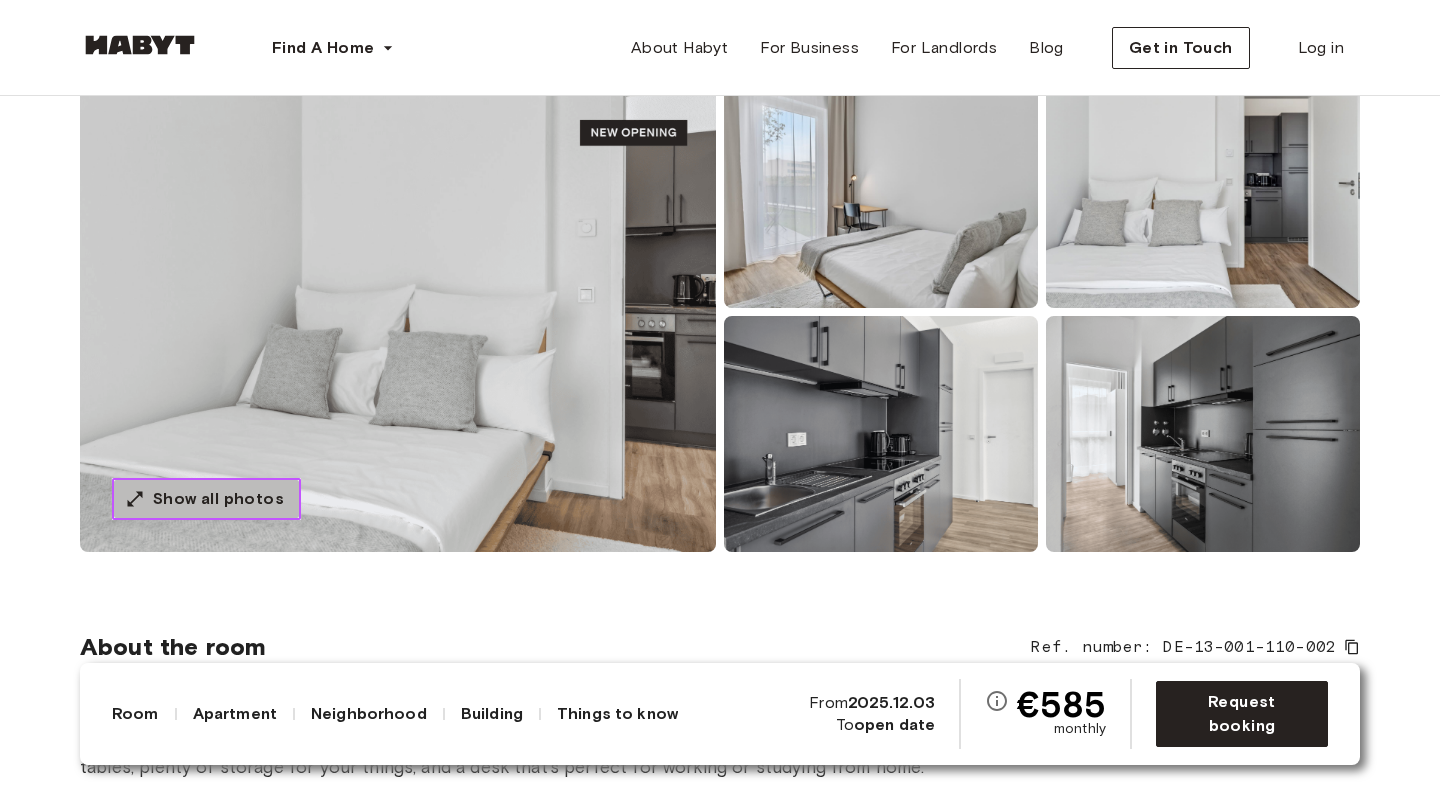 click on "Show all photos" at bounding box center [218, 499] 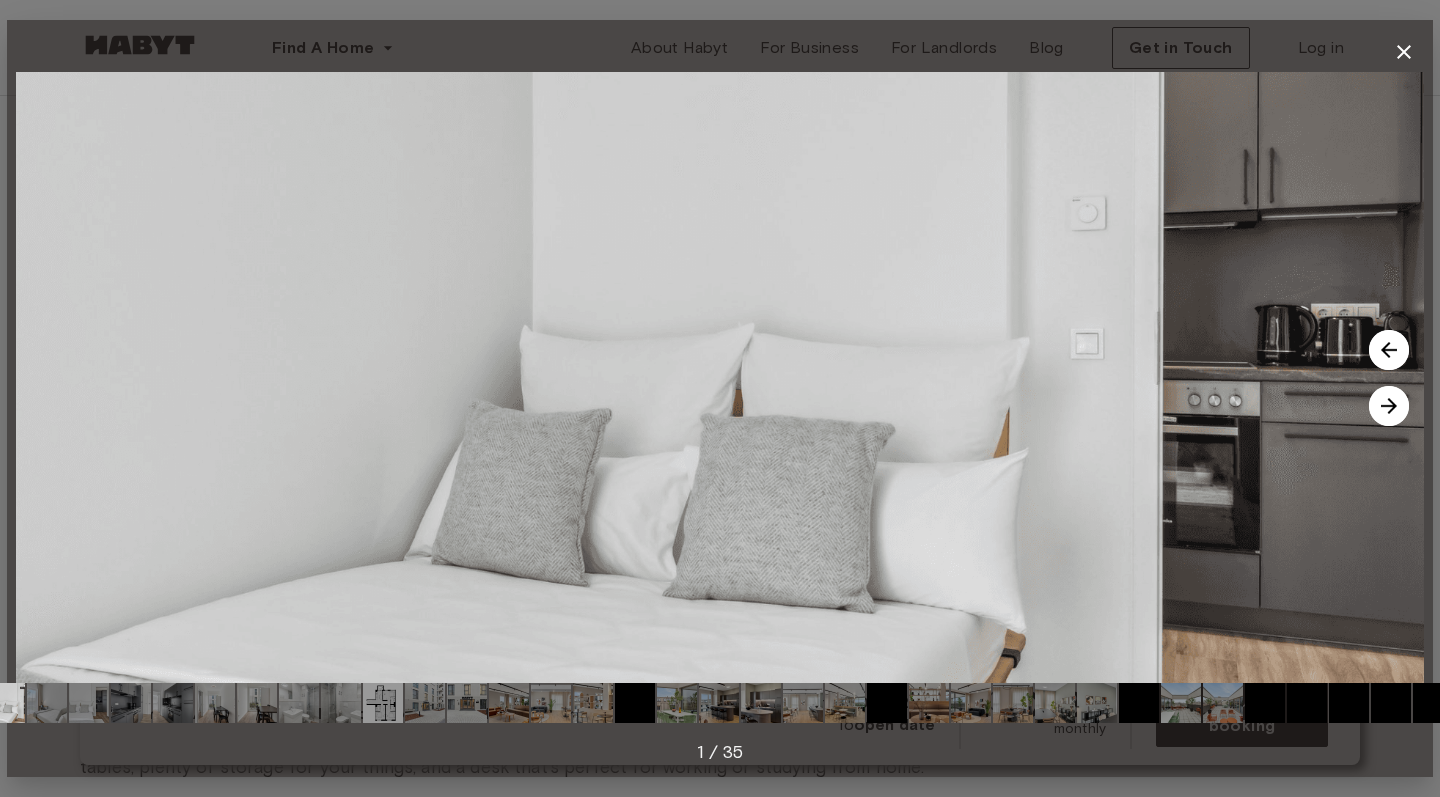 click at bounding box center [1389, 350] 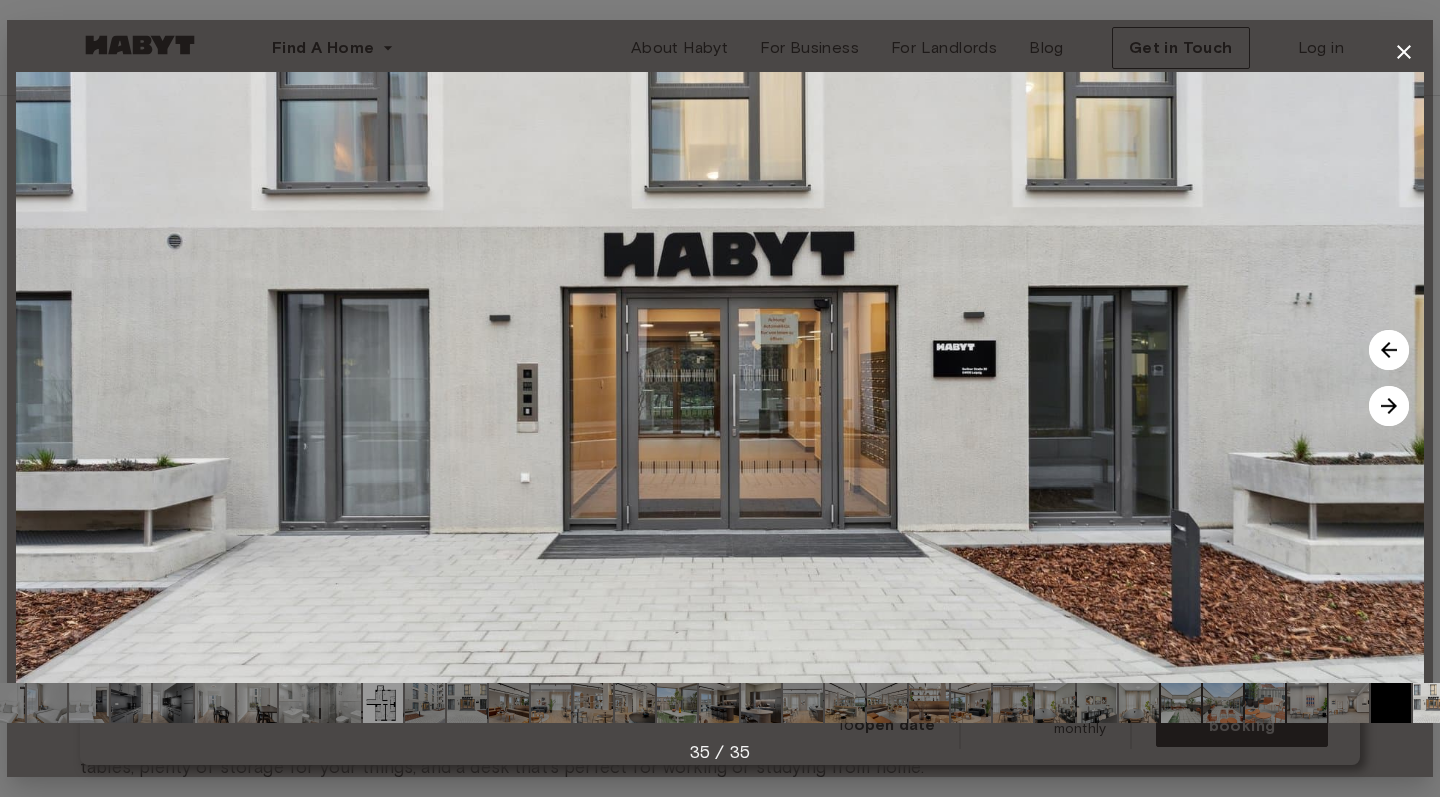 click at bounding box center [1389, 350] 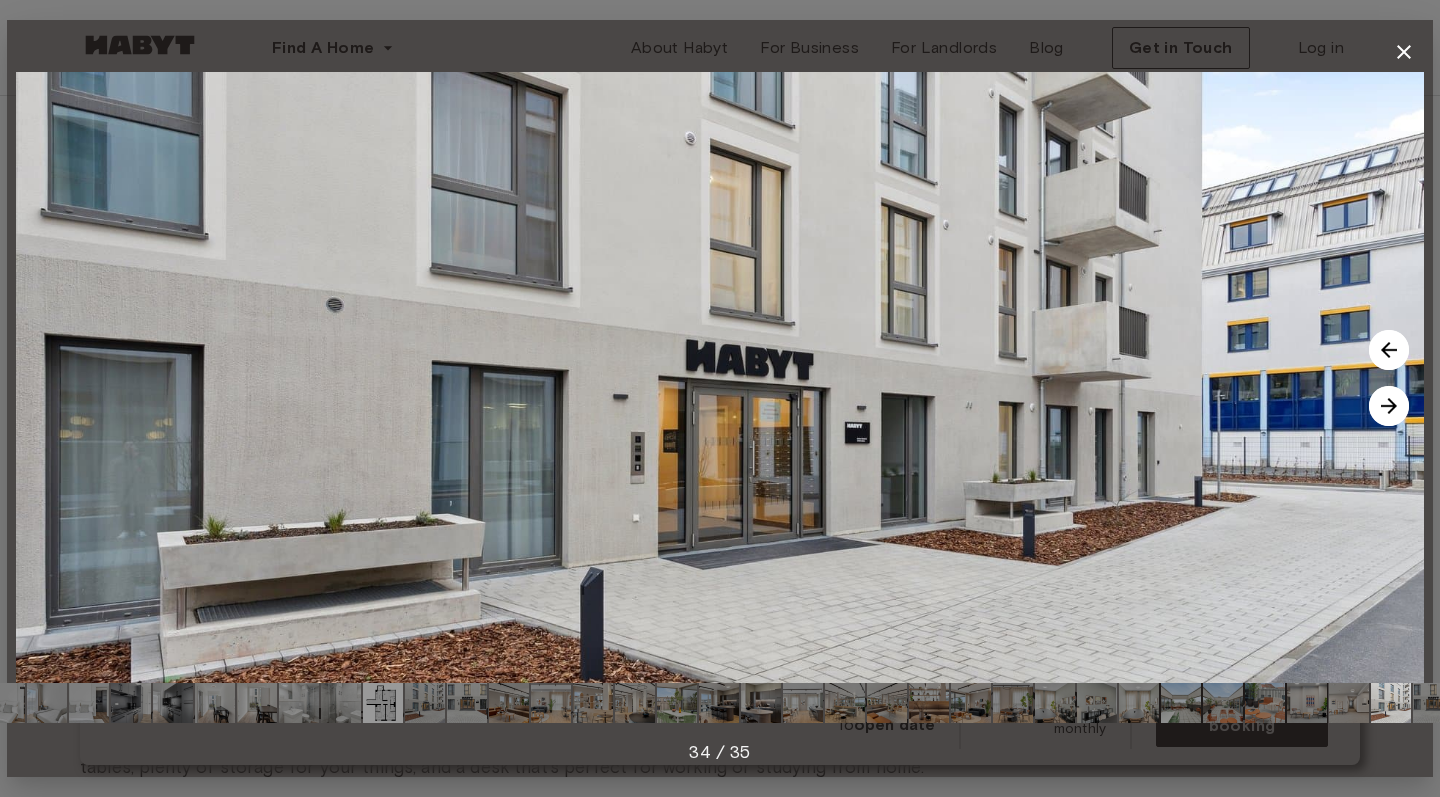 click at bounding box center (1389, 350) 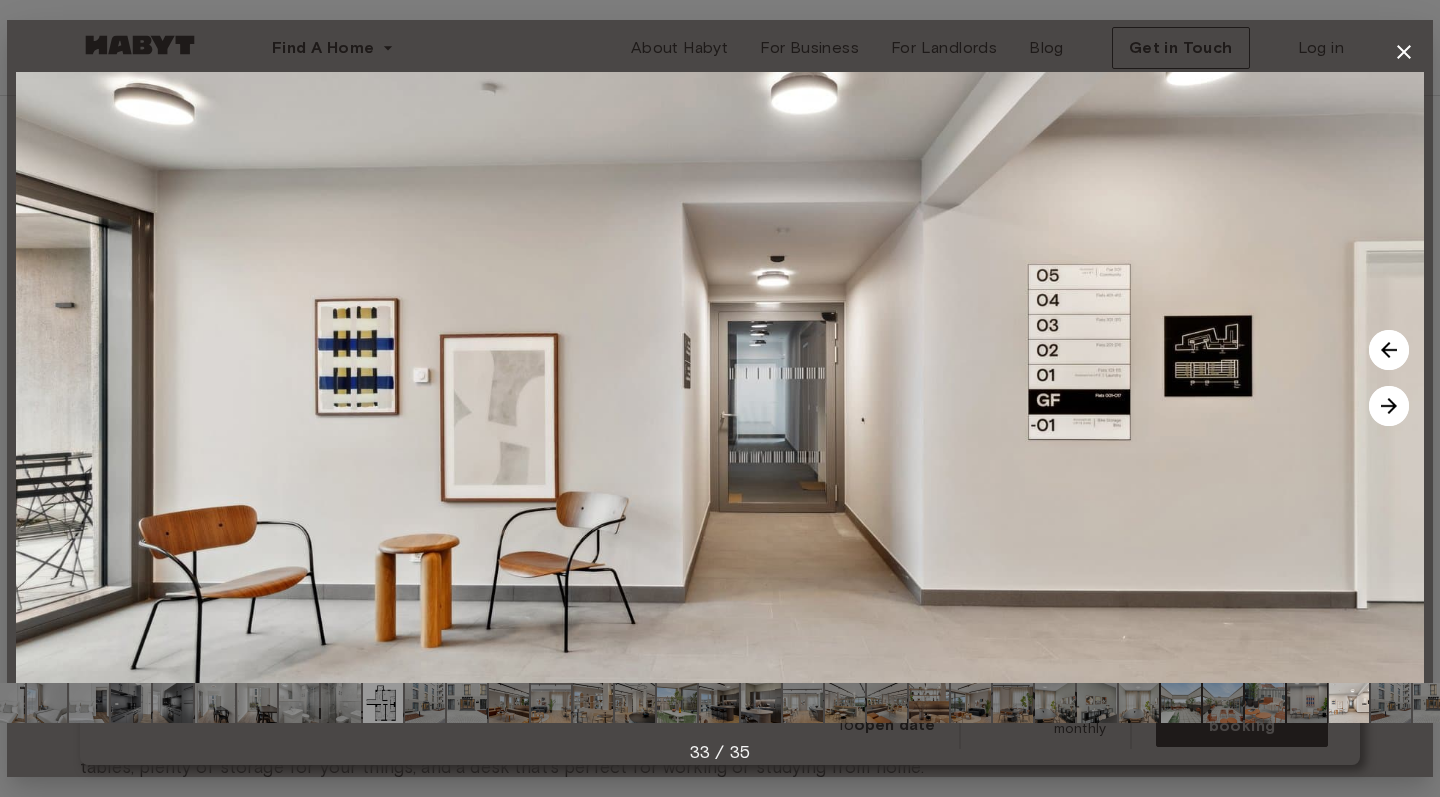click at bounding box center (1389, 350) 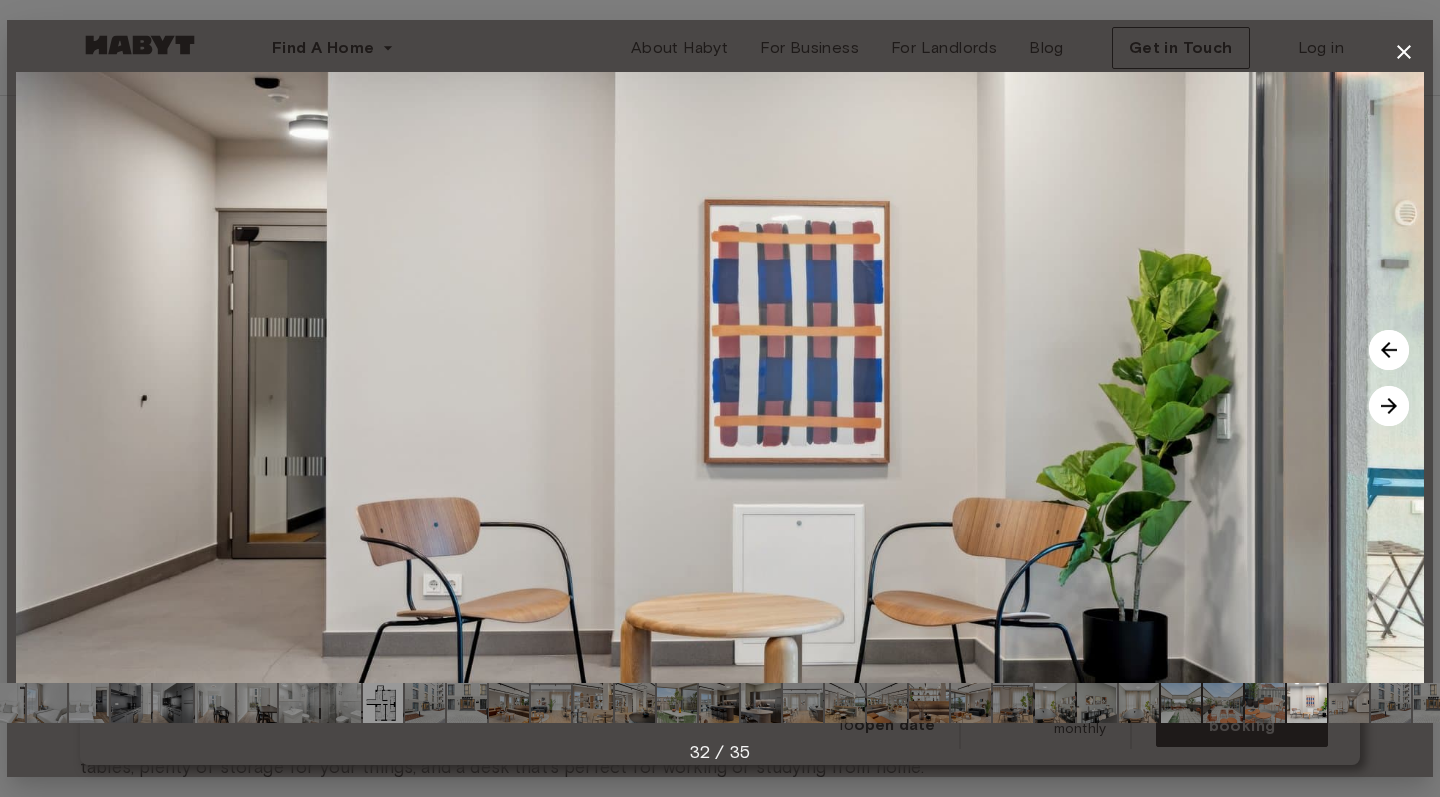 click at bounding box center [1389, 350] 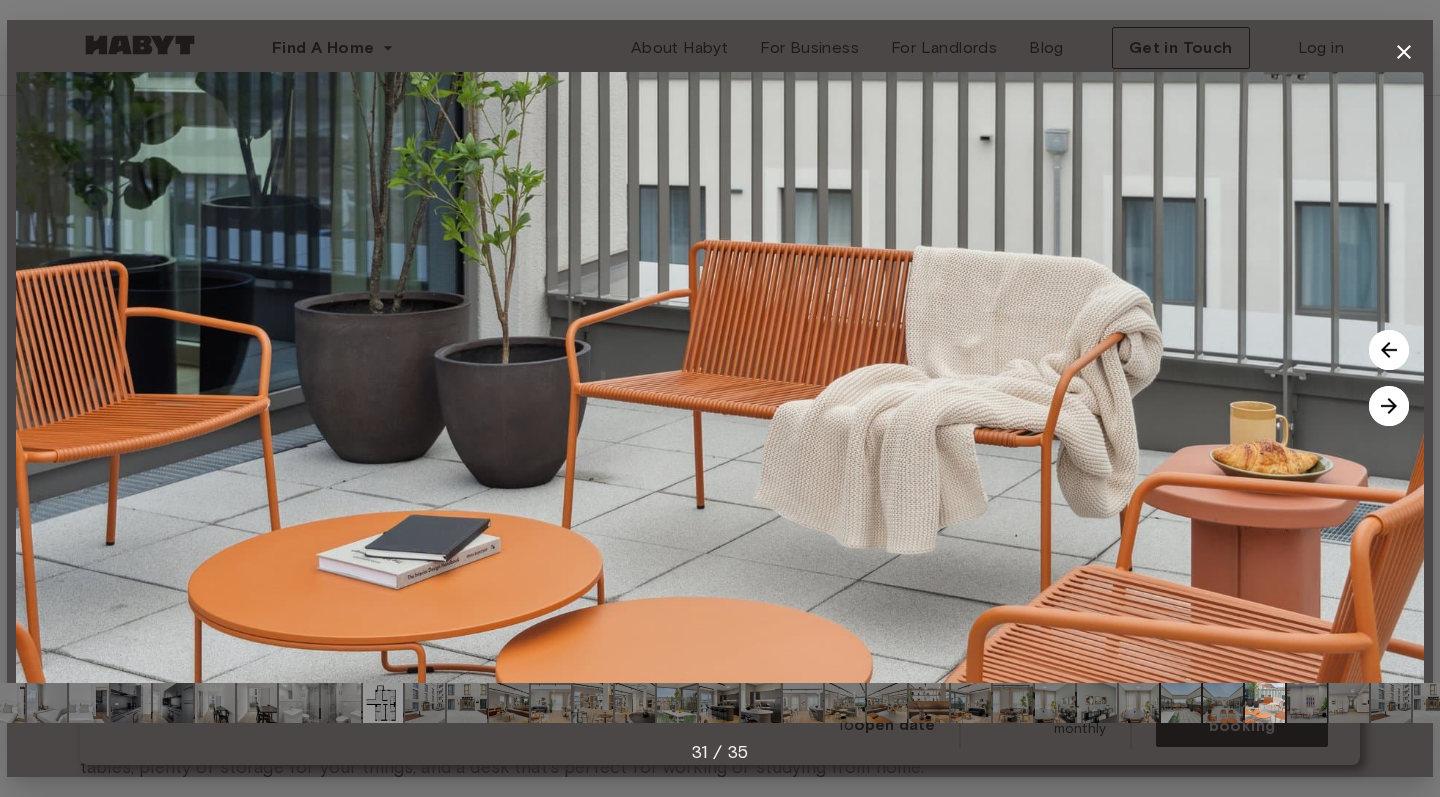 click at bounding box center [1389, 350] 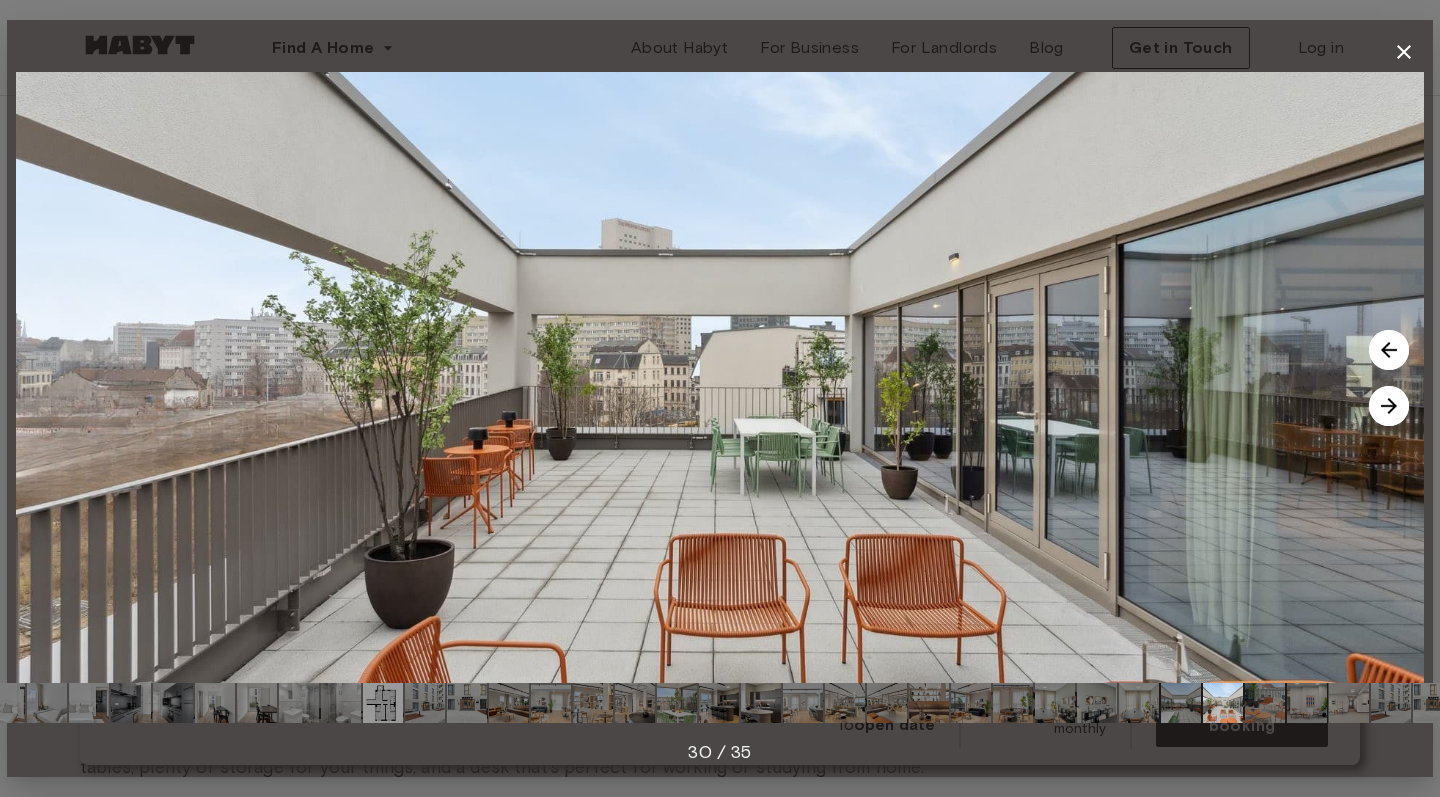 click at bounding box center [1389, 350] 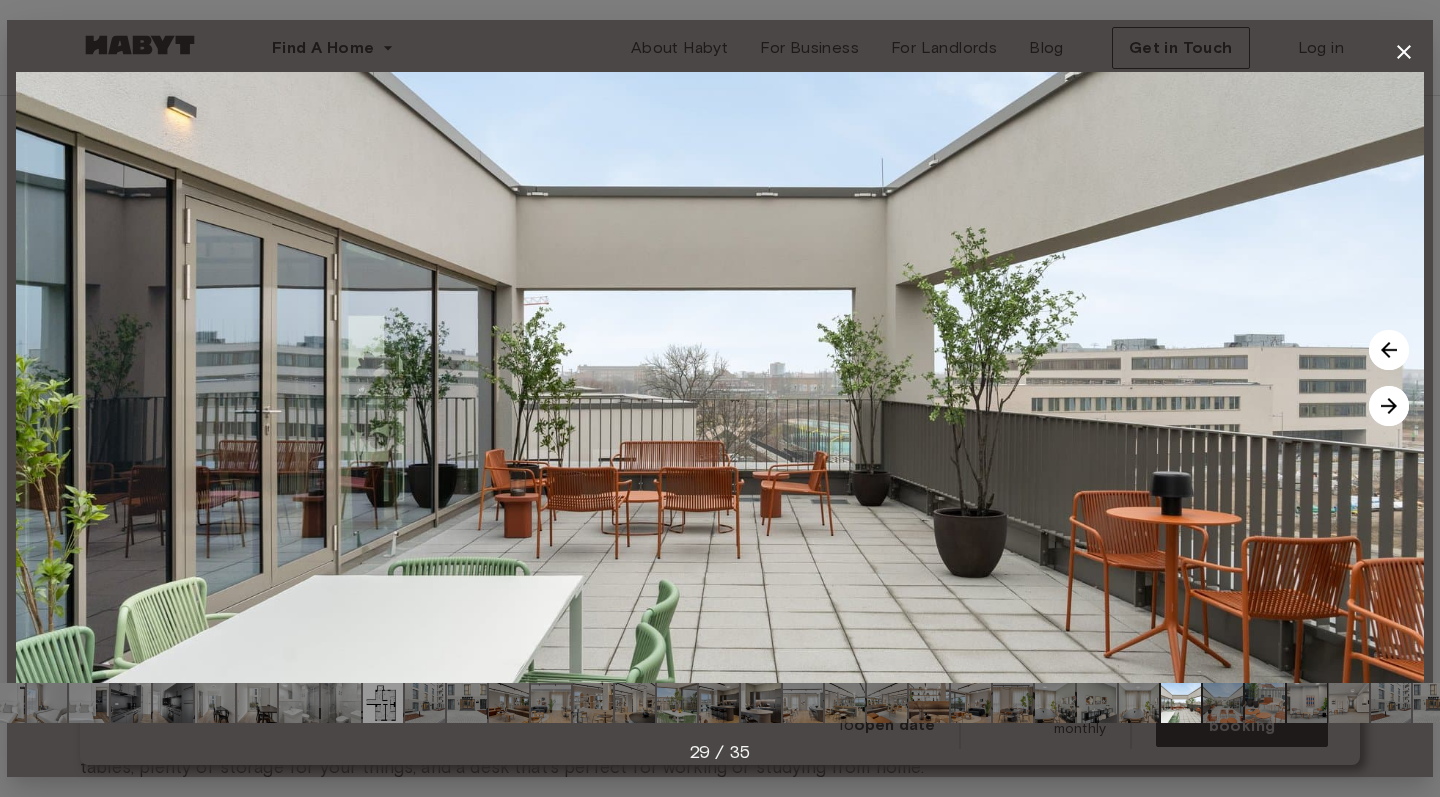 click at bounding box center [1389, 350] 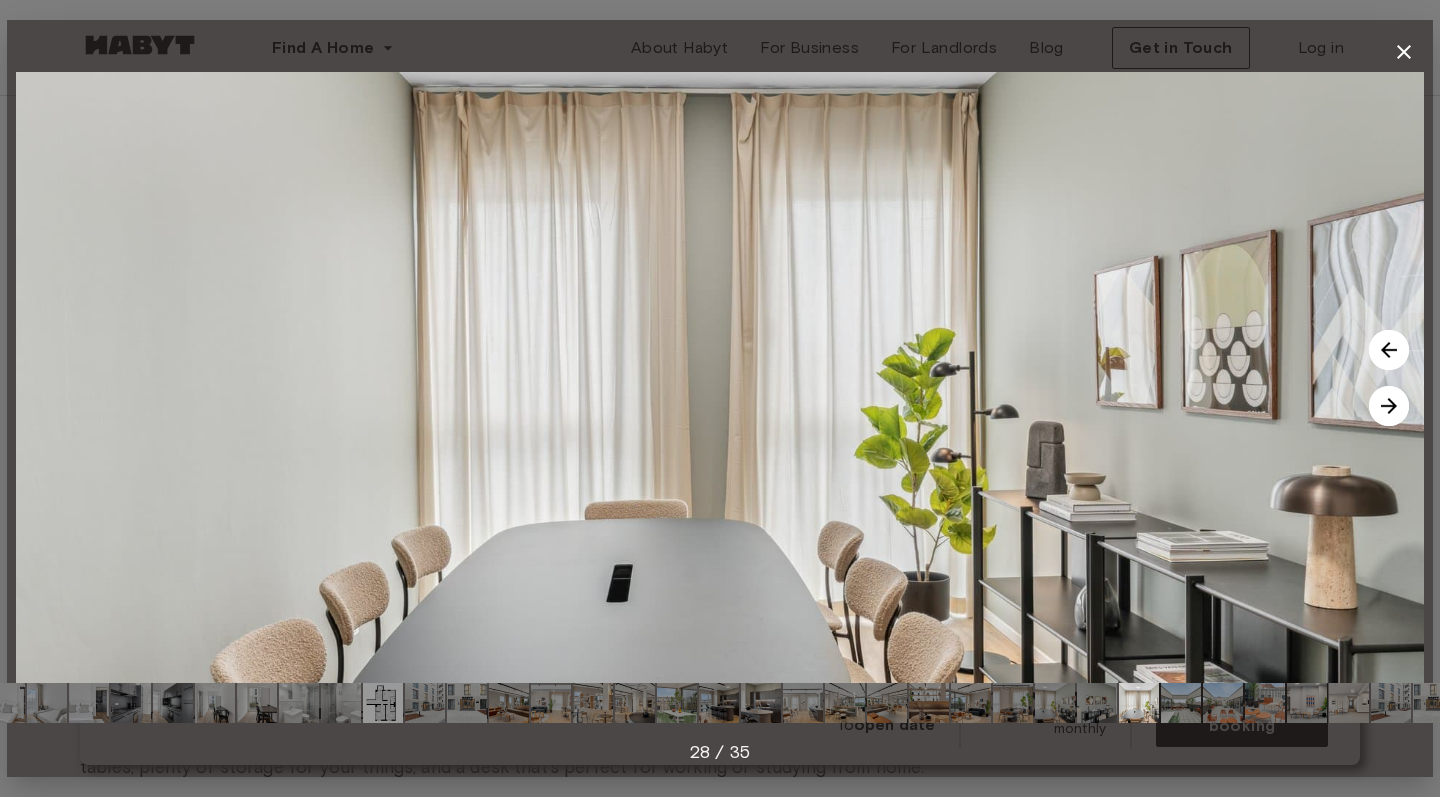click at bounding box center [1389, 350] 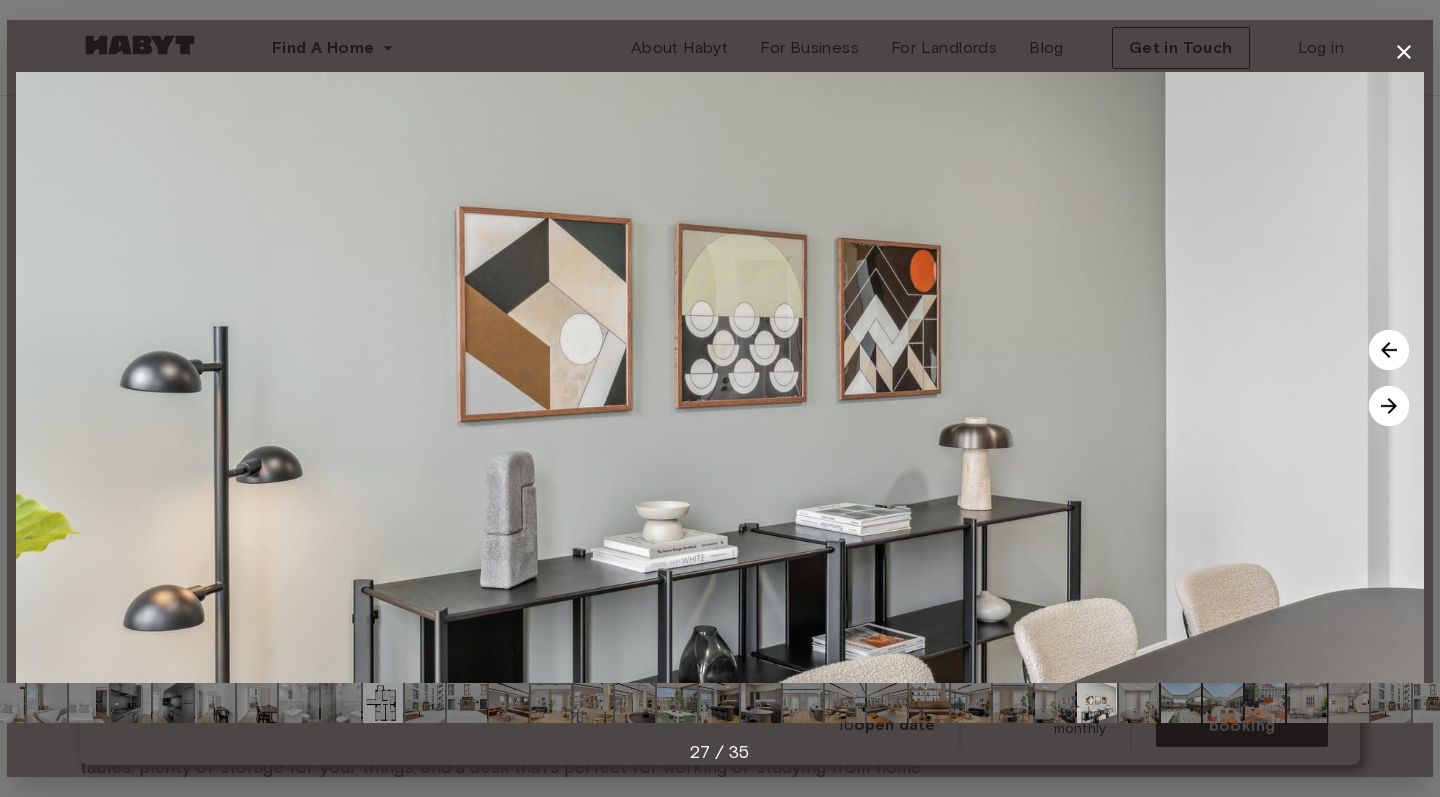 click at bounding box center (1389, 350) 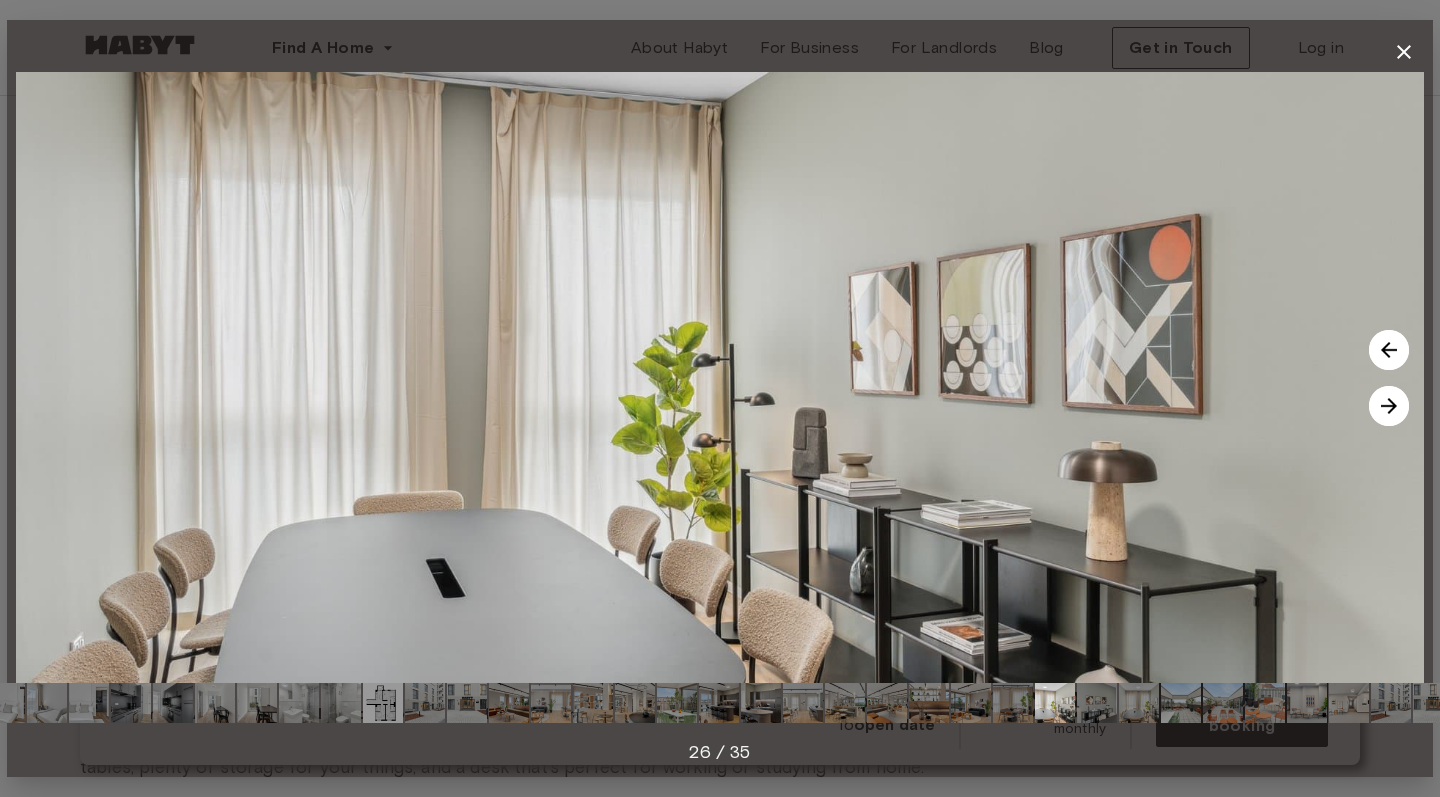click at bounding box center [1389, 350] 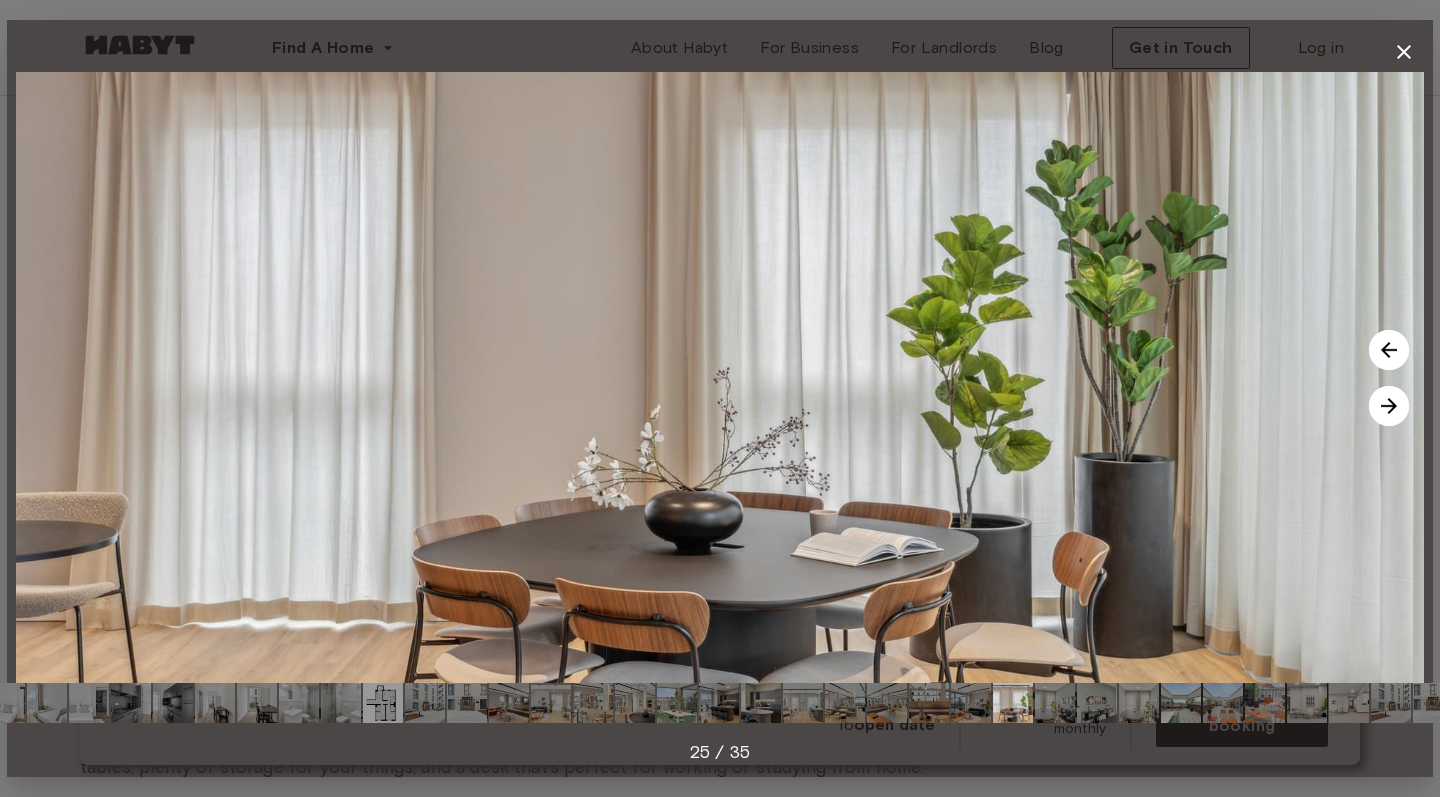 click at bounding box center (1389, 350) 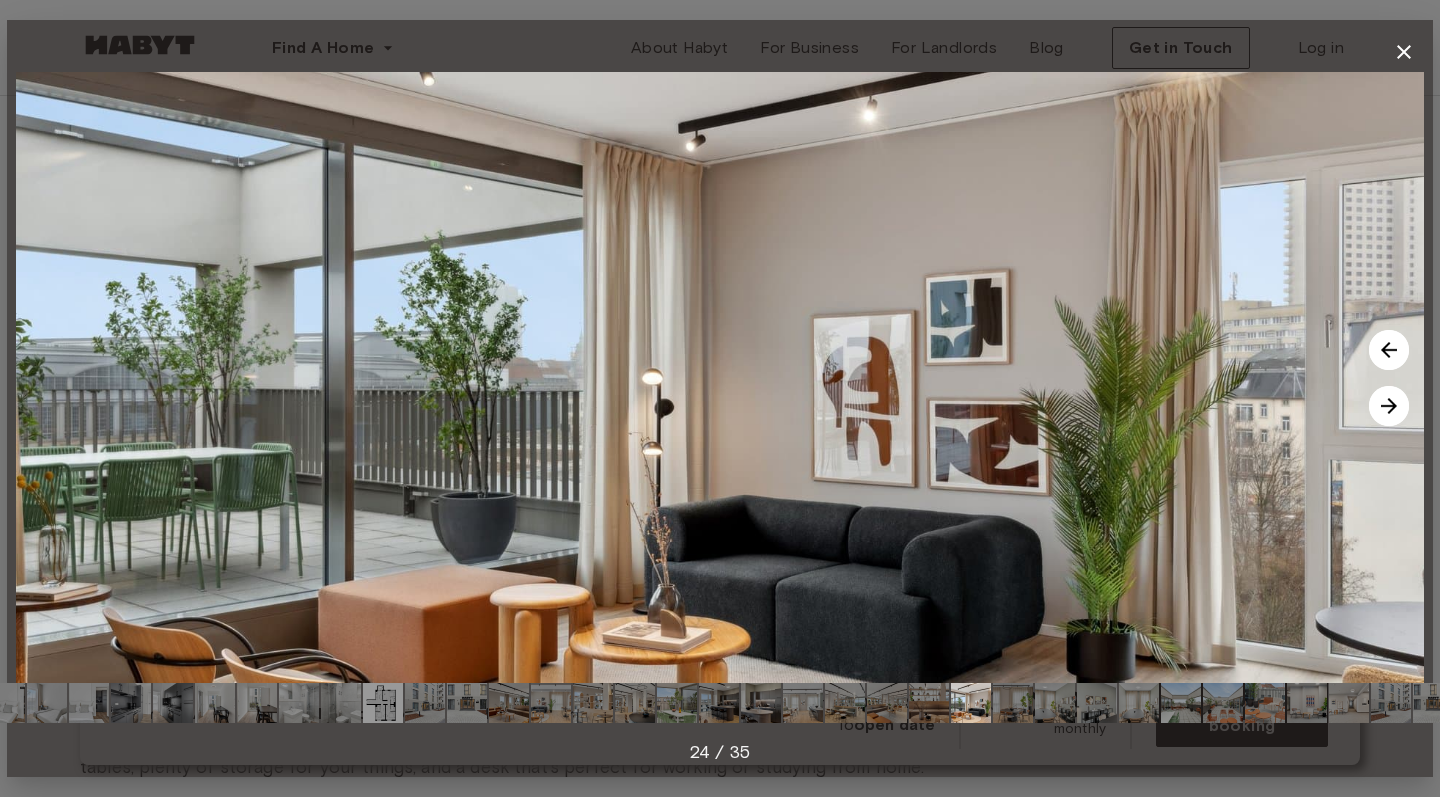 click at bounding box center [1389, 350] 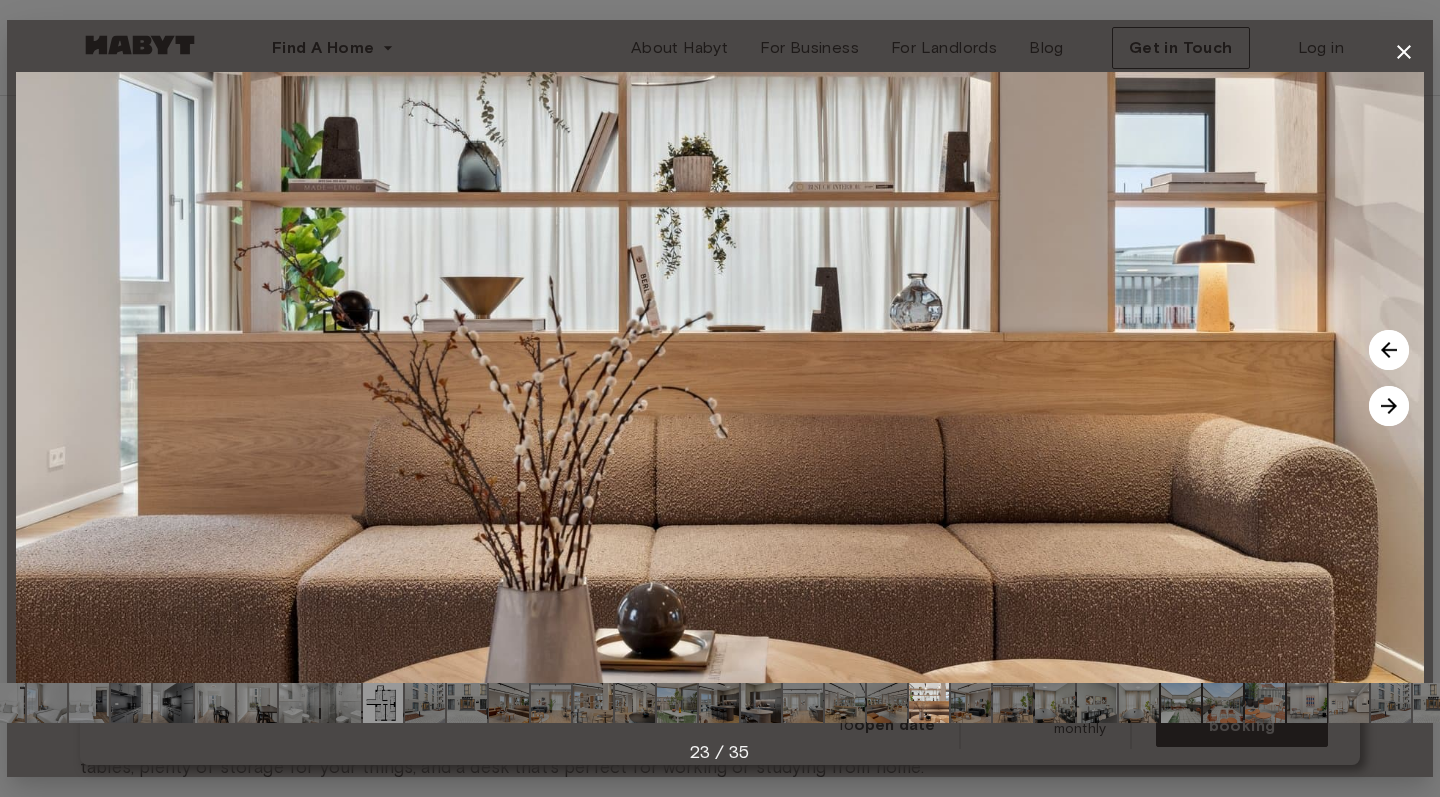 click at bounding box center [1389, 350] 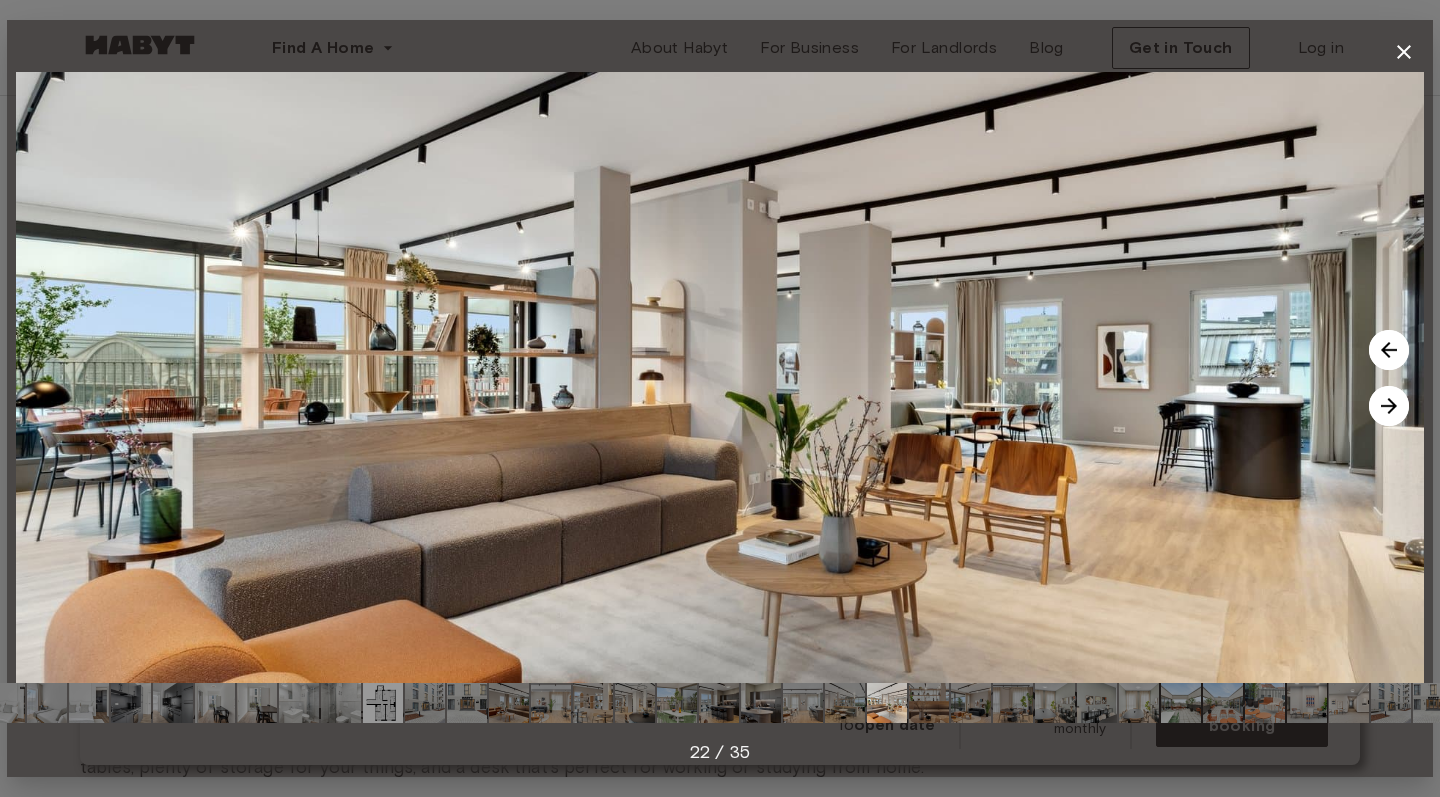 click at bounding box center (1389, 350) 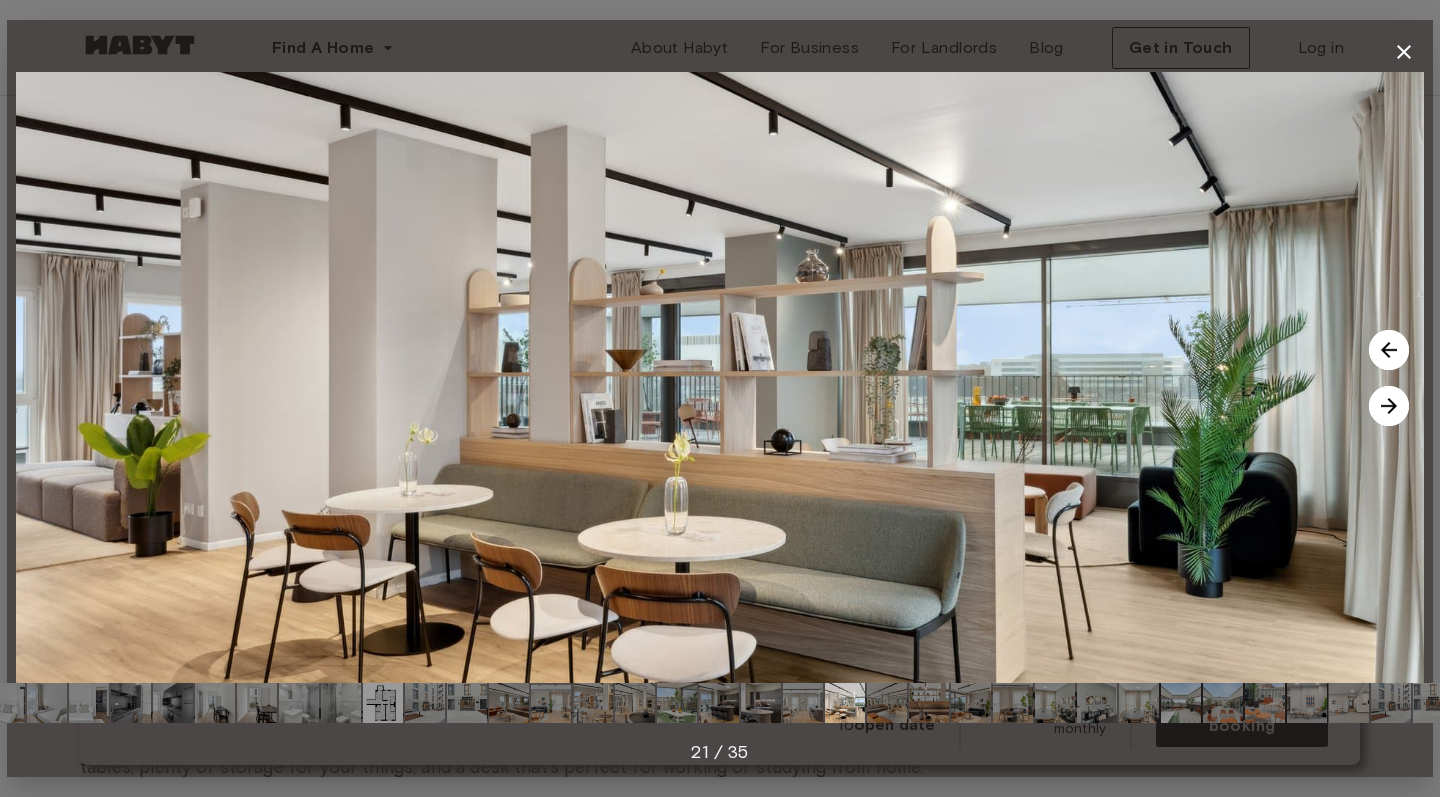click at bounding box center (1389, 350) 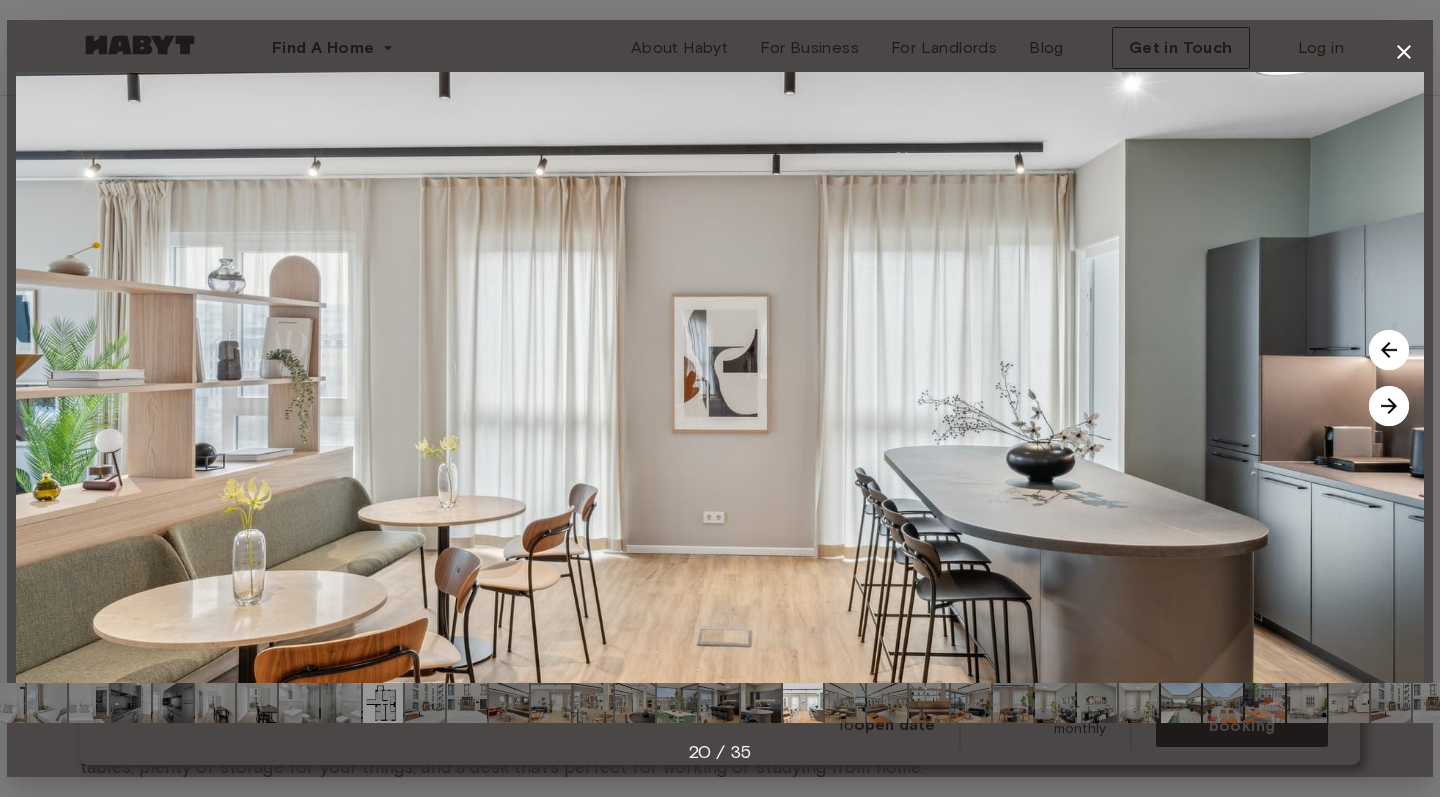 click at bounding box center [1389, 350] 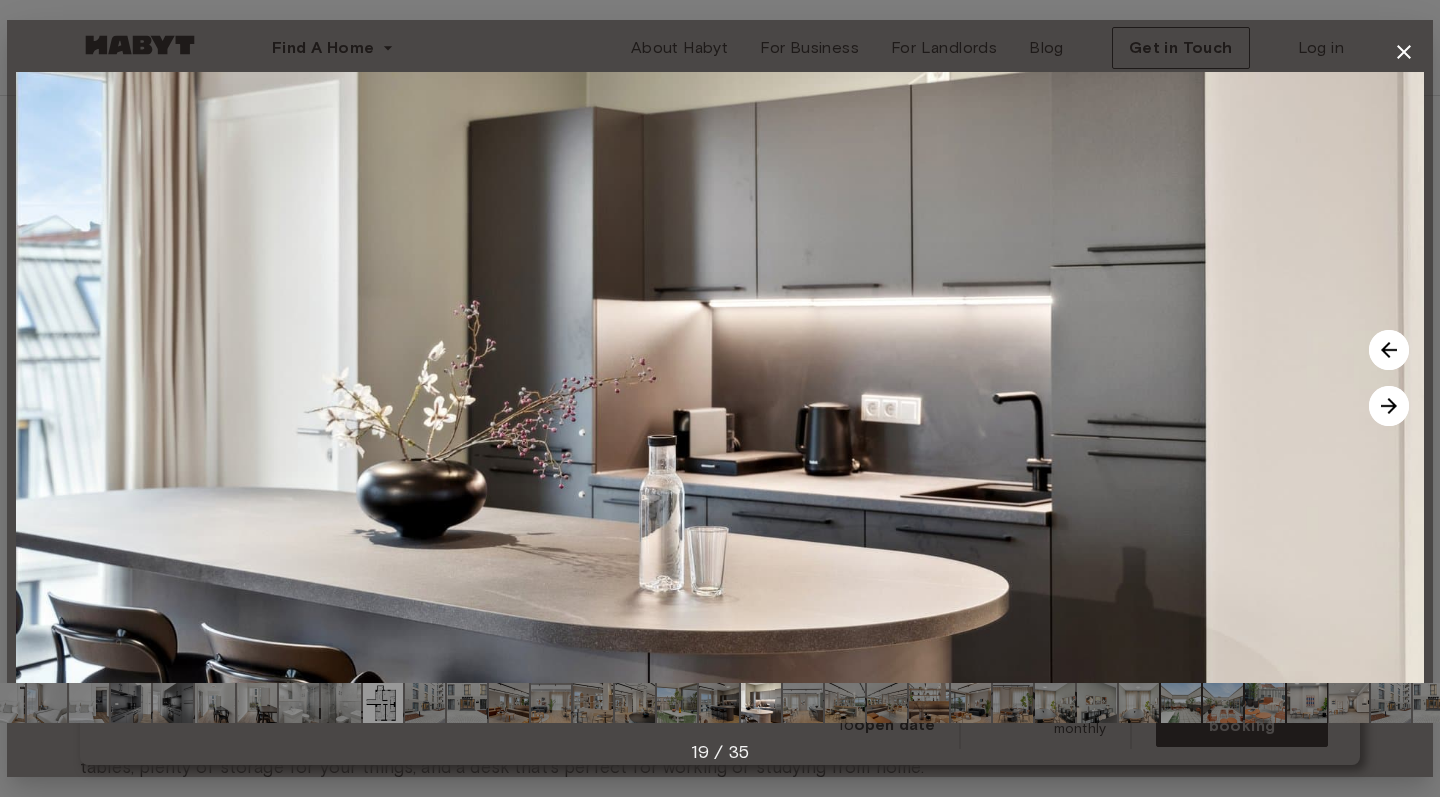 click at bounding box center [1389, 350] 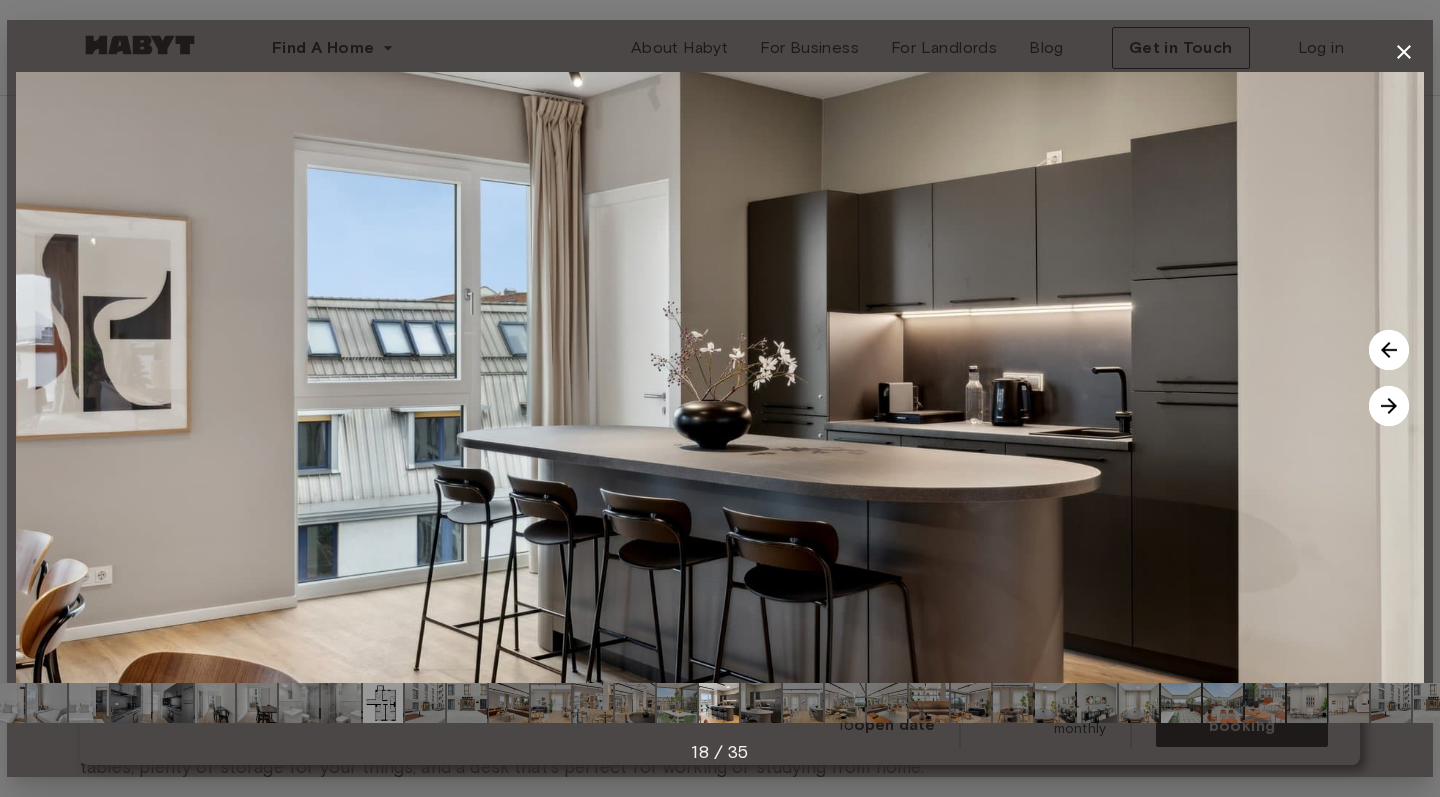 click at bounding box center [1389, 350] 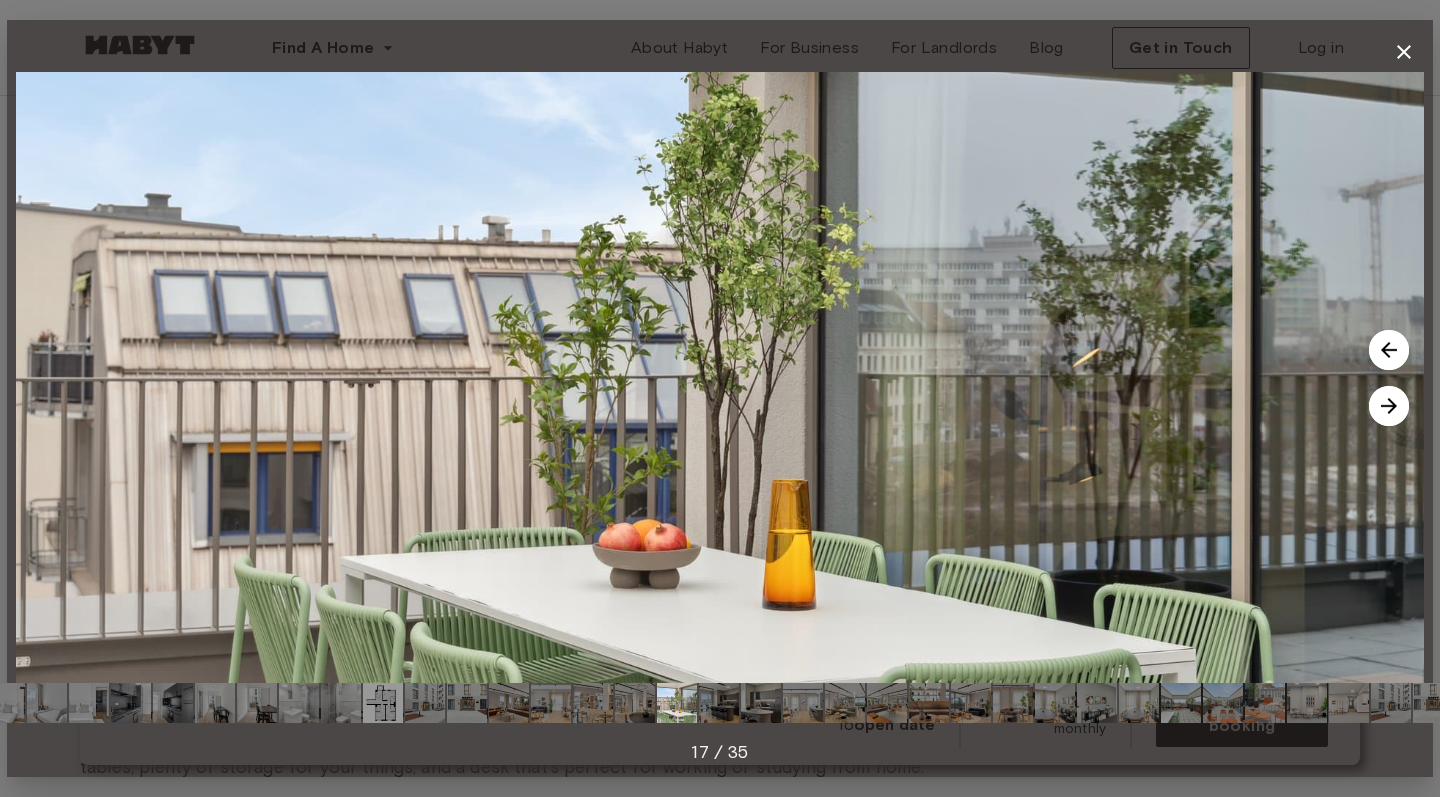 click at bounding box center [1389, 350] 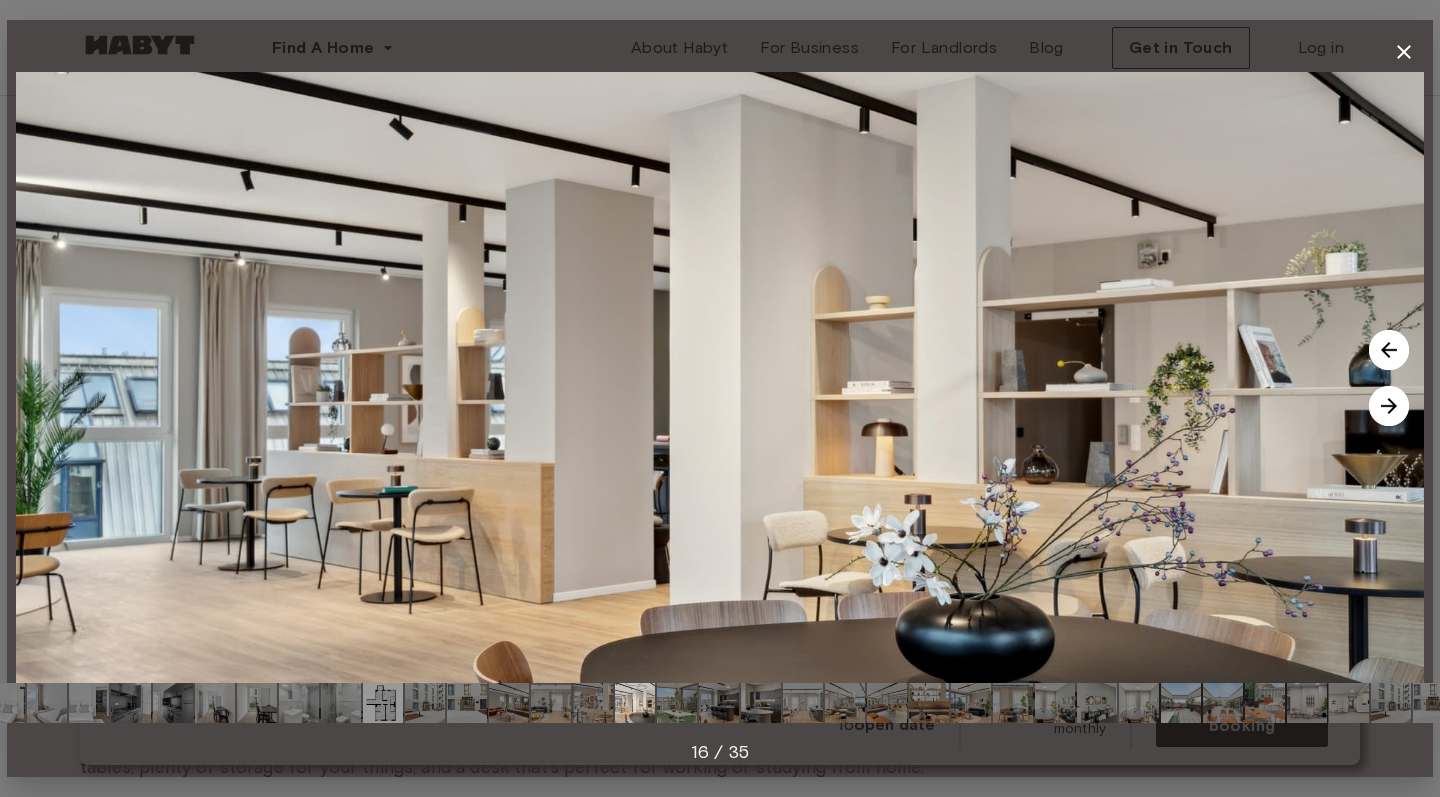 click at bounding box center (1389, 350) 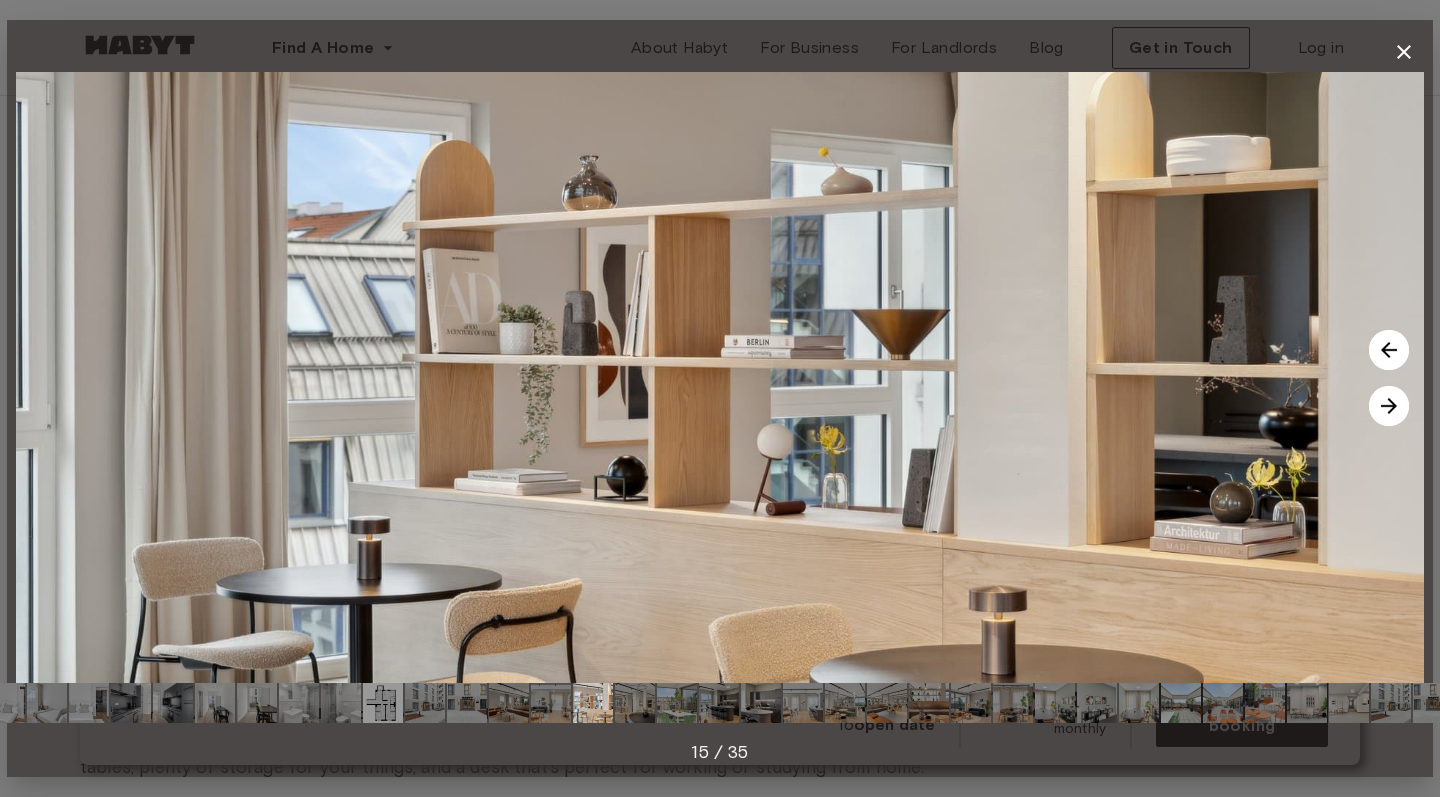 click at bounding box center [1389, 350] 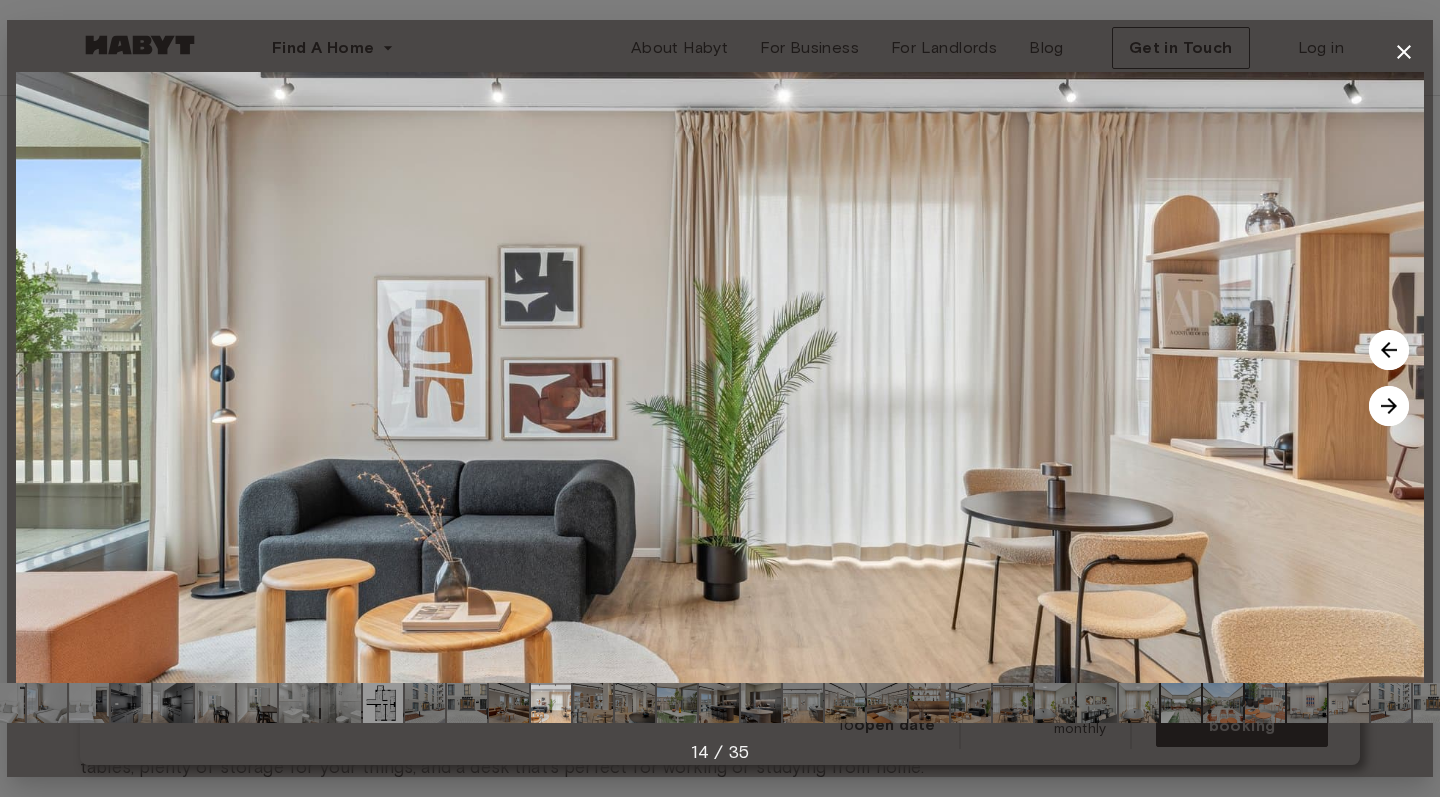 click at bounding box center (1389, 350) 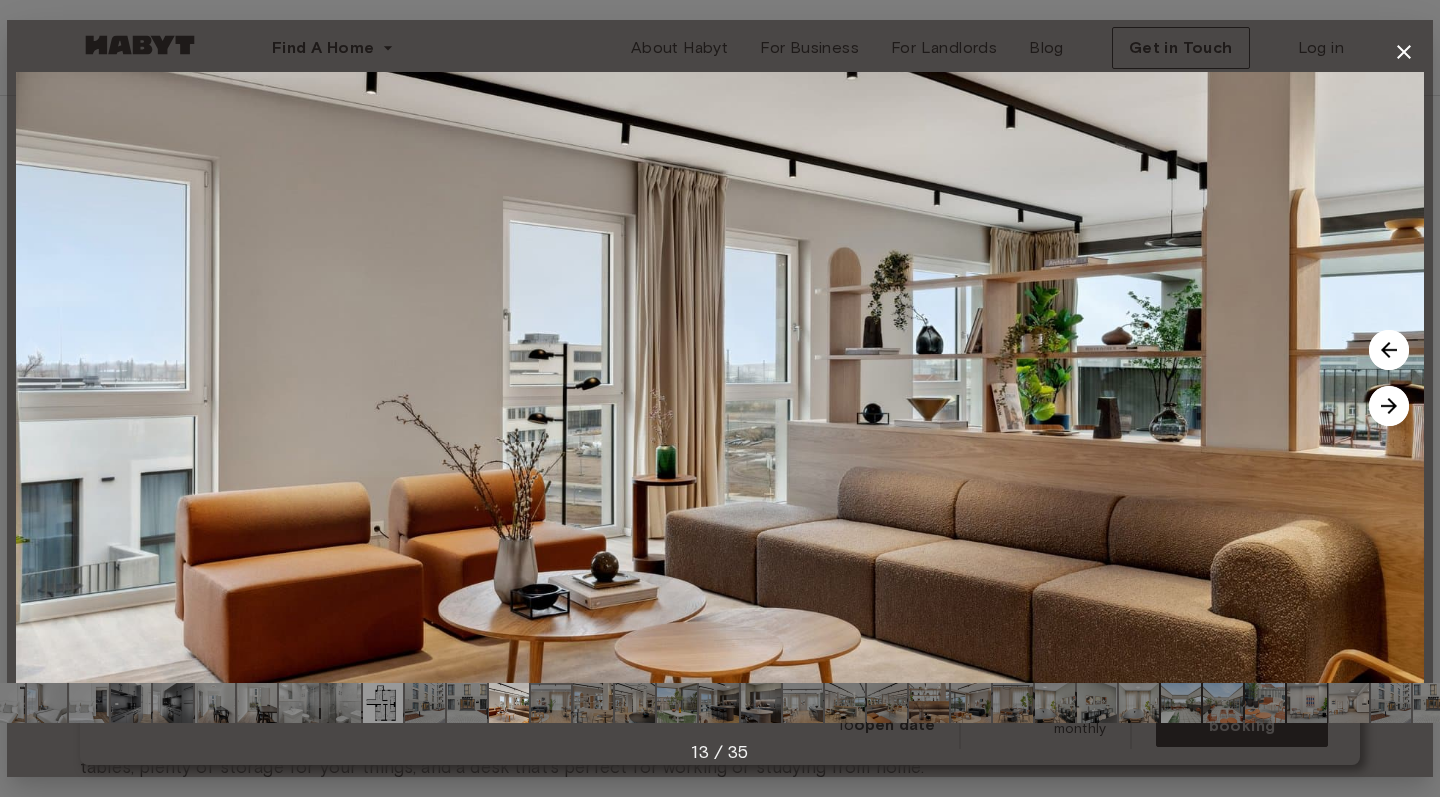 click at bounding box center (1389, 350) 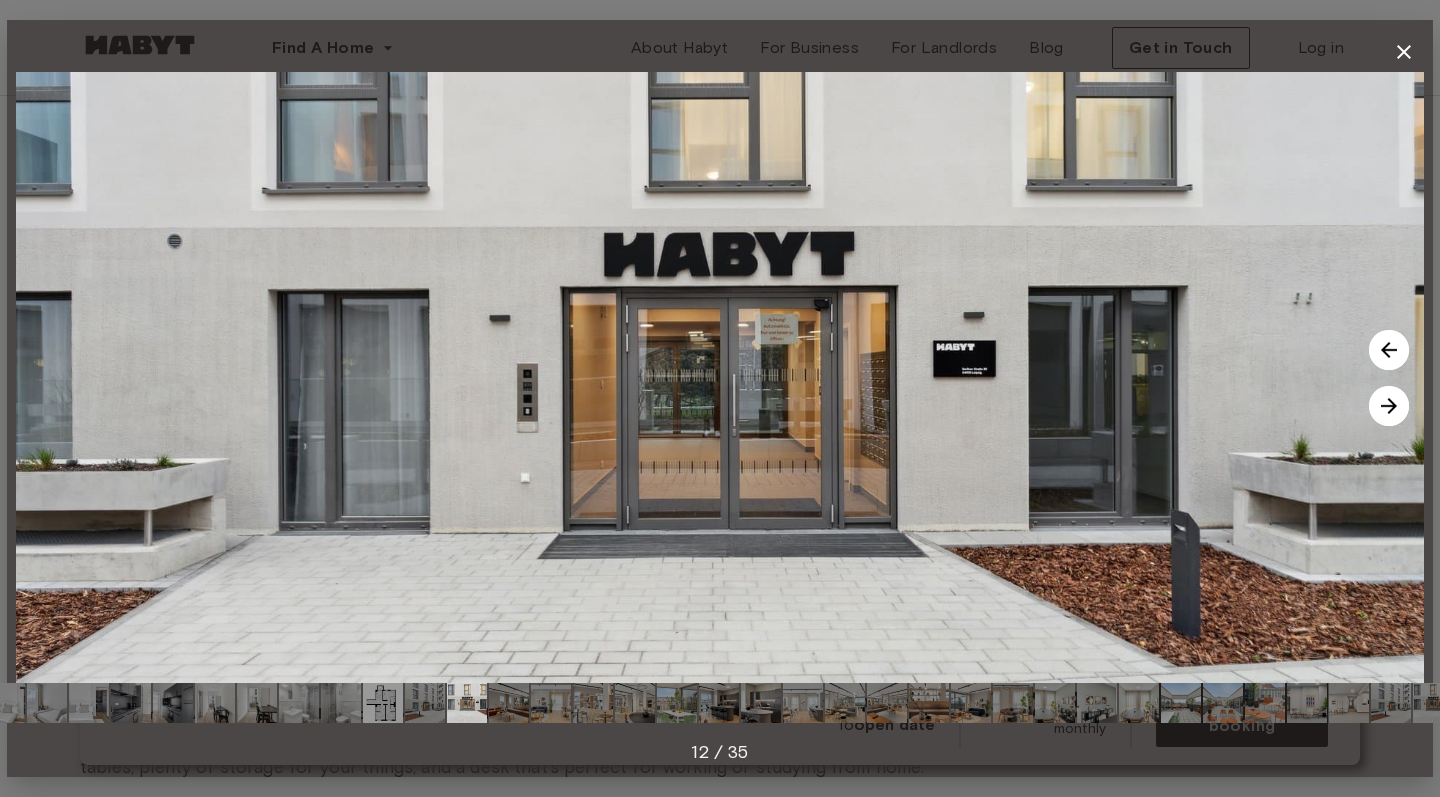 click at bounding box center [1389, 350] 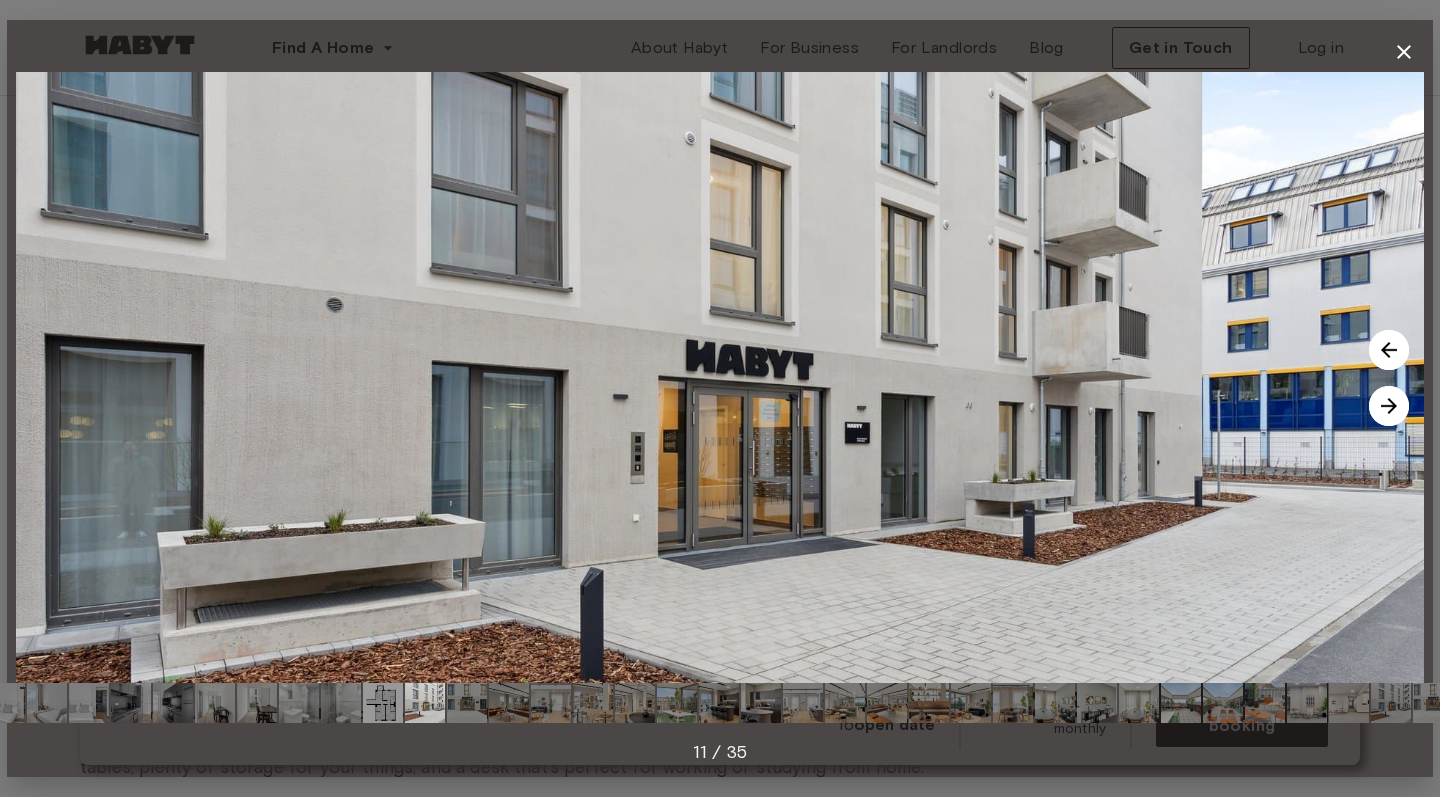 click 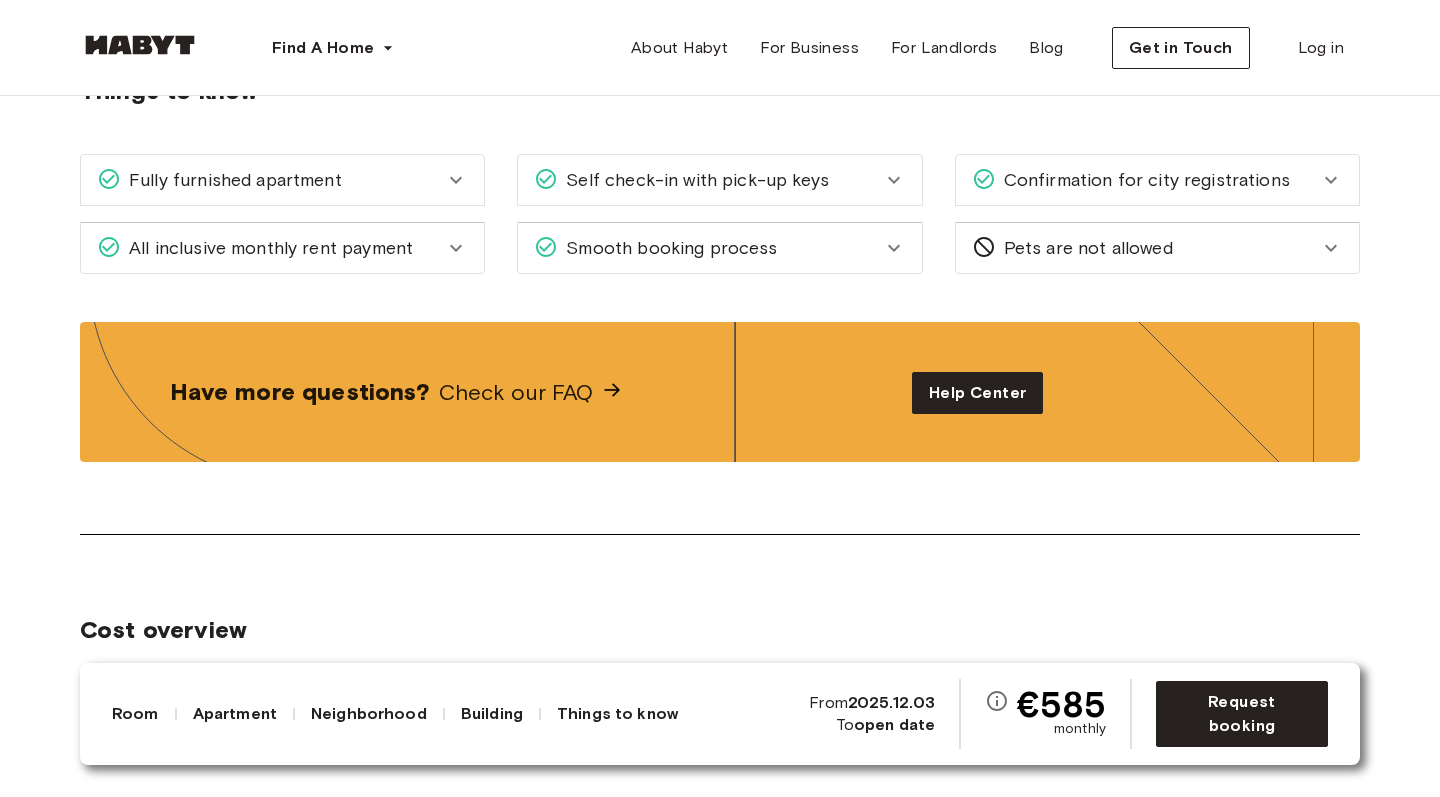 scroll, scrollTop: 3456, scrollLeft: 0, axis: vertical 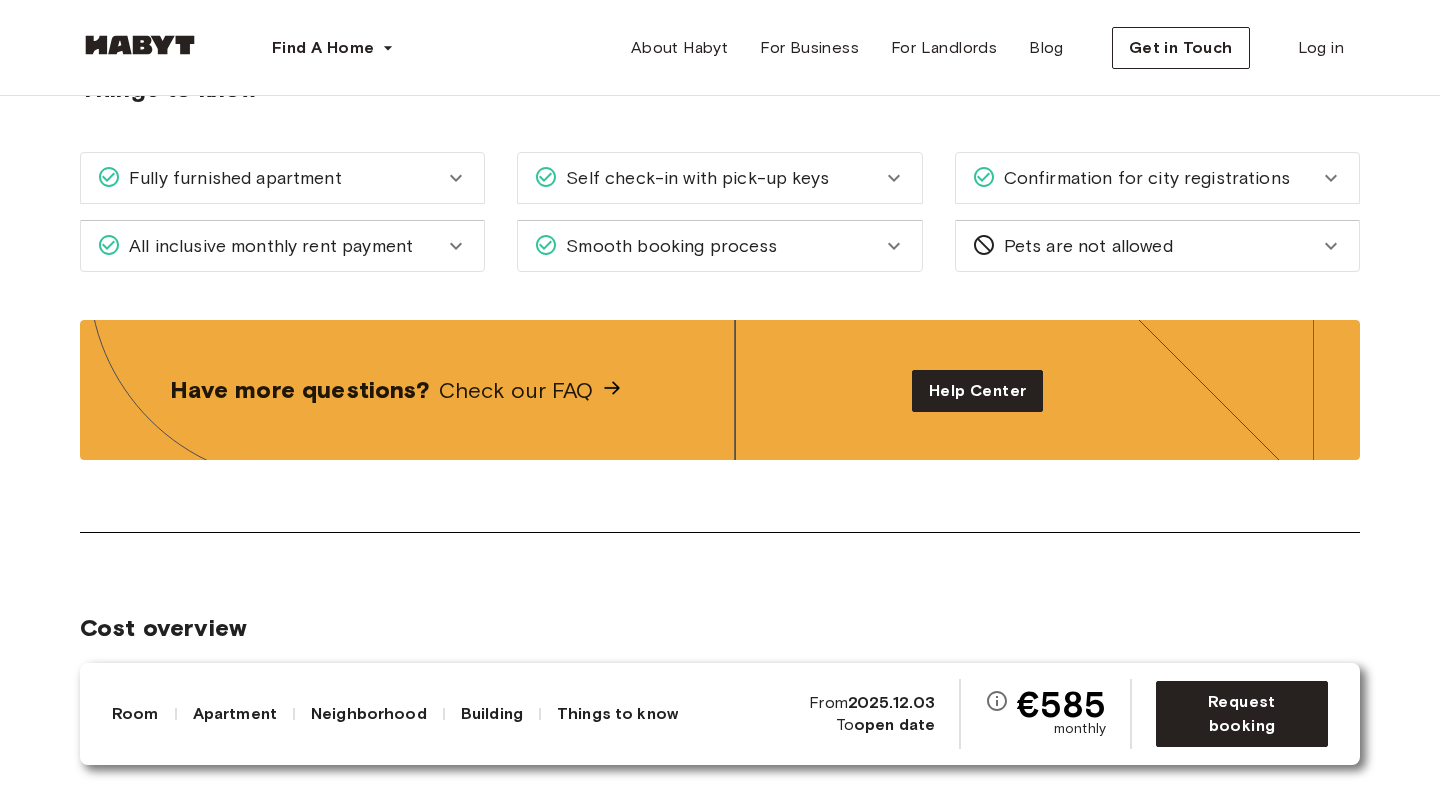 click 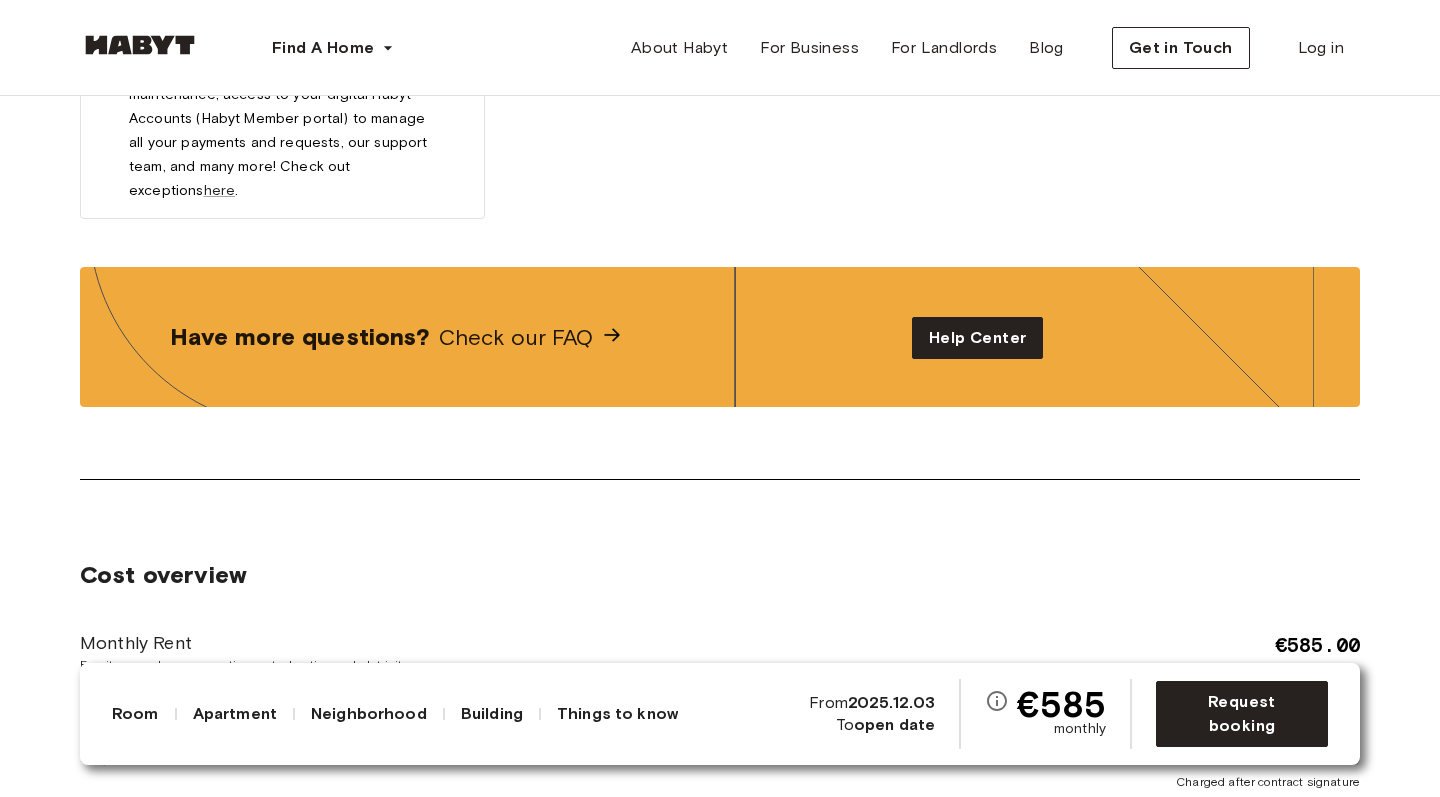 scroll, scrollTop: 3701, scrollLeft: 0, axis: vertical 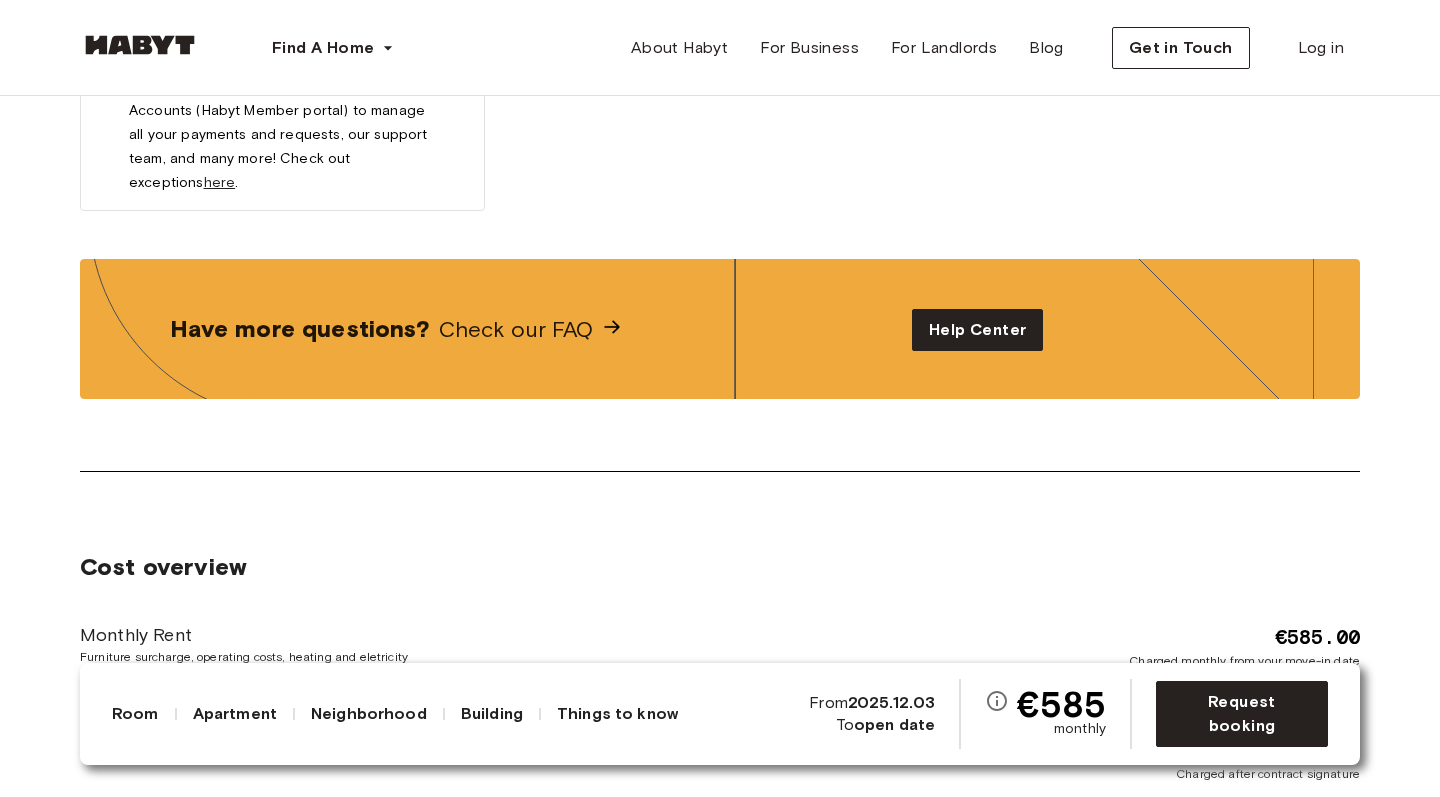 click on "here" at bounding box center (220, 182) 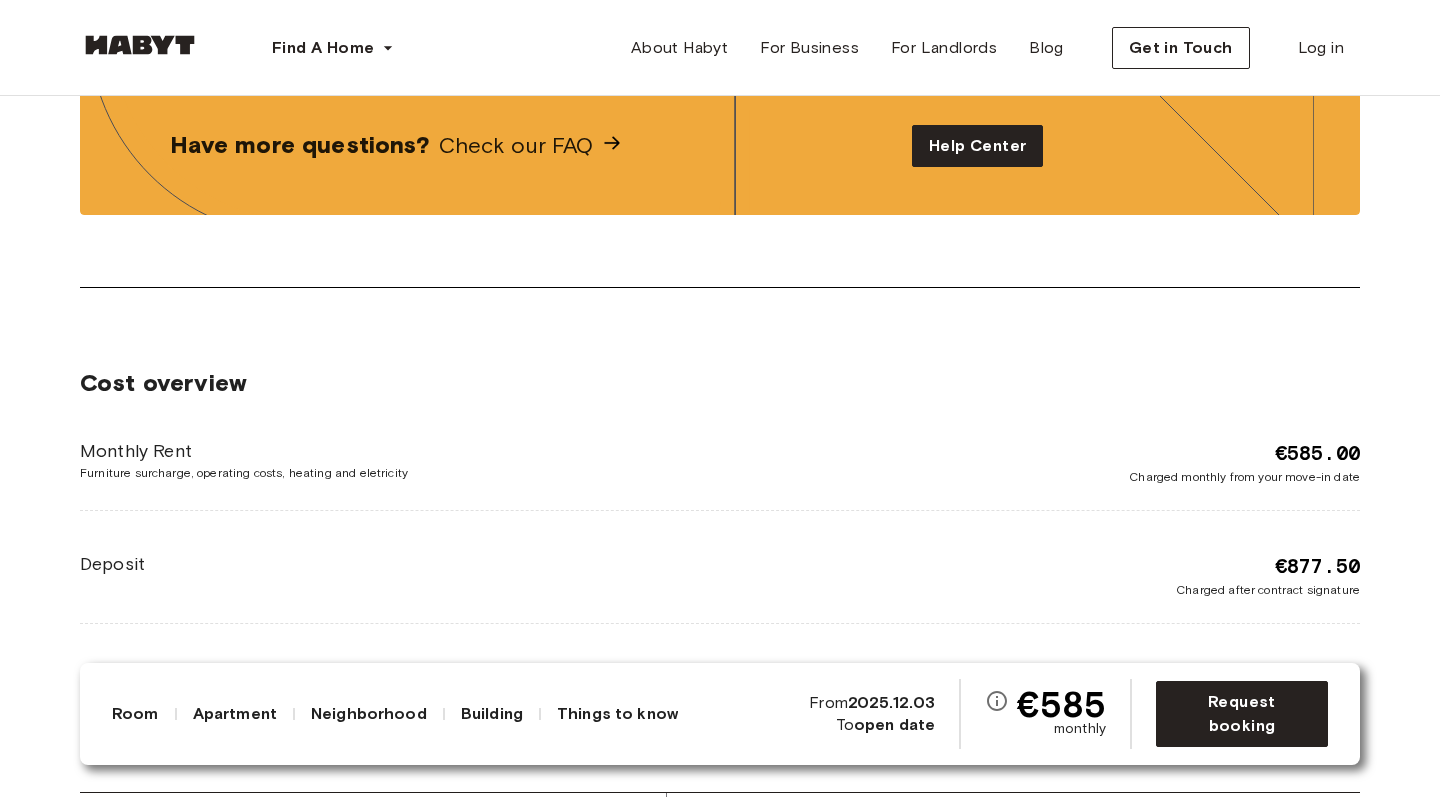 scroll, scrollTop: 3701, scrollLeft: 0, axis: vertical 